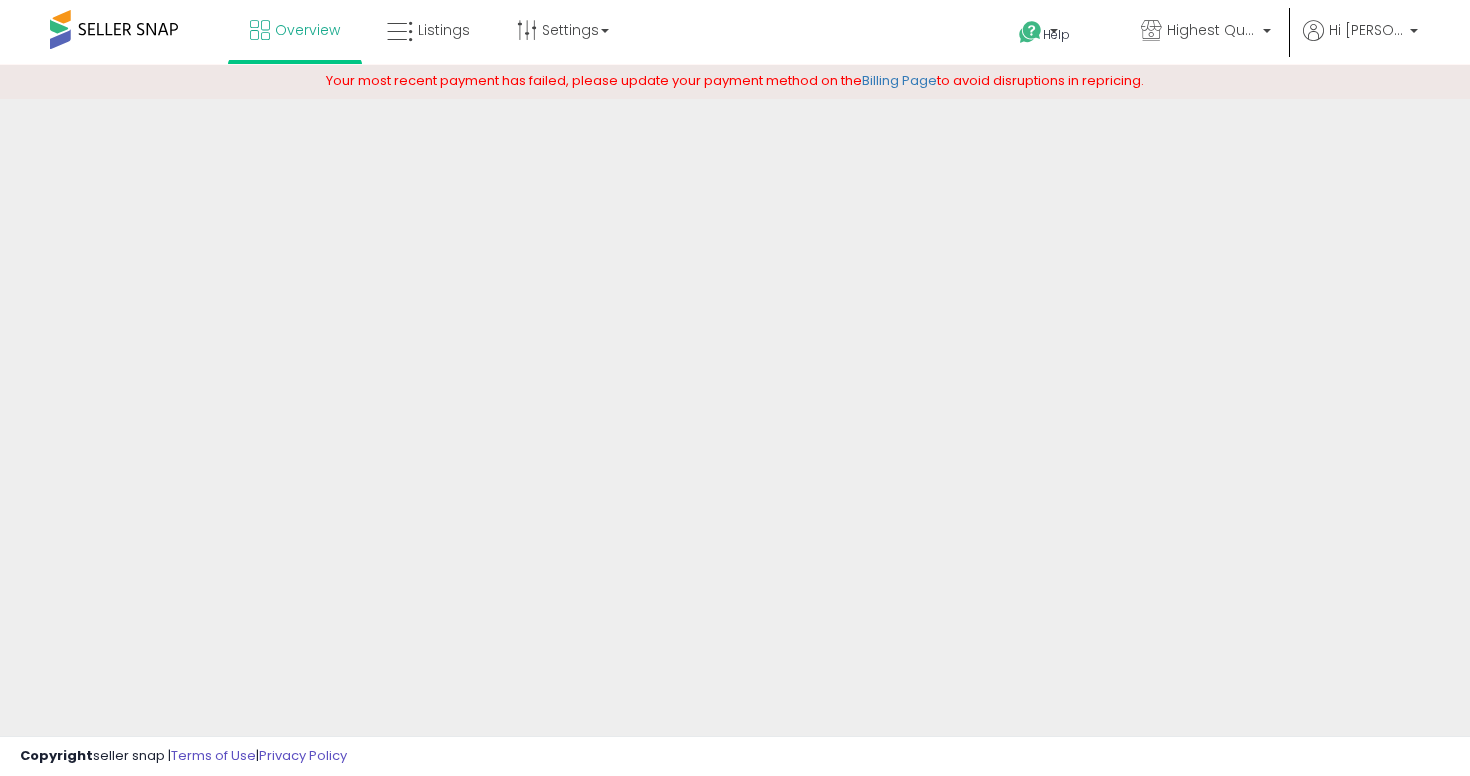 scroll, scrollTop: 0, scrollLeft: 0, axis: both 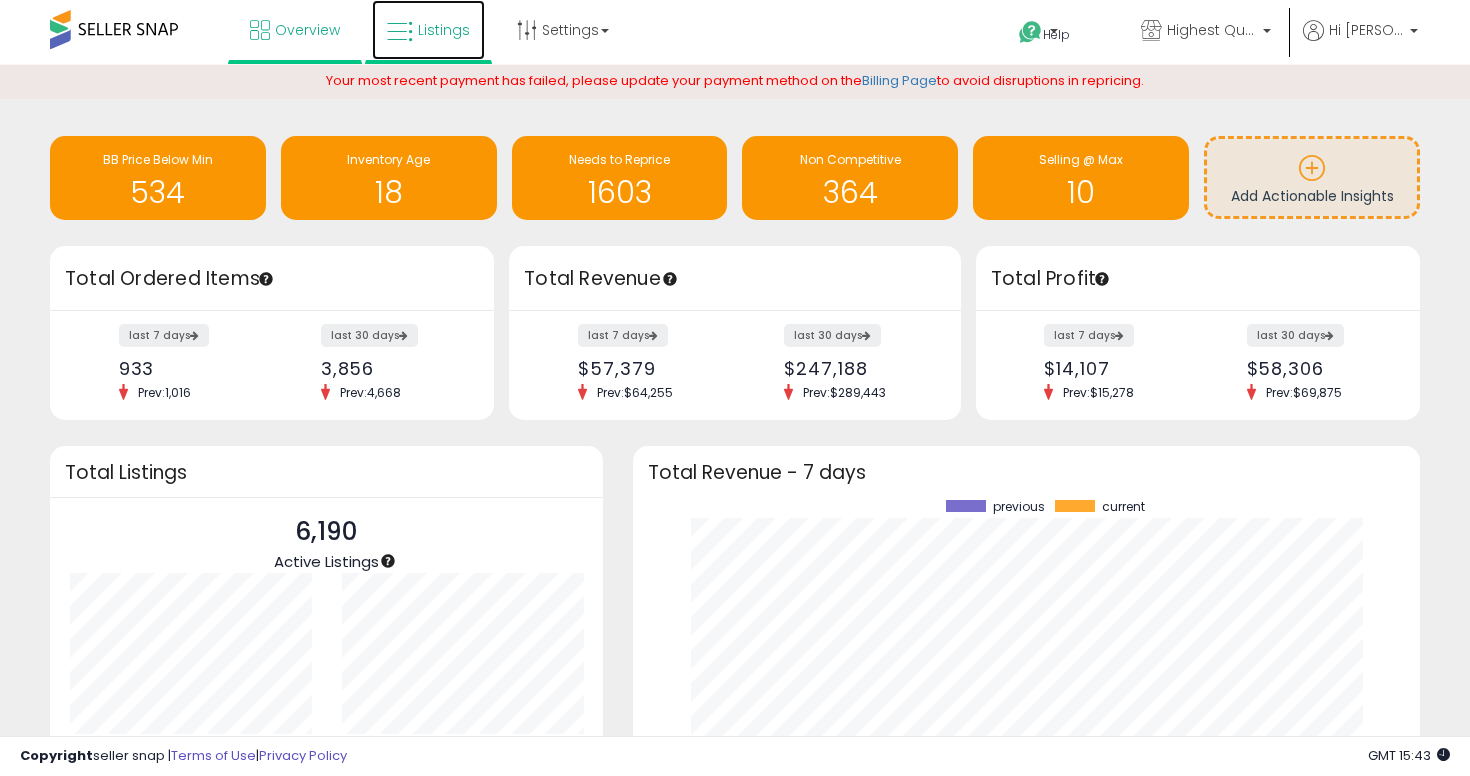 click on "Listings" at bounding box center (444, 30) 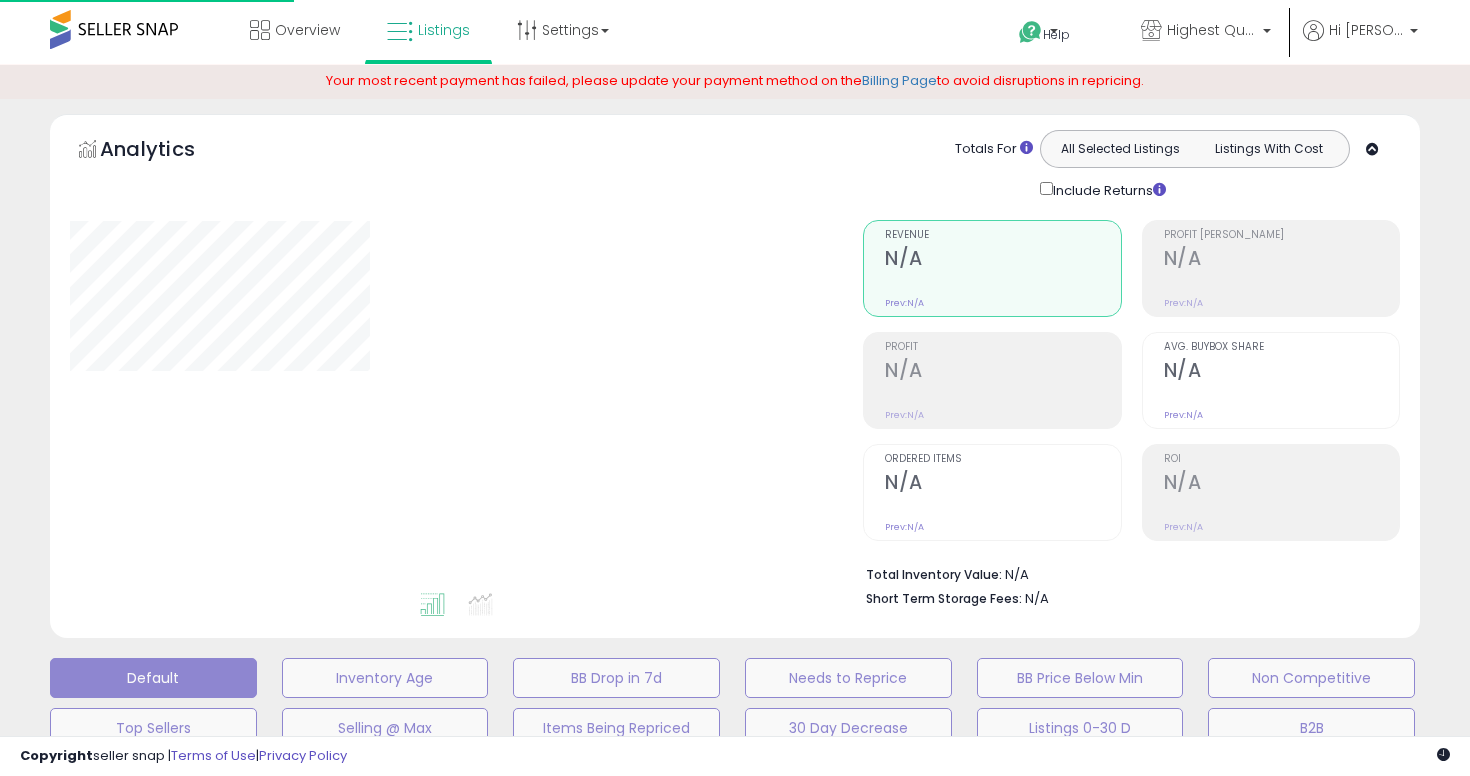 scroll, scrollTop: 0, scrollLeft: 0, axis: both 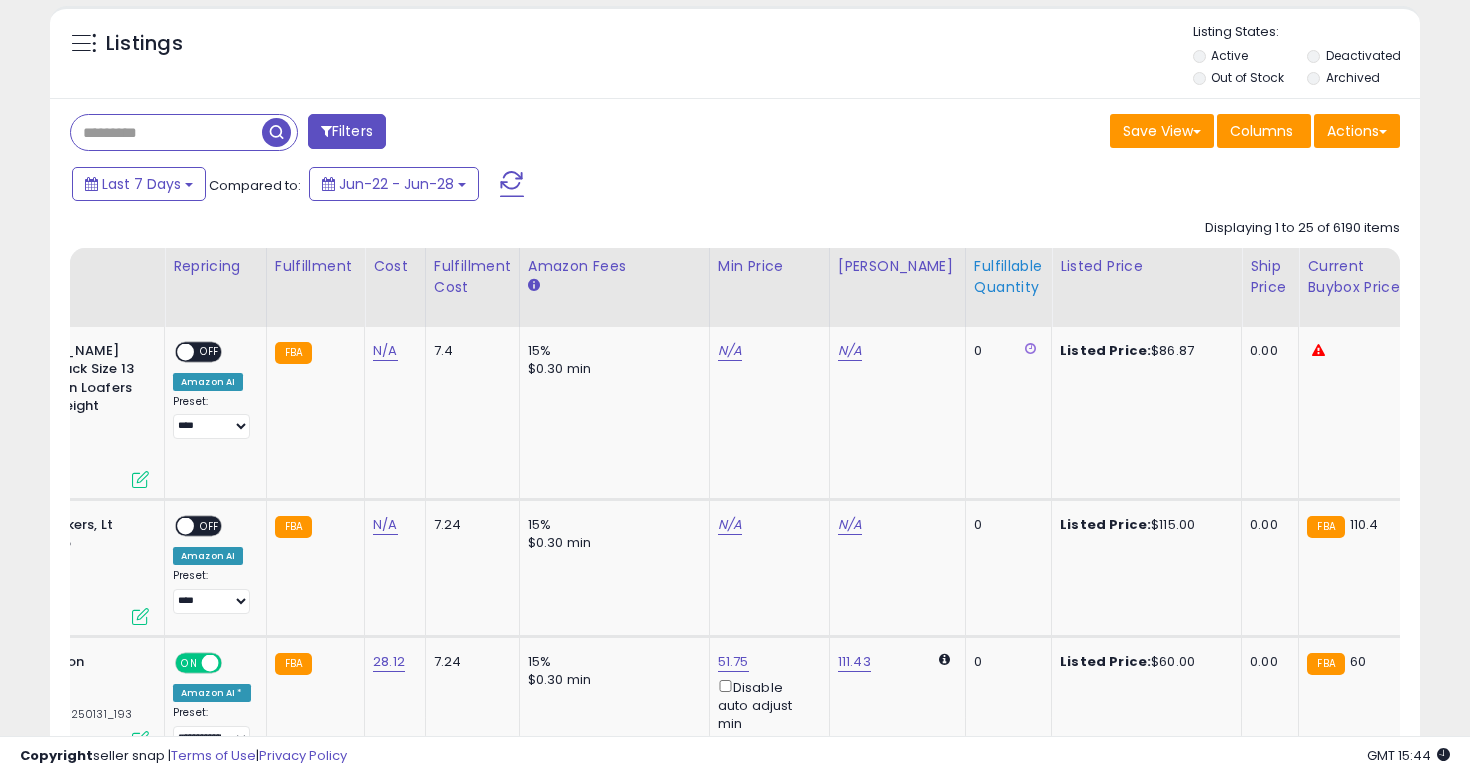 click on "Fulfillable Quantity" at bounding box center (1008, 277) 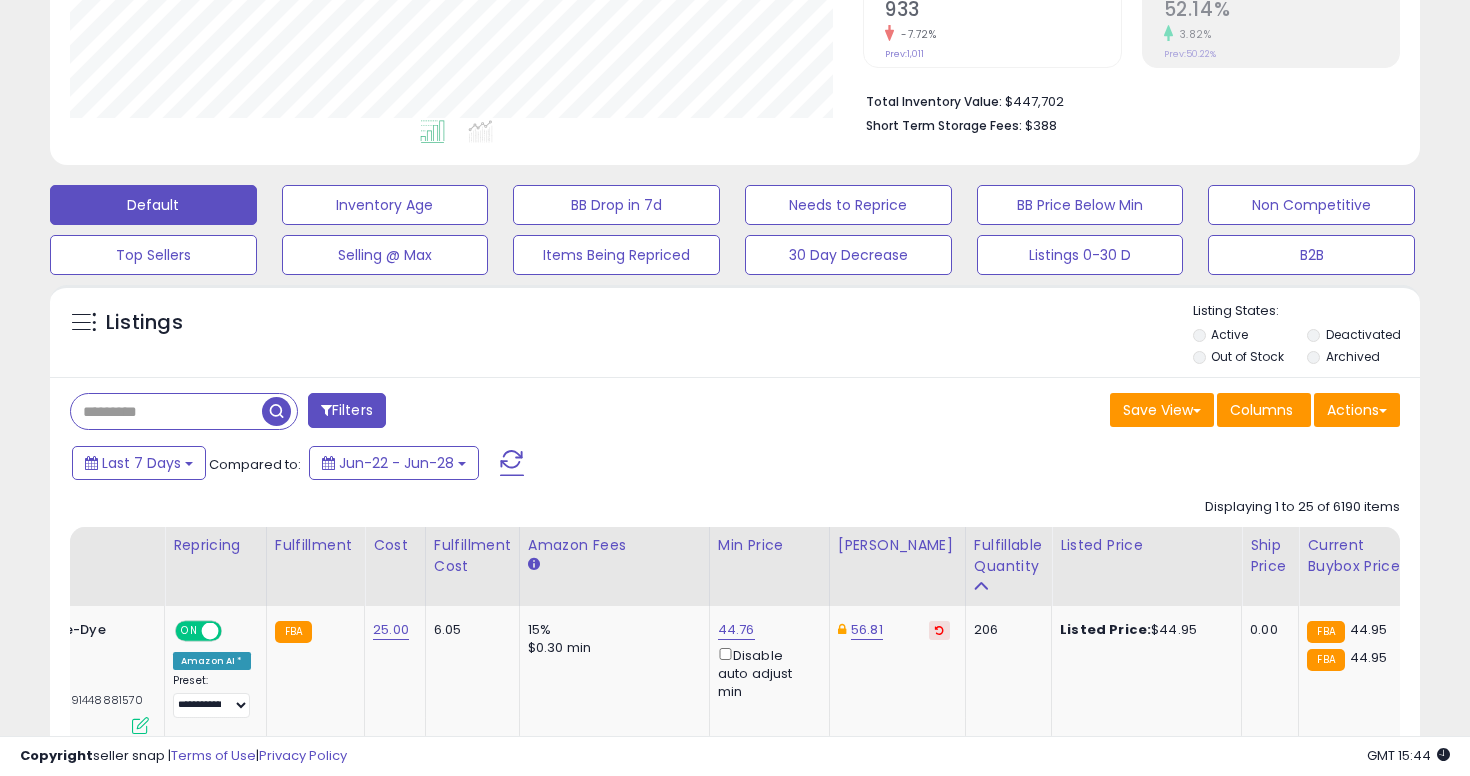 scroll, scrollTop: 453, scrollLeft: 0, axis: vertical 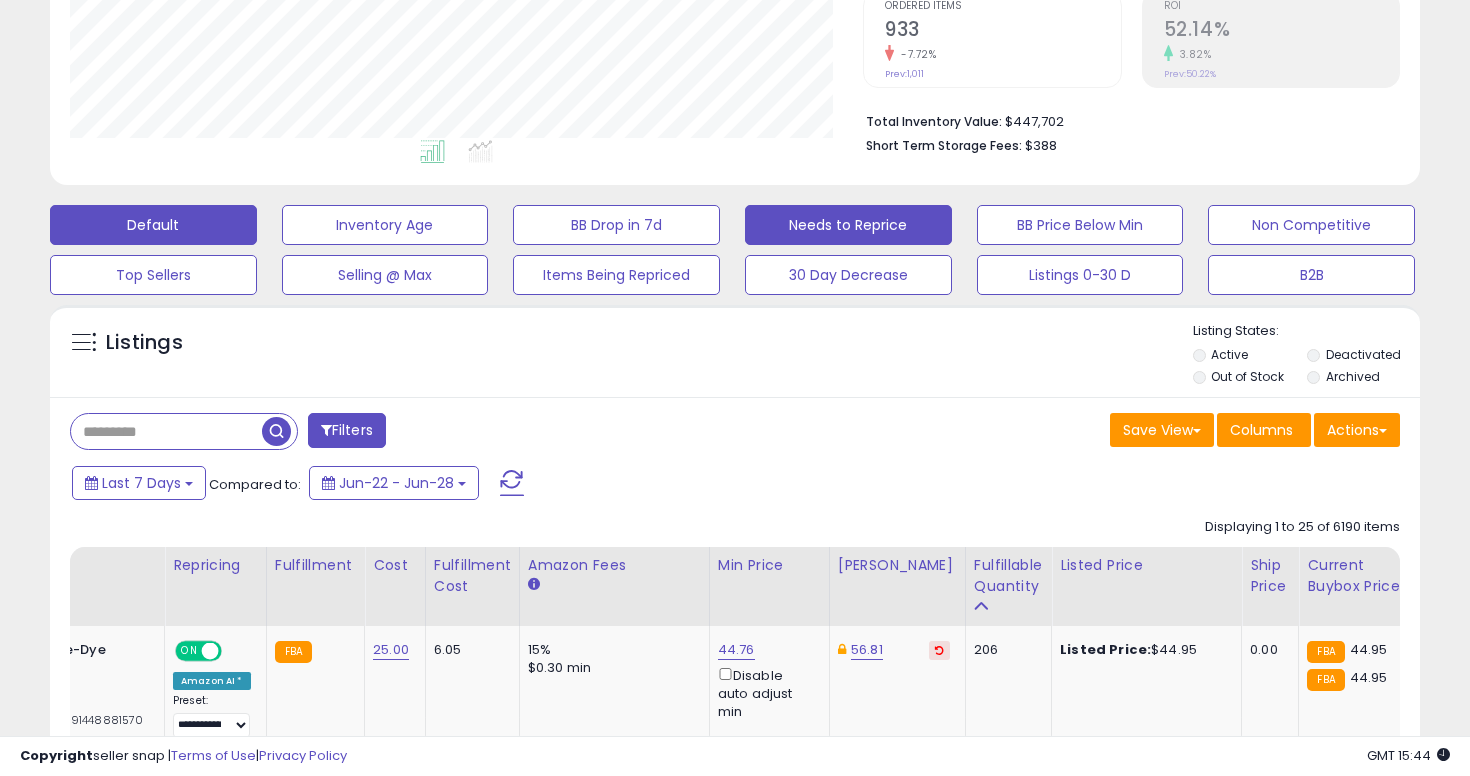 click on "Needs to Reprice" at bounding box center [385, 225] 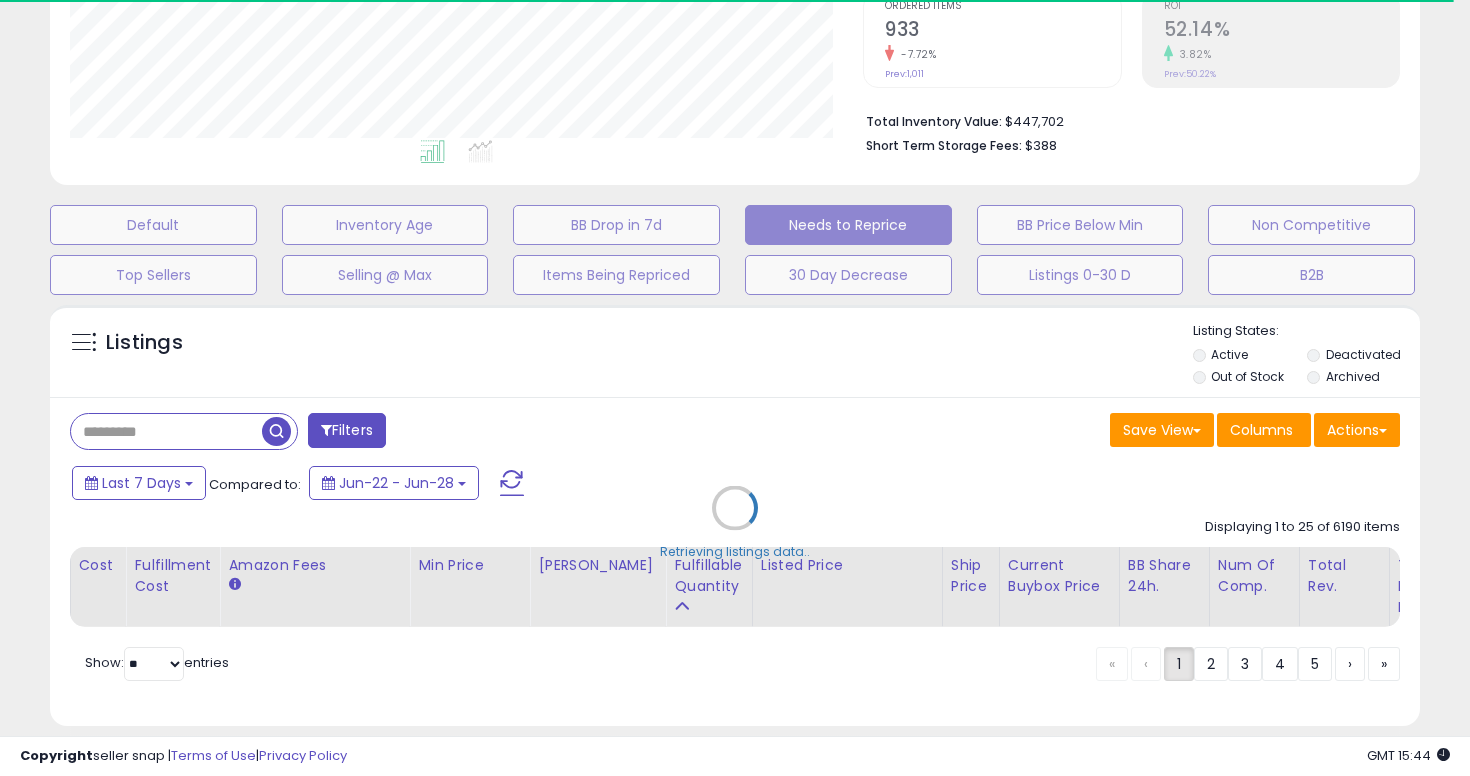 select on "**" 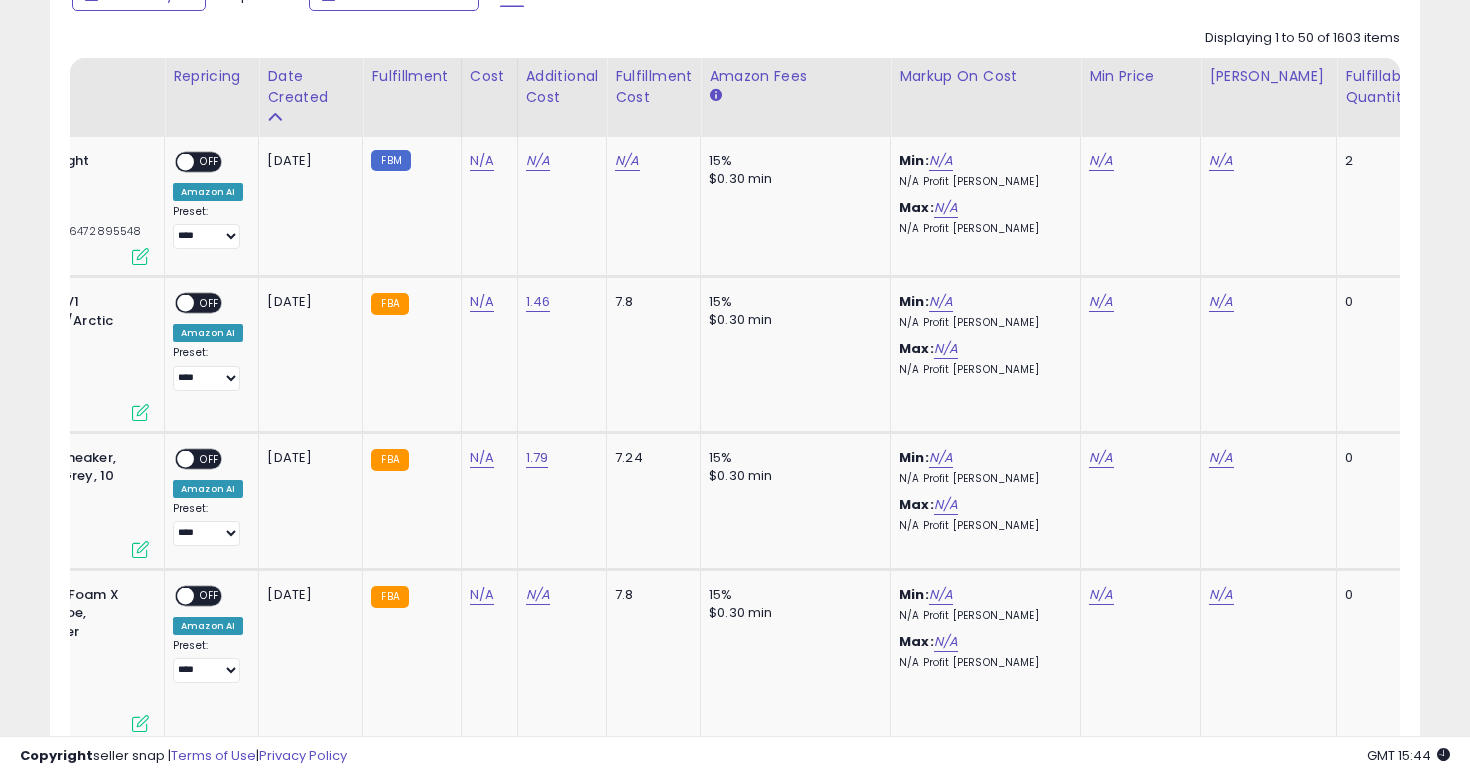scroll, scrollTop: 864, scrollLeft: 0, axis: vertical 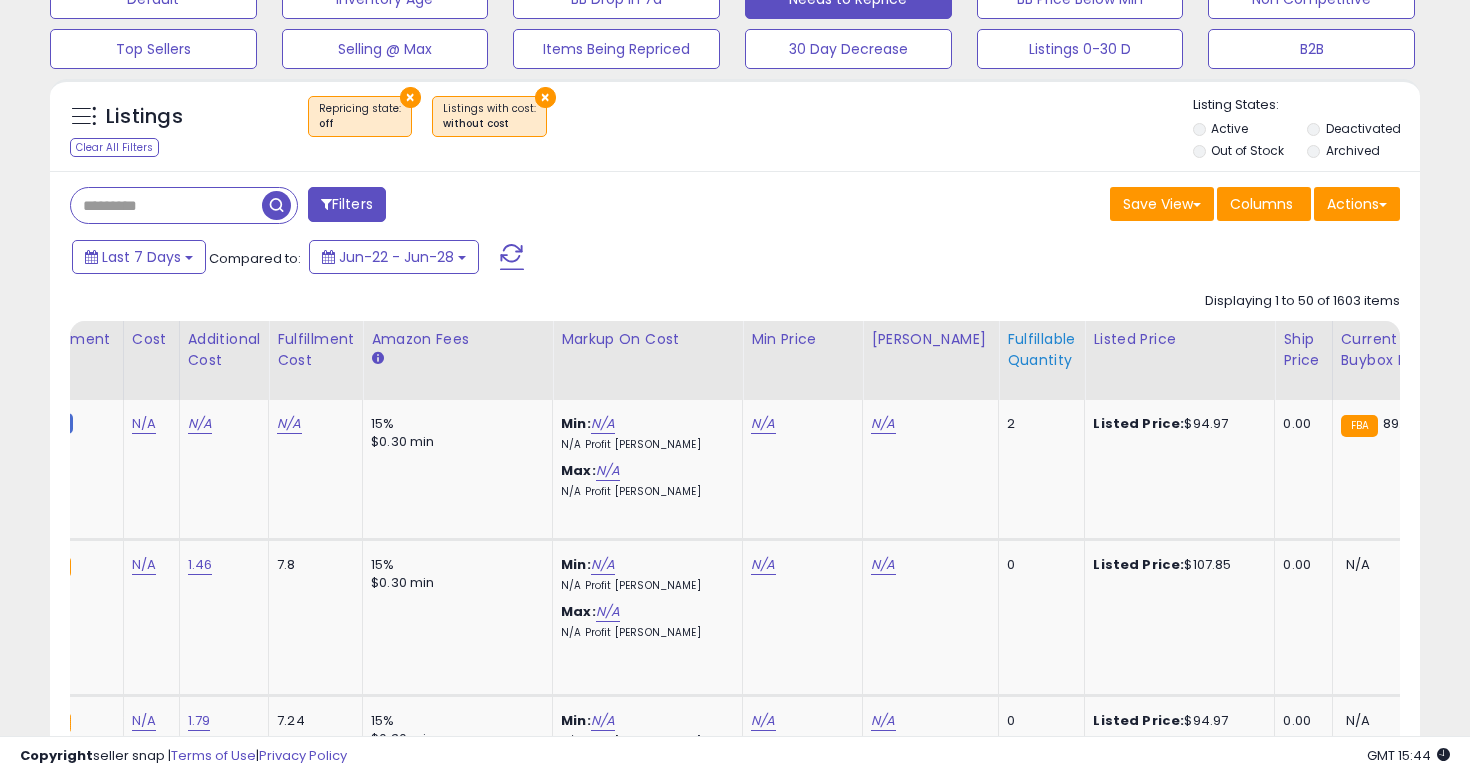 click on "Fulfillable Quantity" at bounding box center (1041, 350) 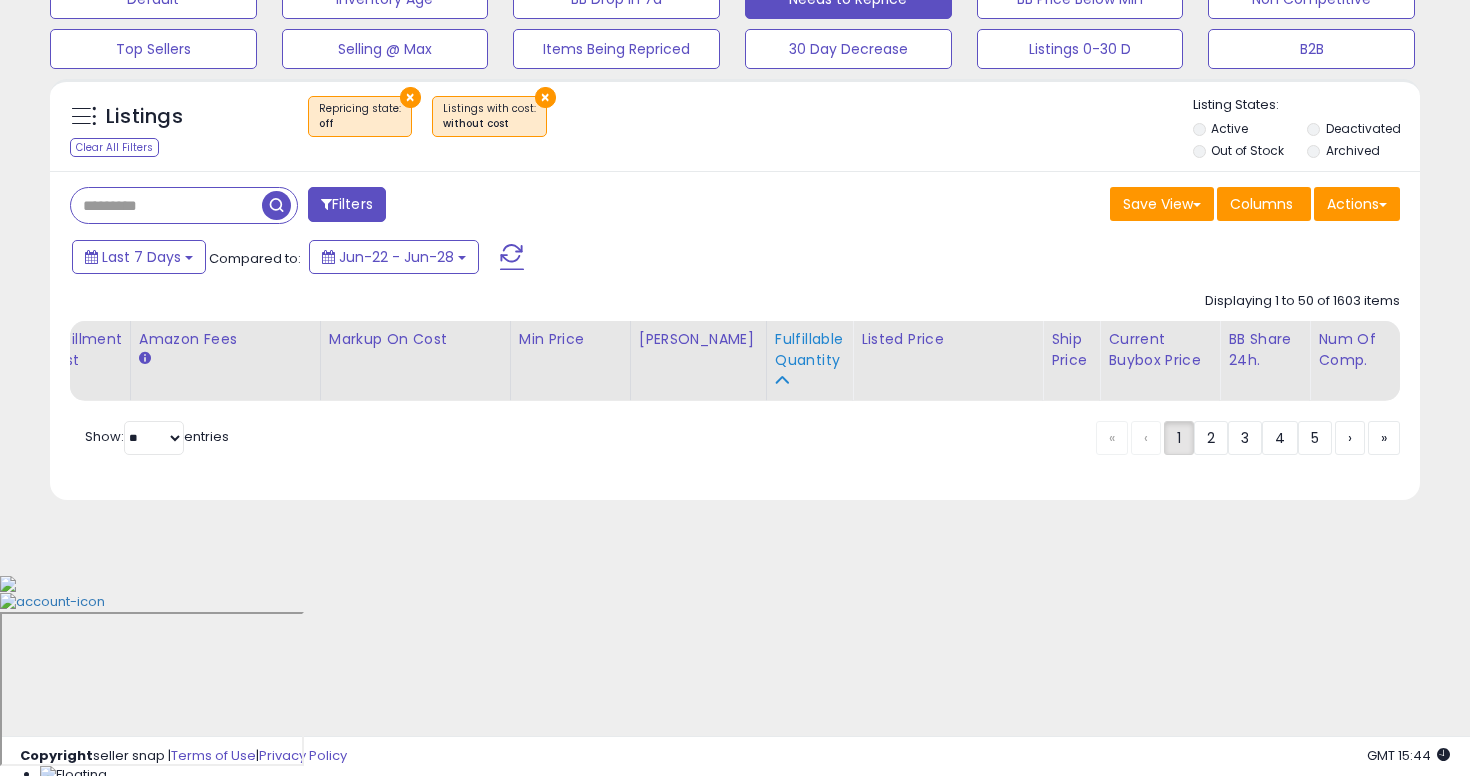 scroll, scrollTop: 478, scrollLeft: 0, axis: vertical 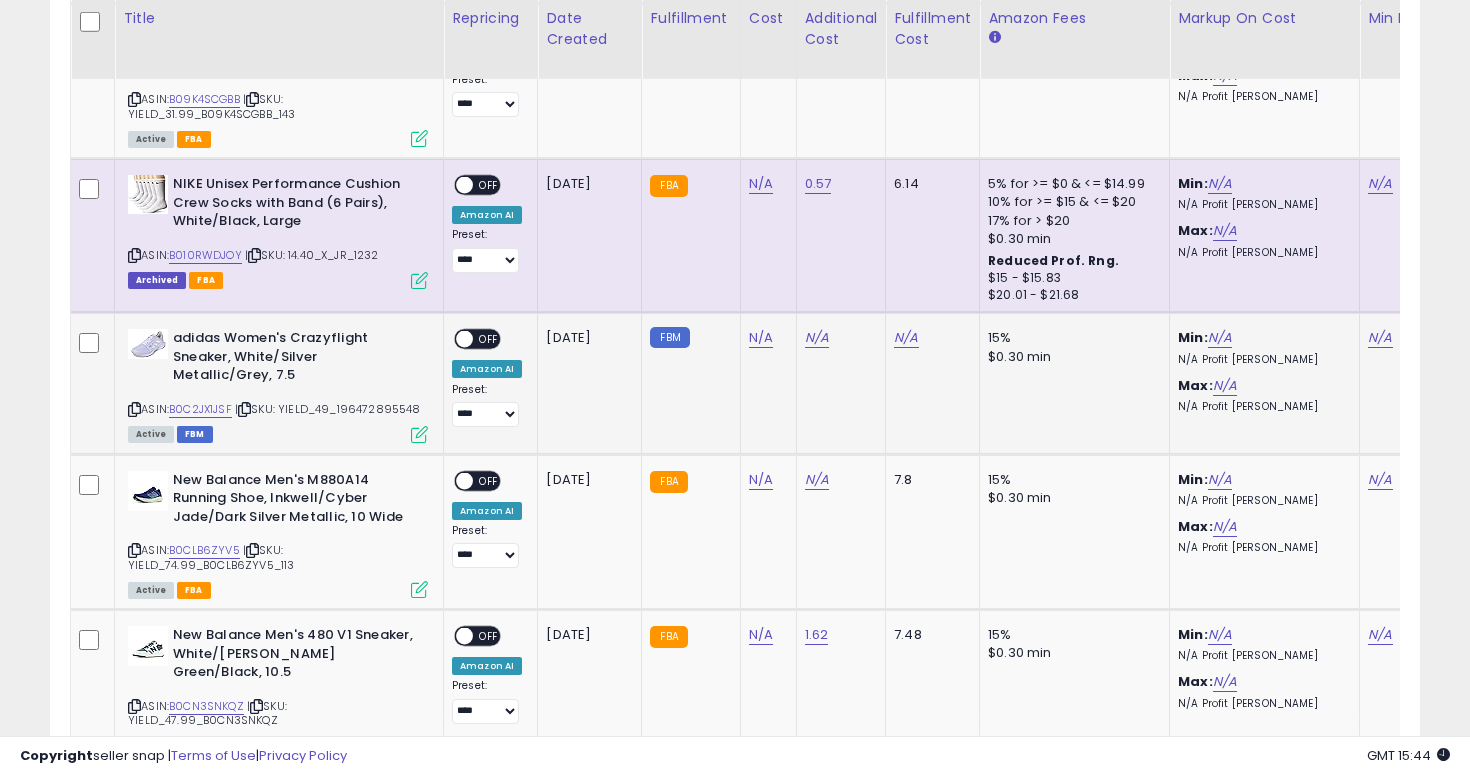 click on "adidas Women's Crazyflight Sneaker, White/Silver Metallic/Grey, 7.5" at bounding box center (294, 359) 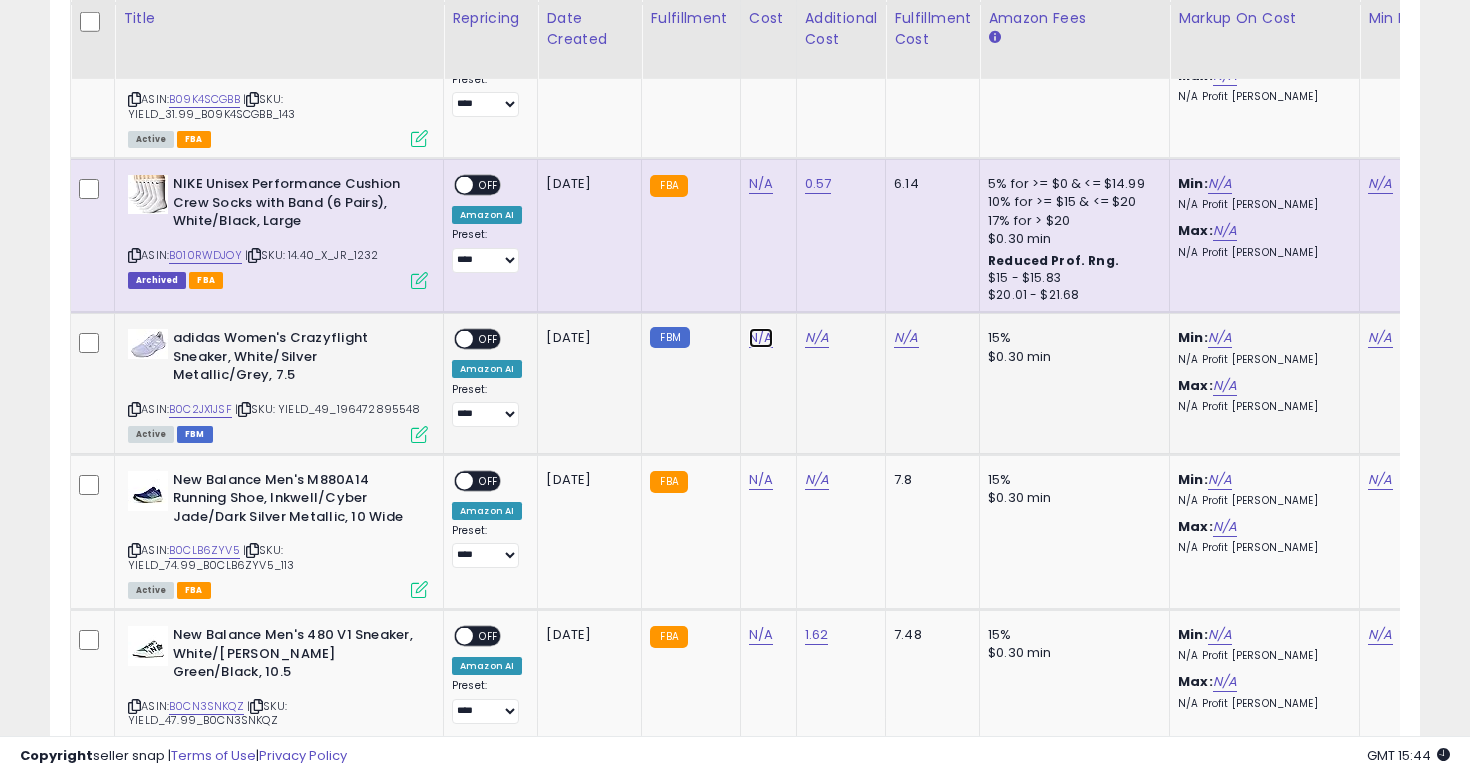 click on "N/A" at bounding box center [761, -1931] 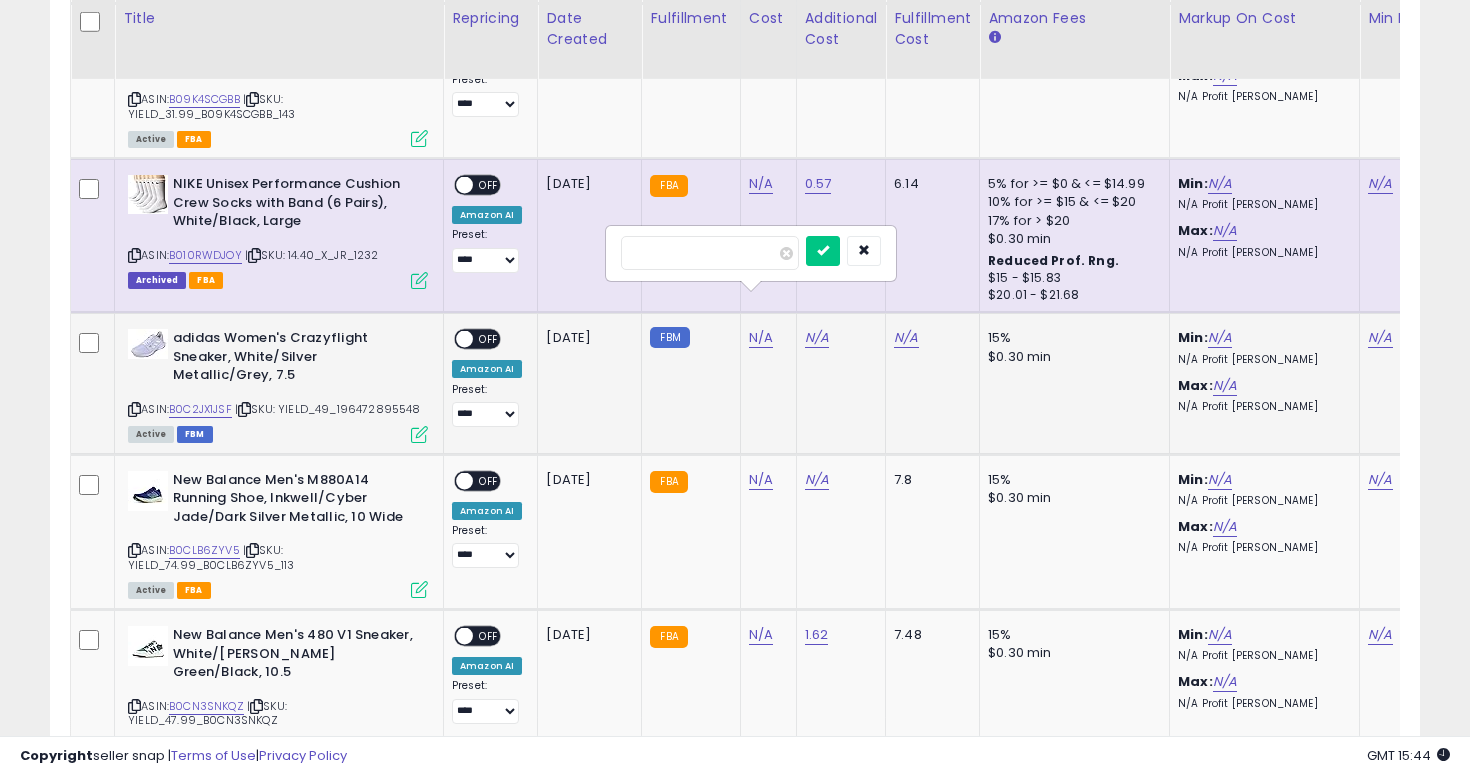 type on "**" 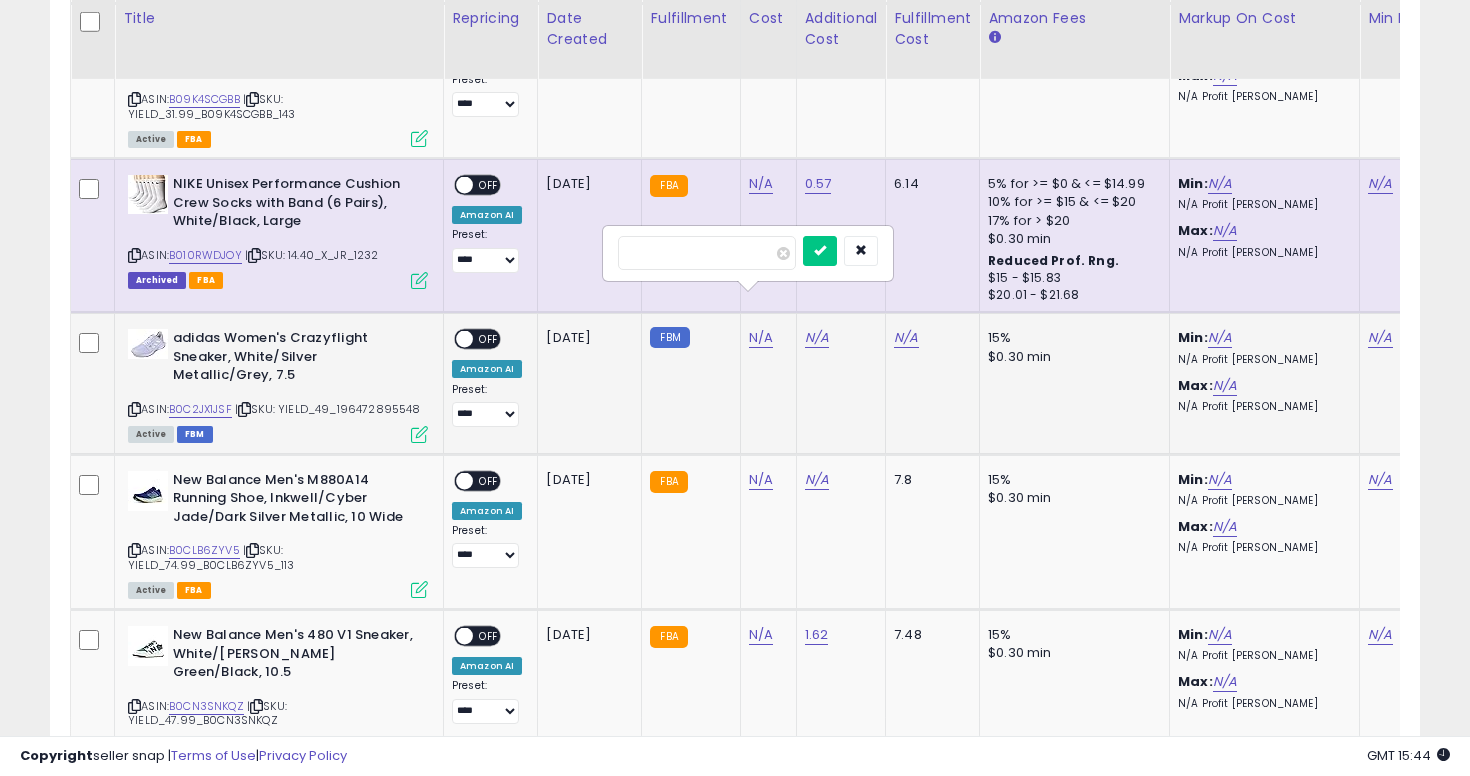 click at bounding box center [820, 251] 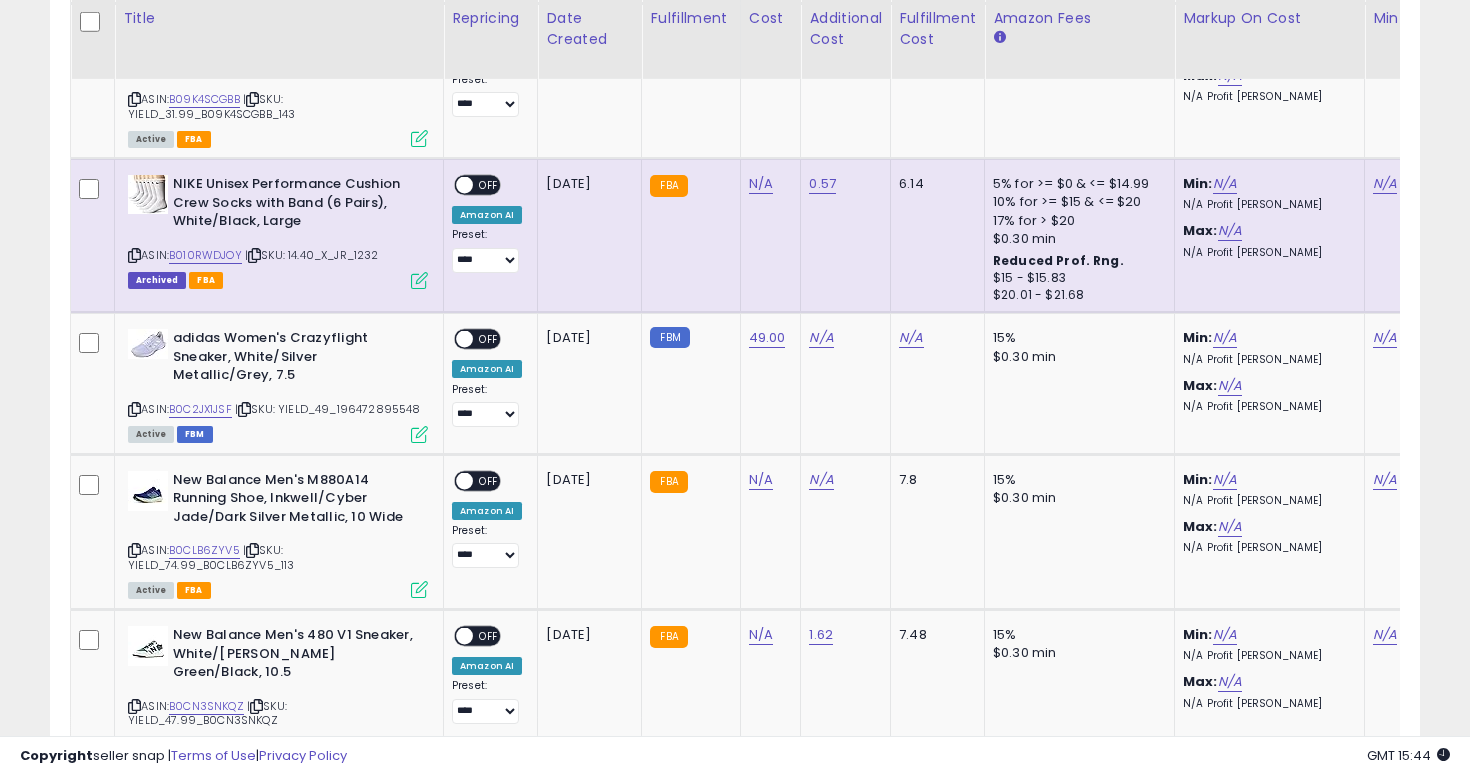 scroll, scrollTop: 0, scrollLeft: 160, axis: horizontal 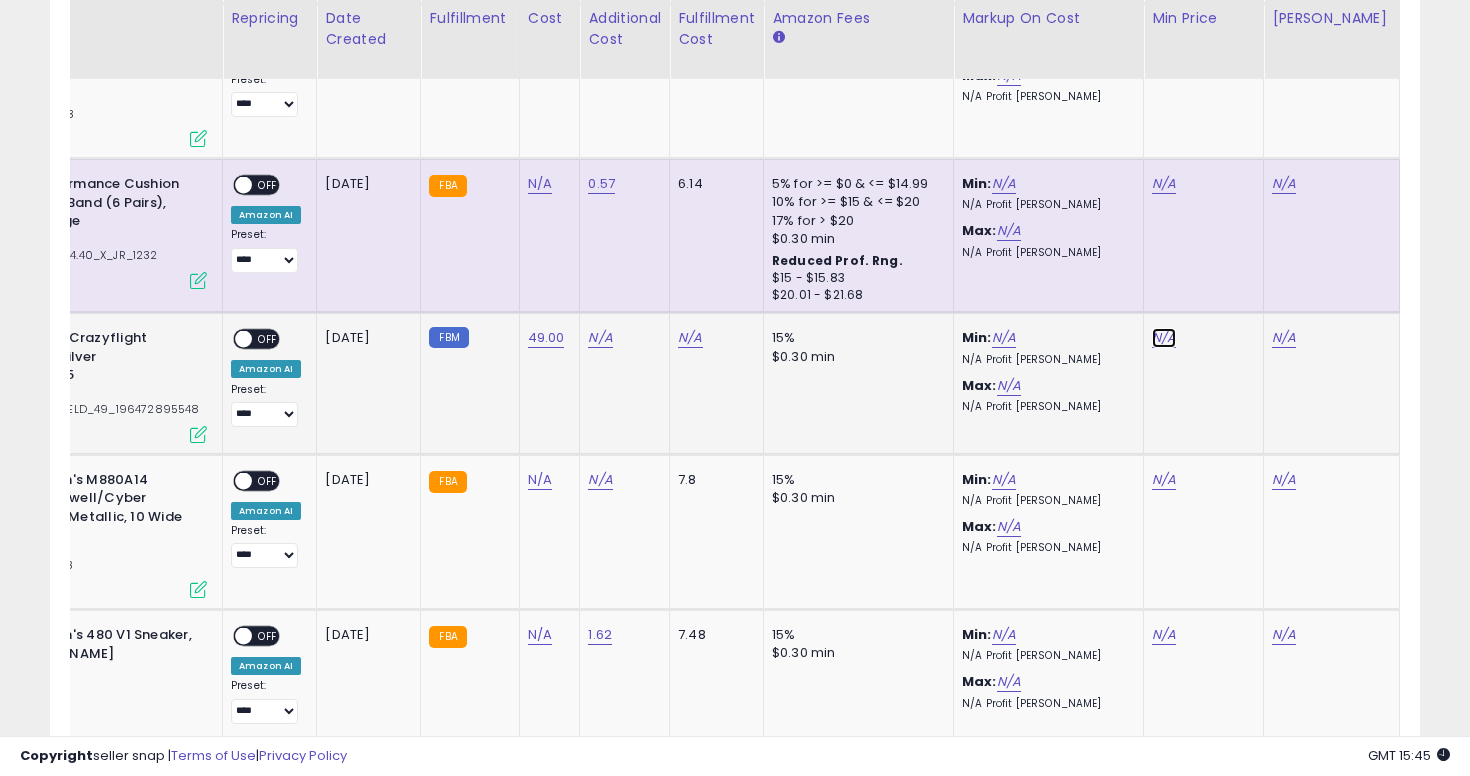 click on "N/A" at bounding box center (1164, -1931) 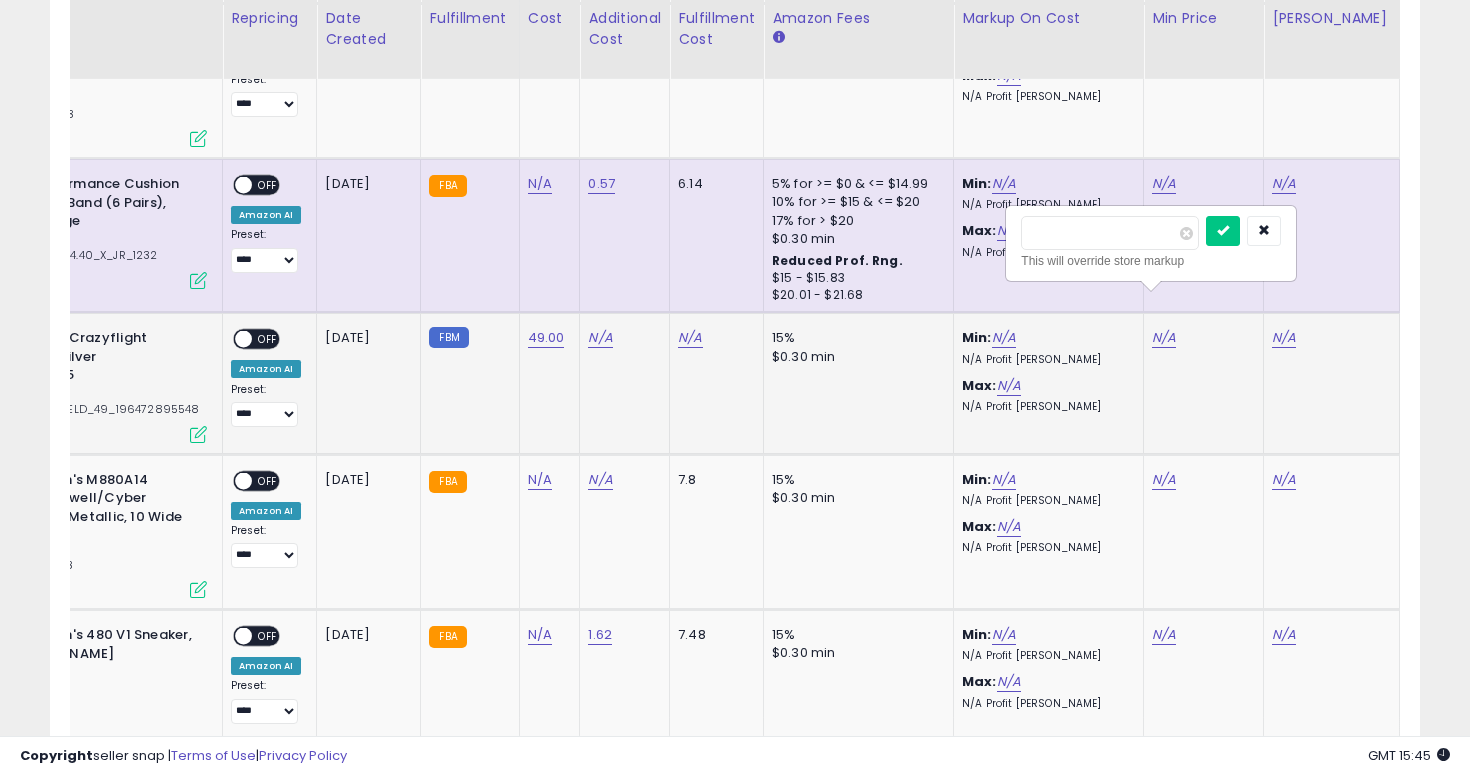 type on "*****" 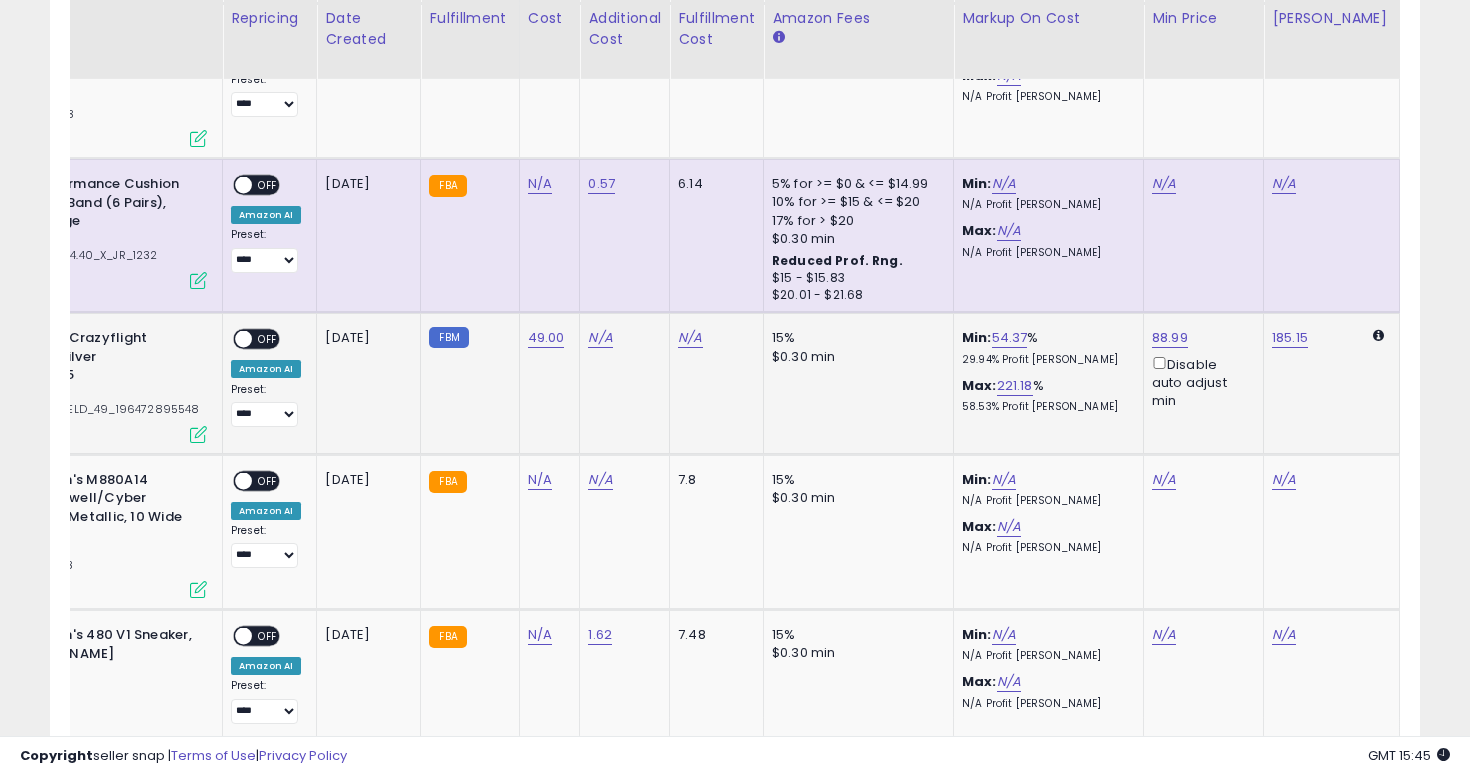 scroll, scrollTop: 0, scrollLeft: 0, axis: both 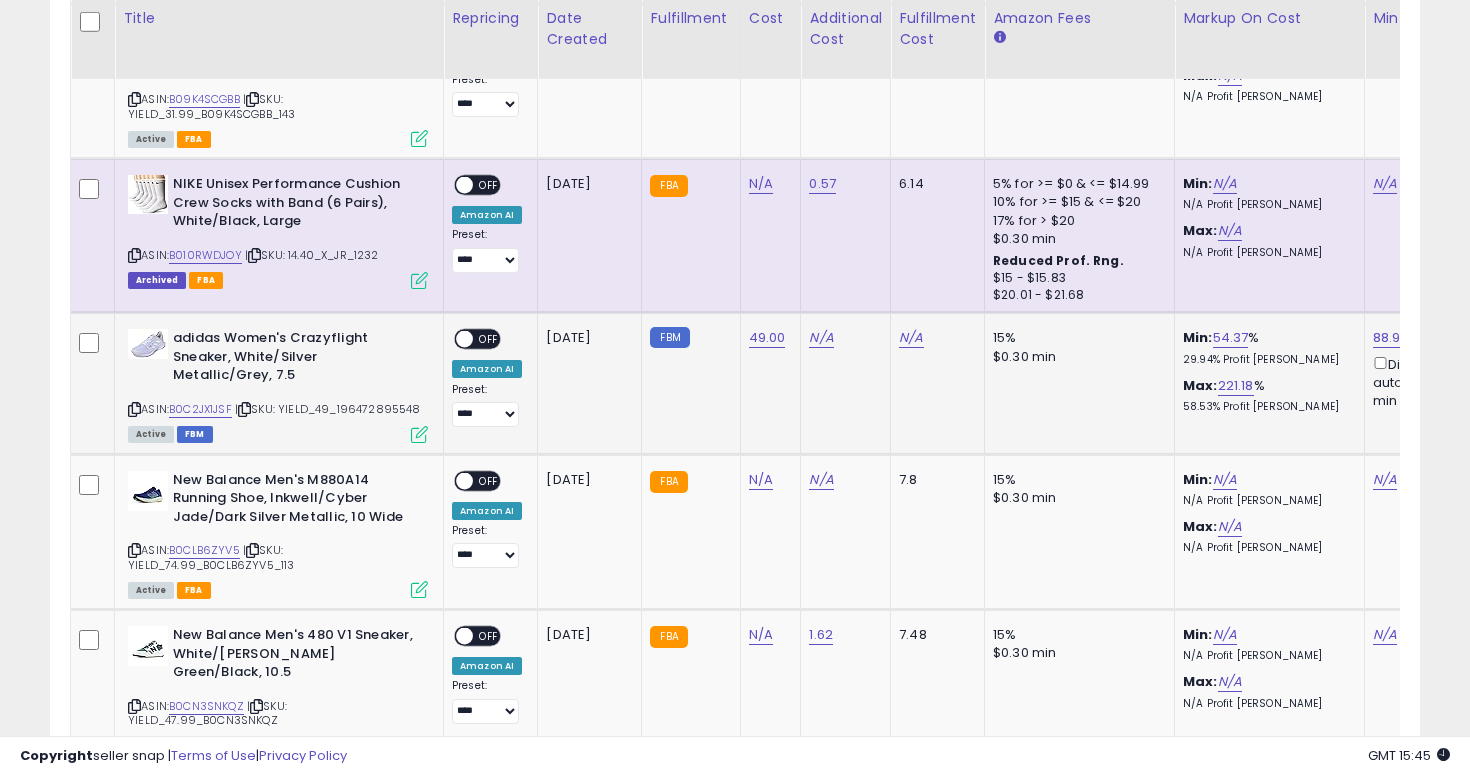 click on "OFF" at bounding box center (489, 339) 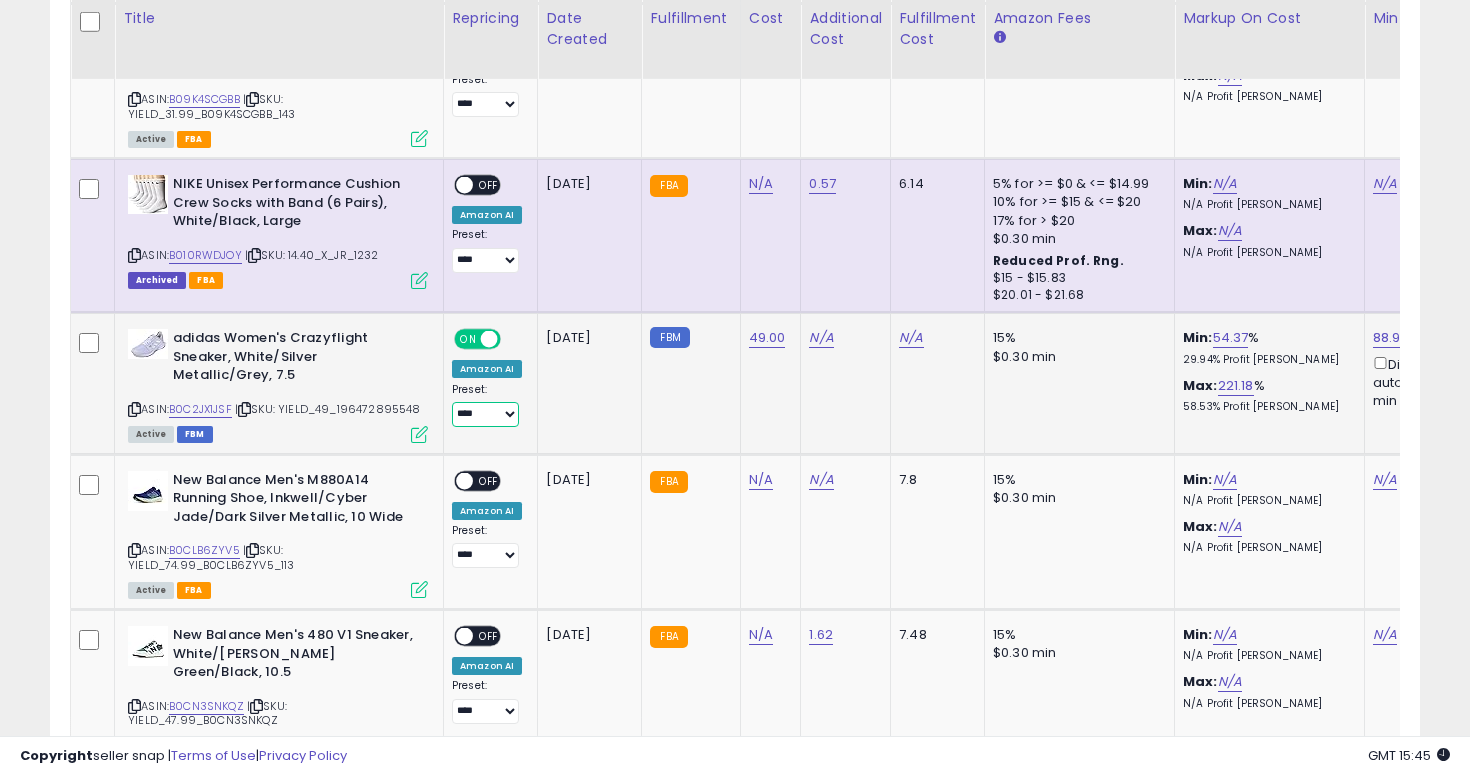 click on "**********" at bounding box center [485, 414] 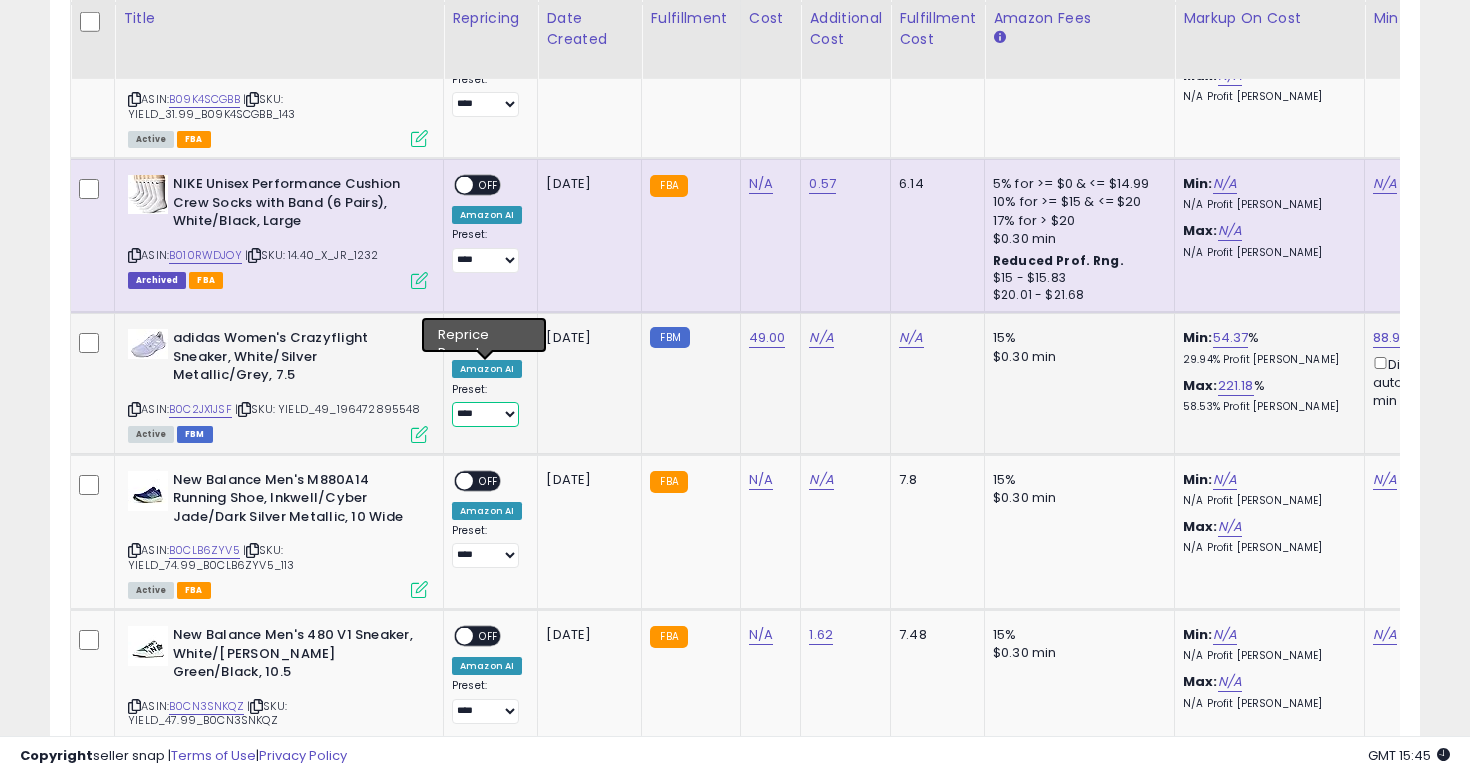 select on "**********" 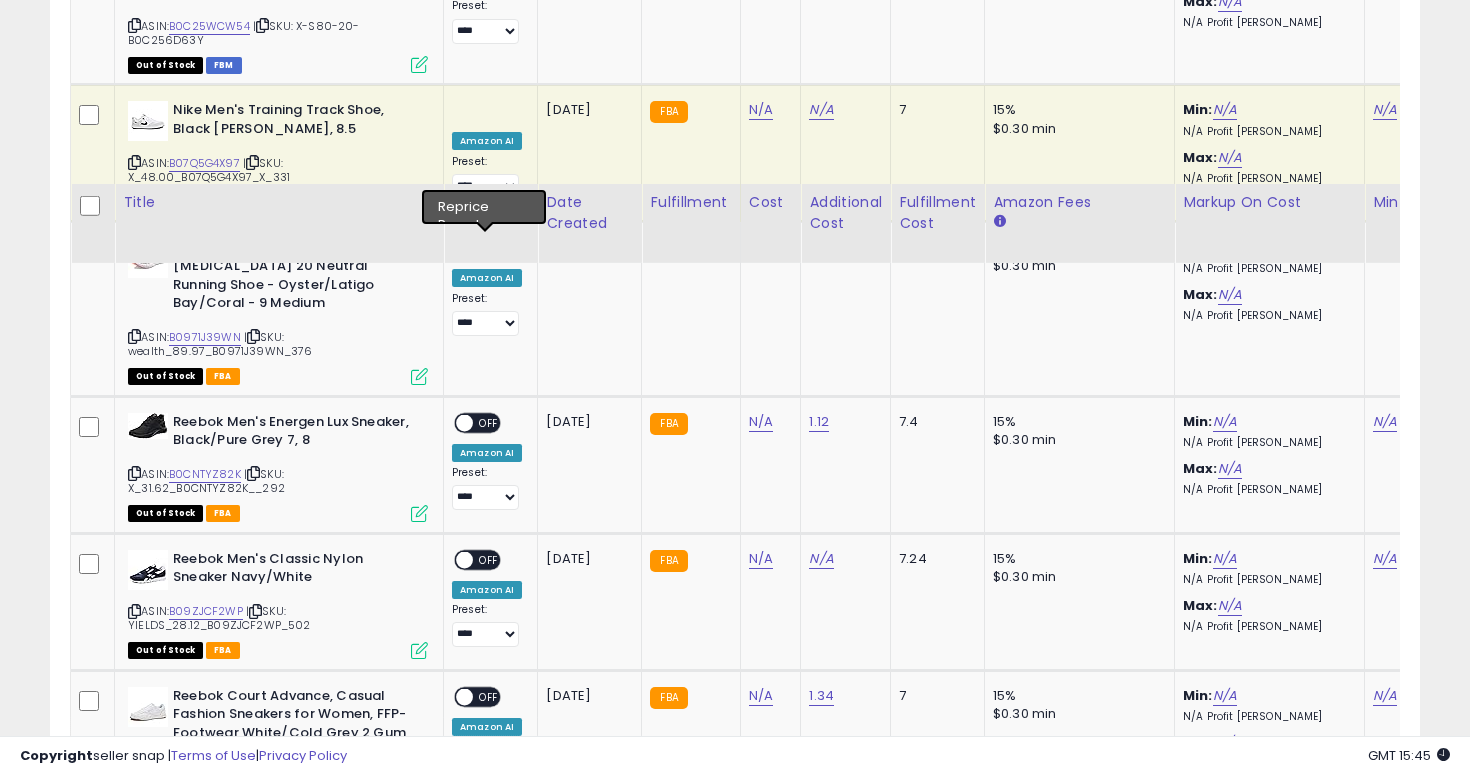 scroll, scrollTop: 7580, scrollLeft: 0, axis: vertical 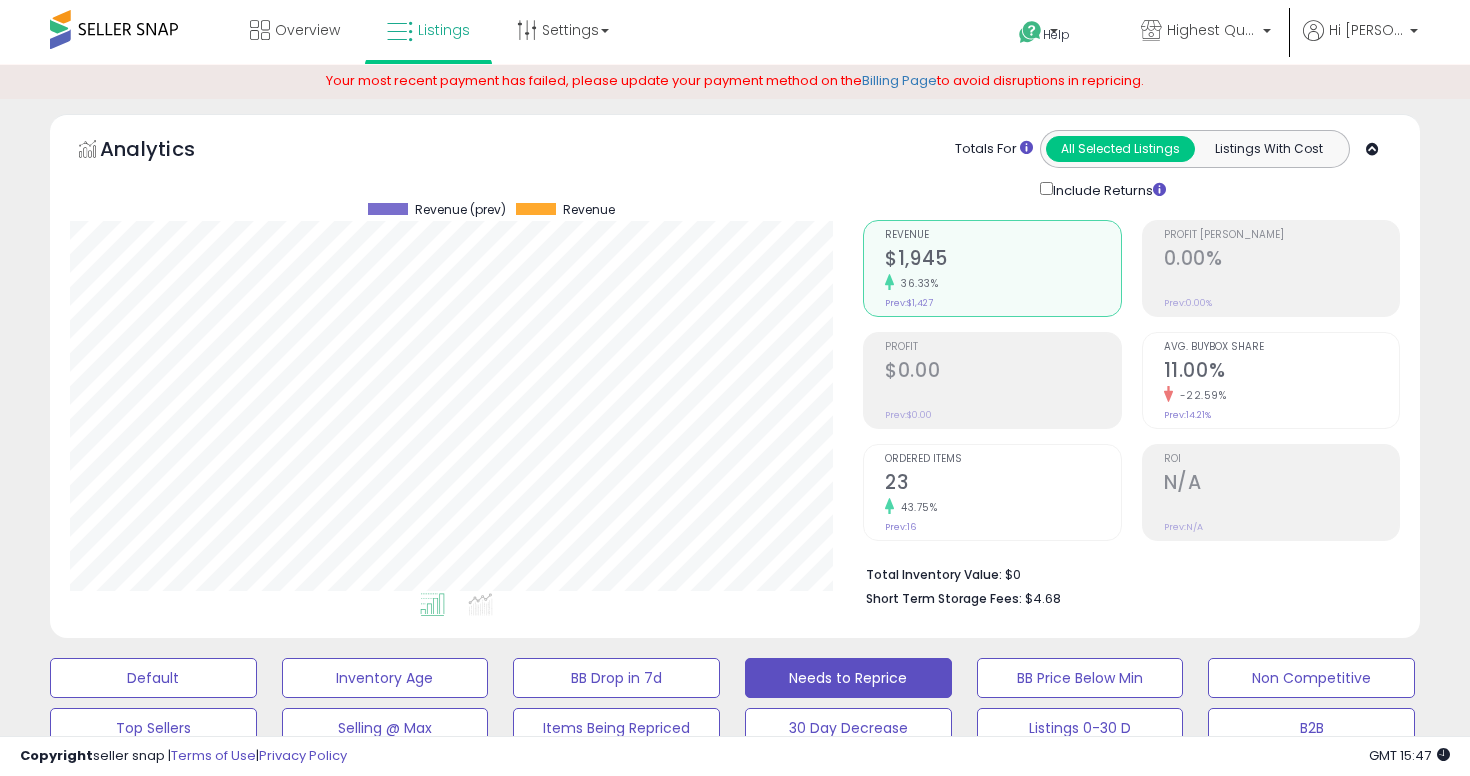click on "Total Inventory Value:" at bounding box center [934, 574] 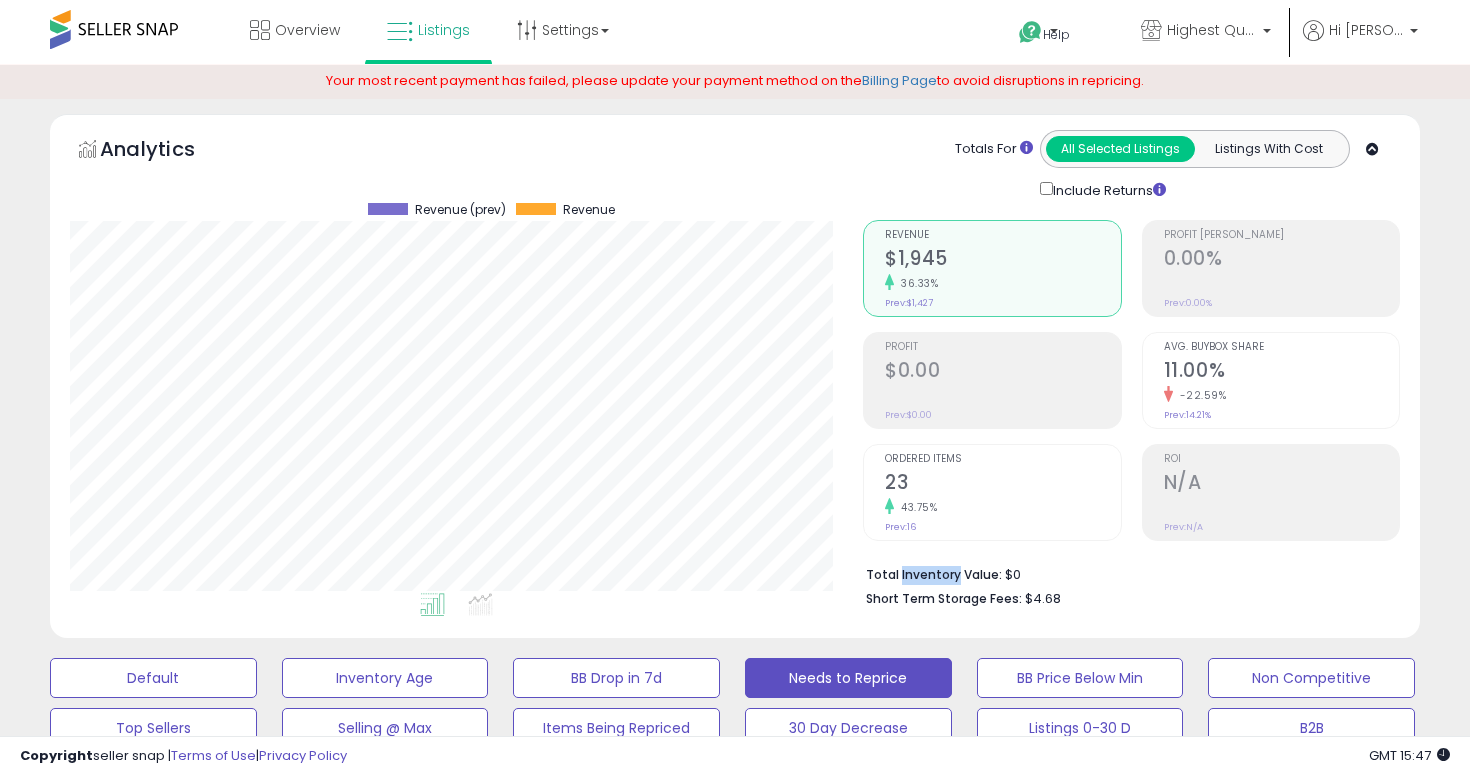 click on "Total Inventory Value:" at bounding box center [934, 574] 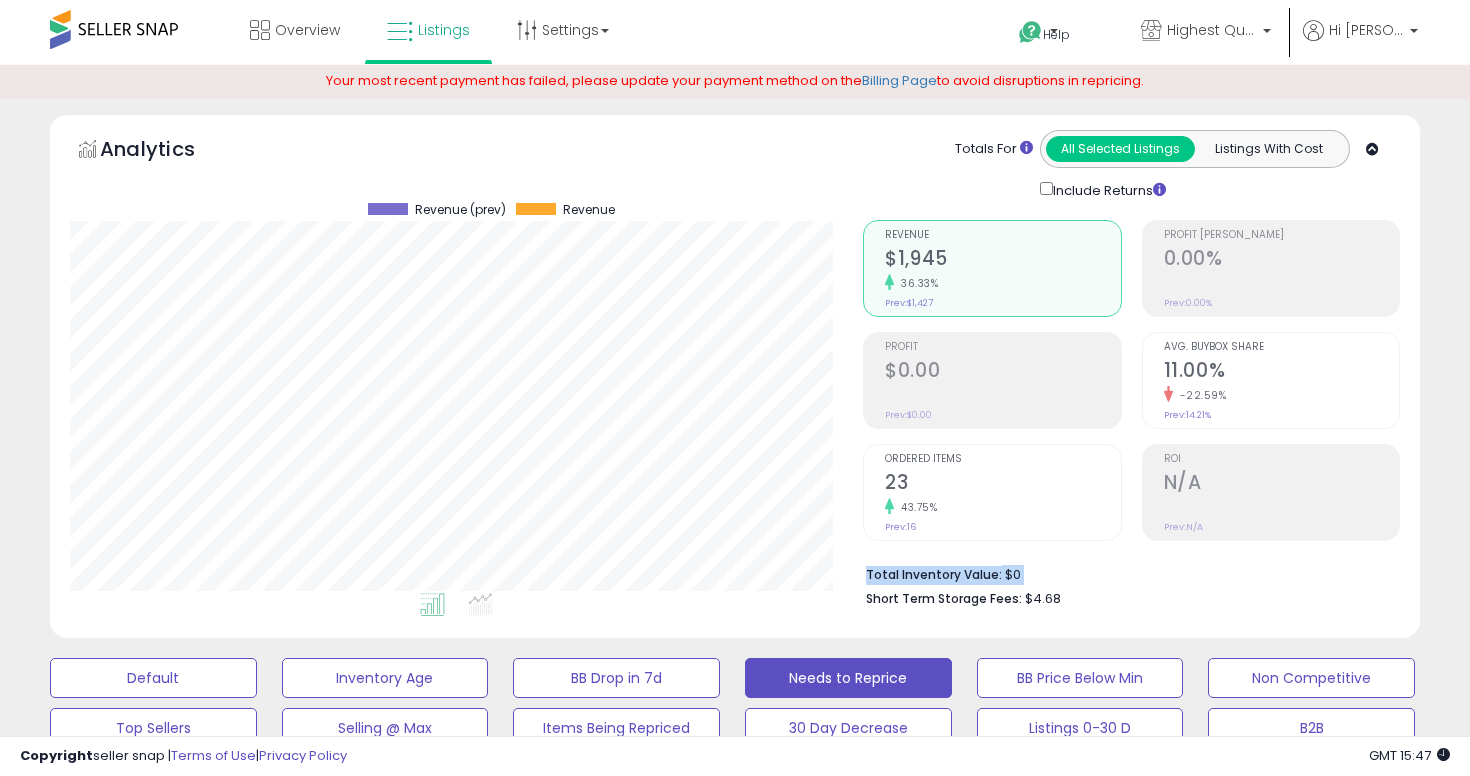 click on "Total Inventory Value:" at bounding box center (934, 574) 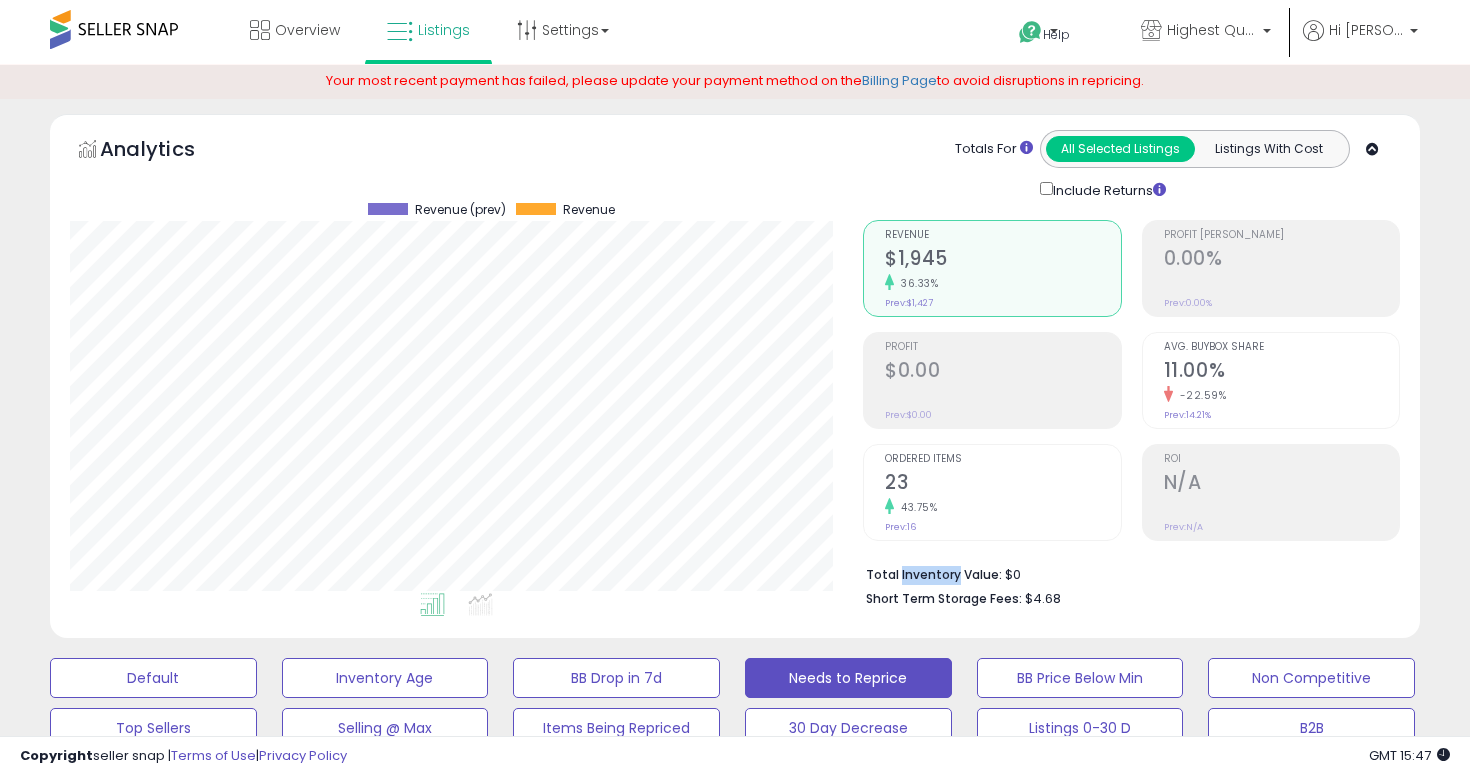 click on "Total Inventory Value:" at bounding box center (934, 574) 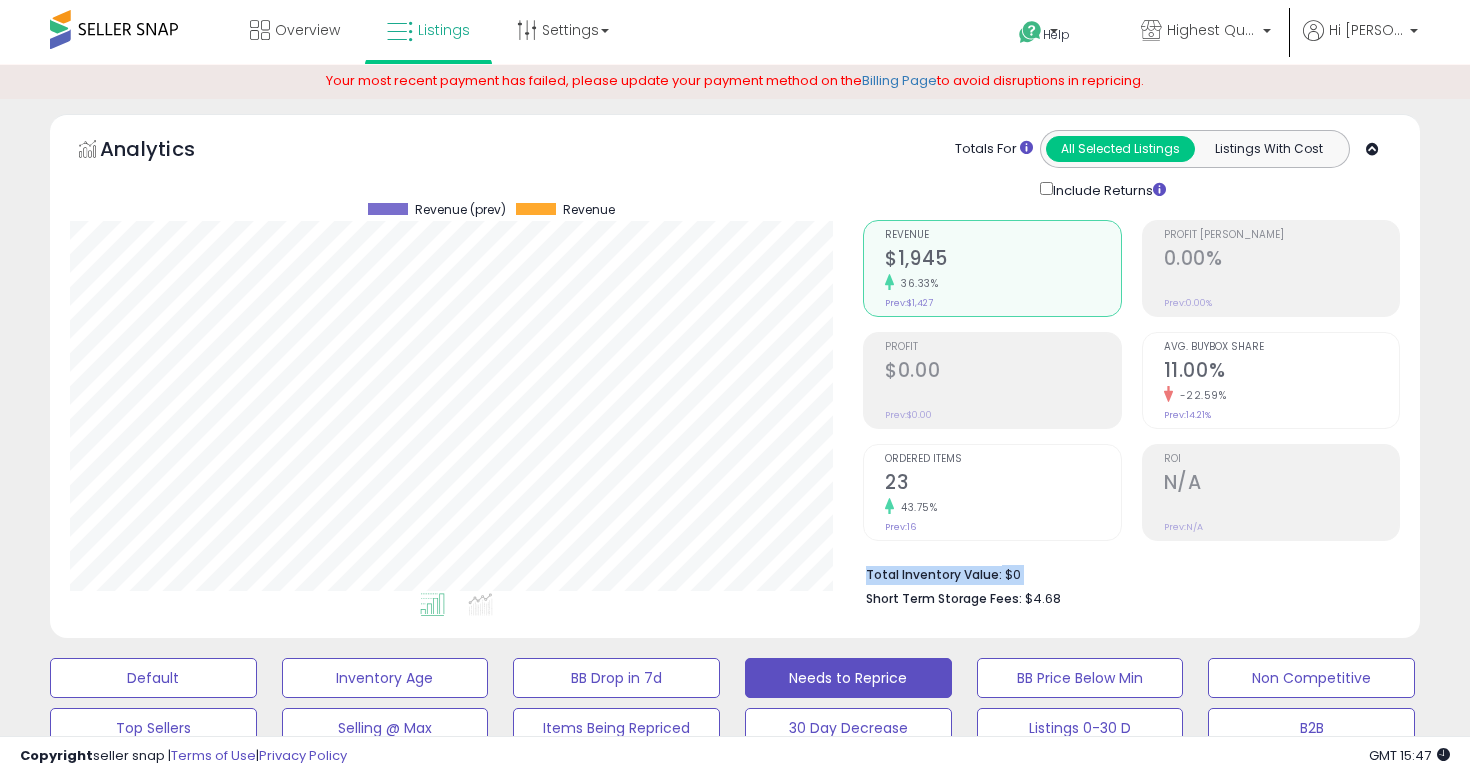 click on "Total Inventory Value:" at bounding box center (934, 574) 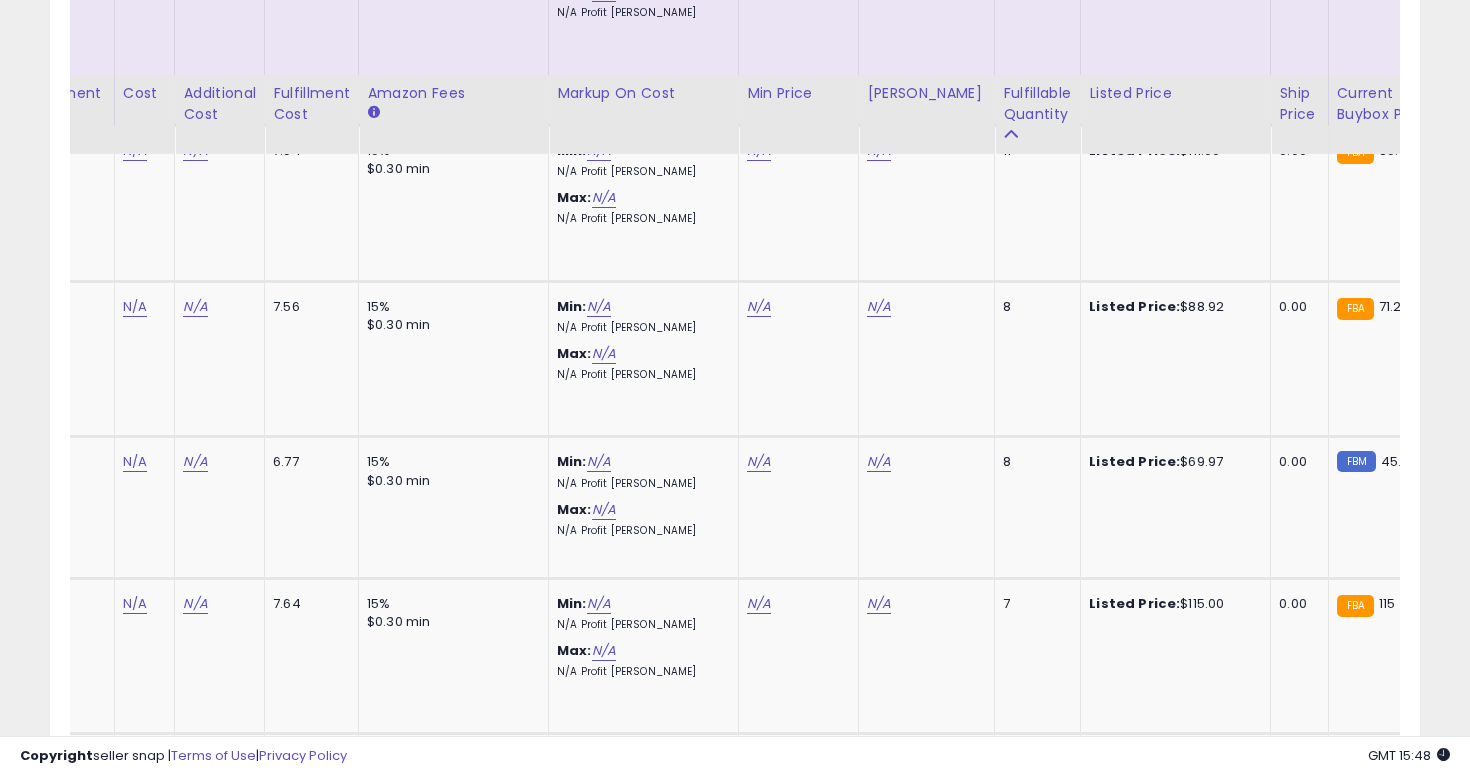 scroll, scrollTop: 1583, scrollLeft: 0, axis: vertical 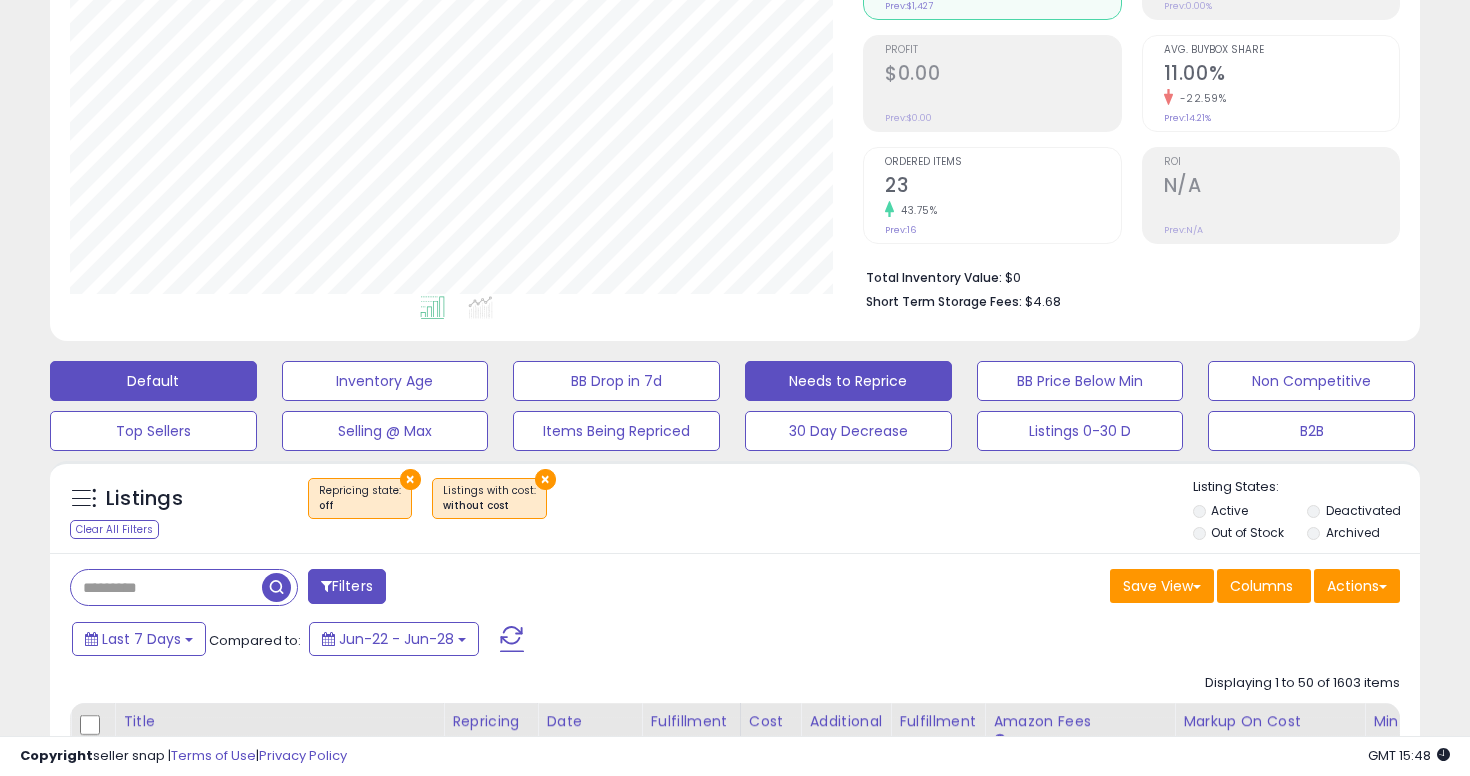 click on "Default" at bounding box center [153, 381] 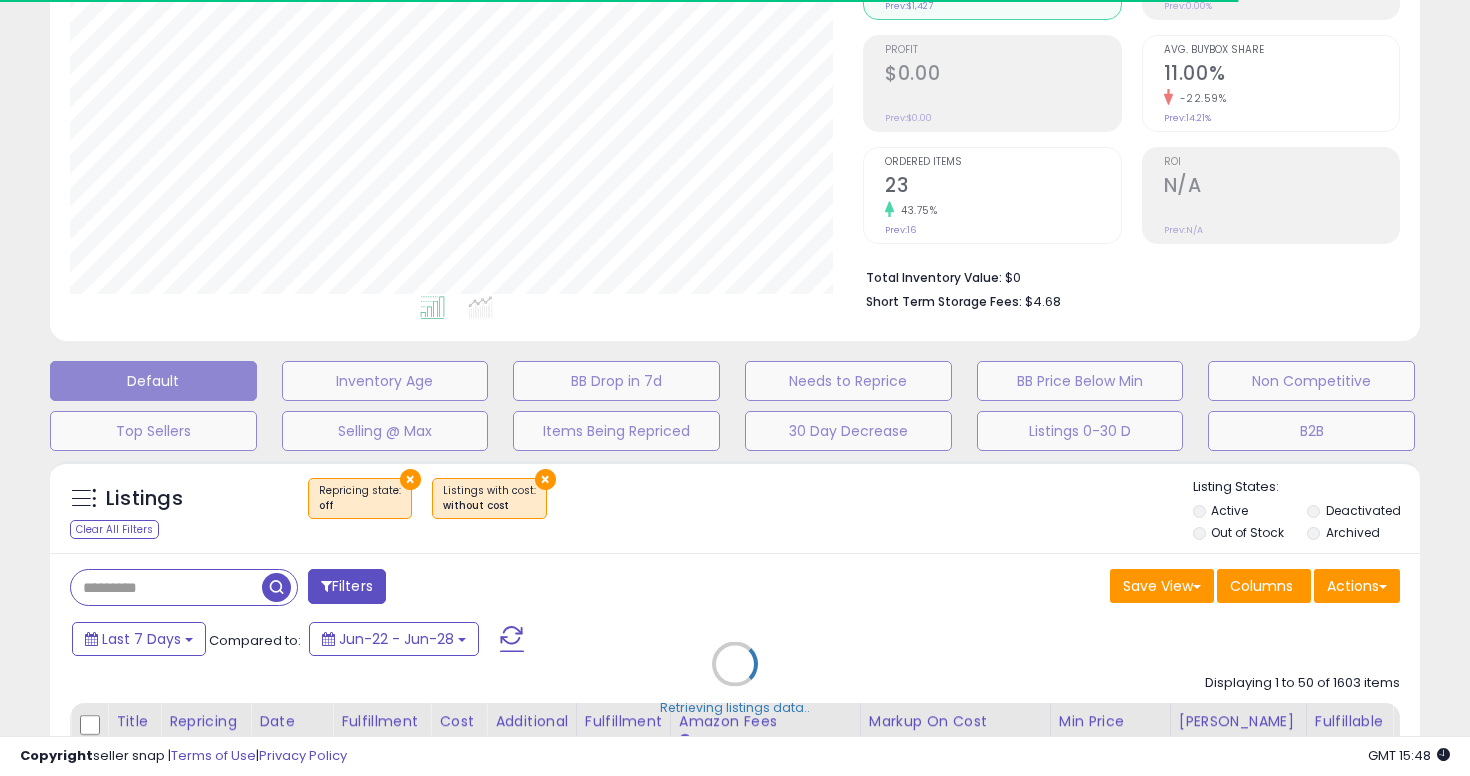 select on "**" 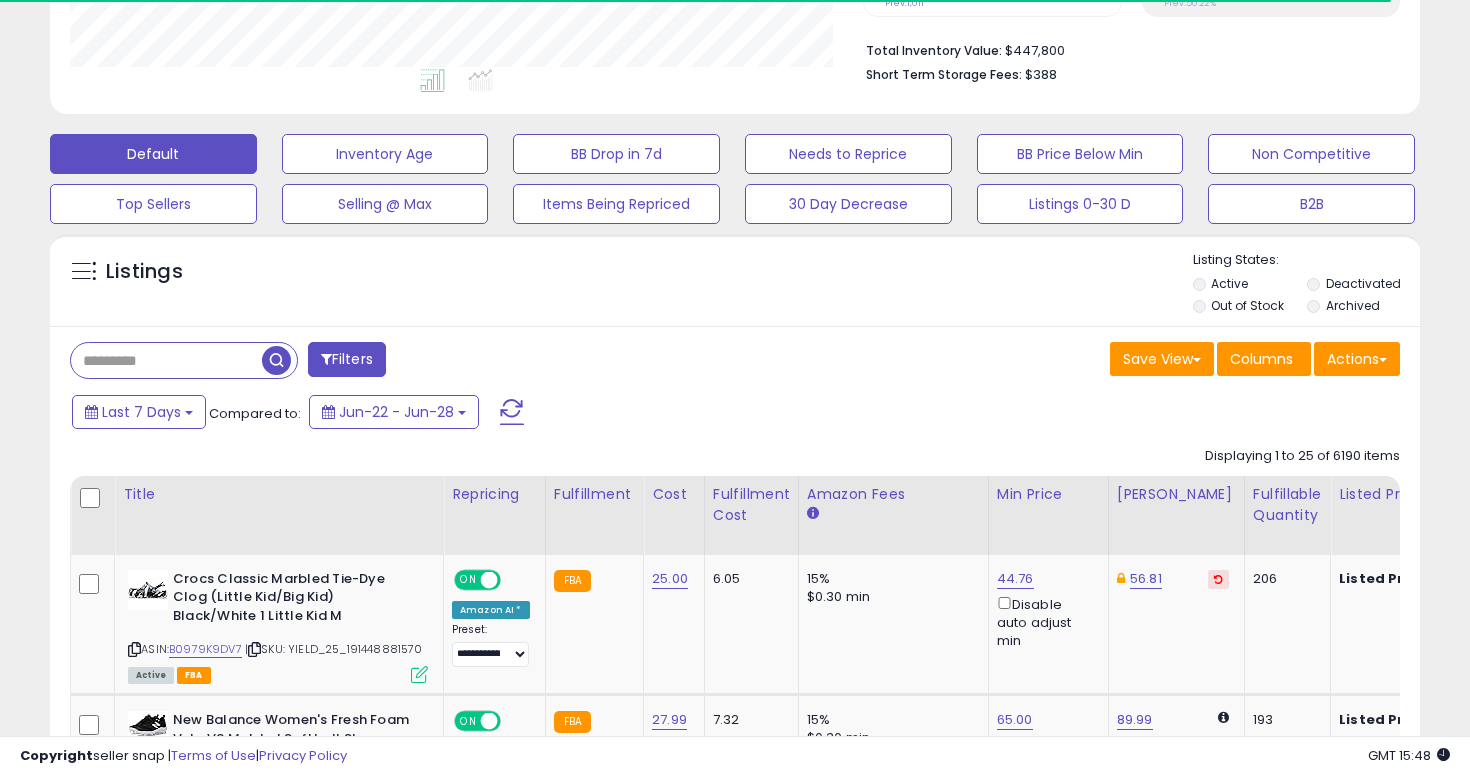 scroll, scrollTop: 528, scrollLeft: 0, axis: vertical 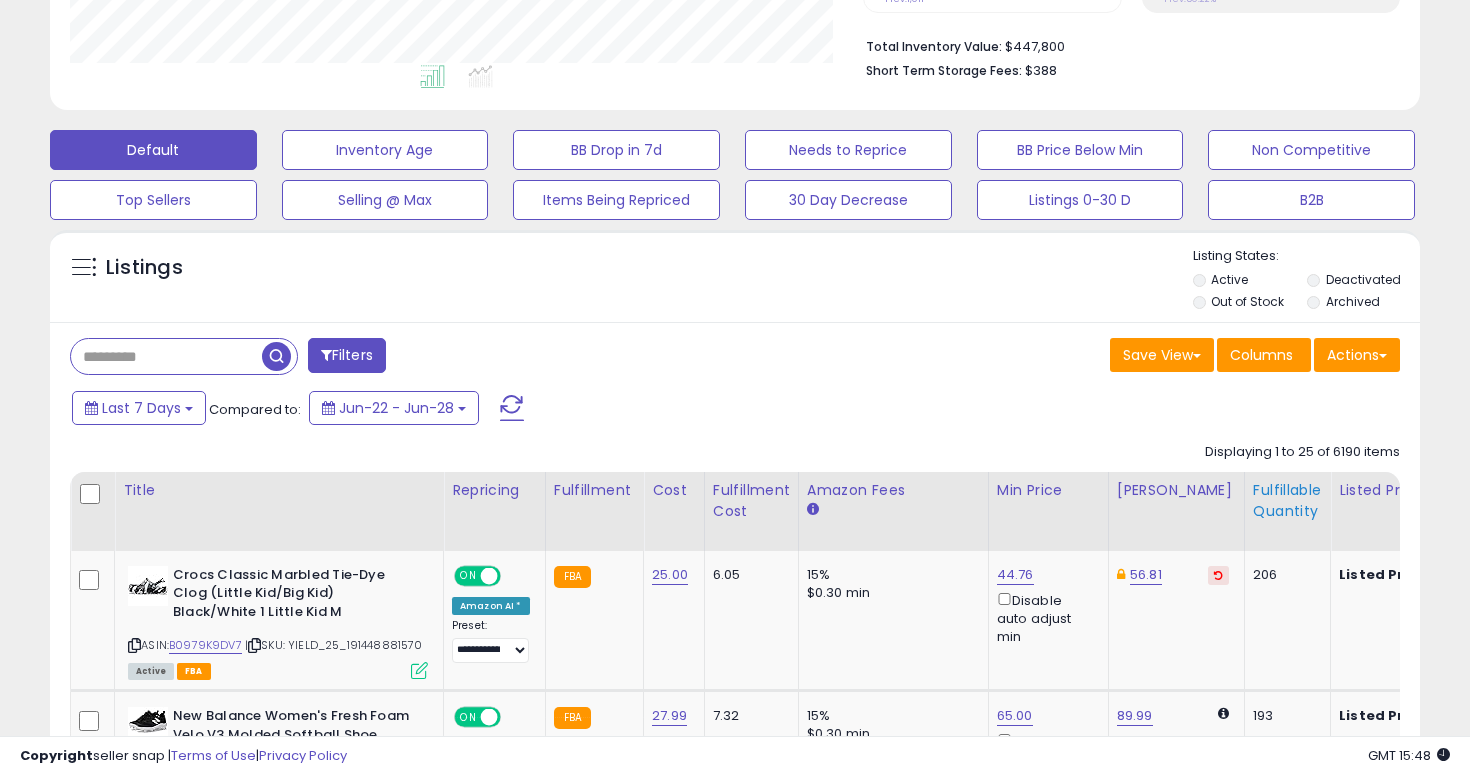 click on "Fulfillable Quantity" 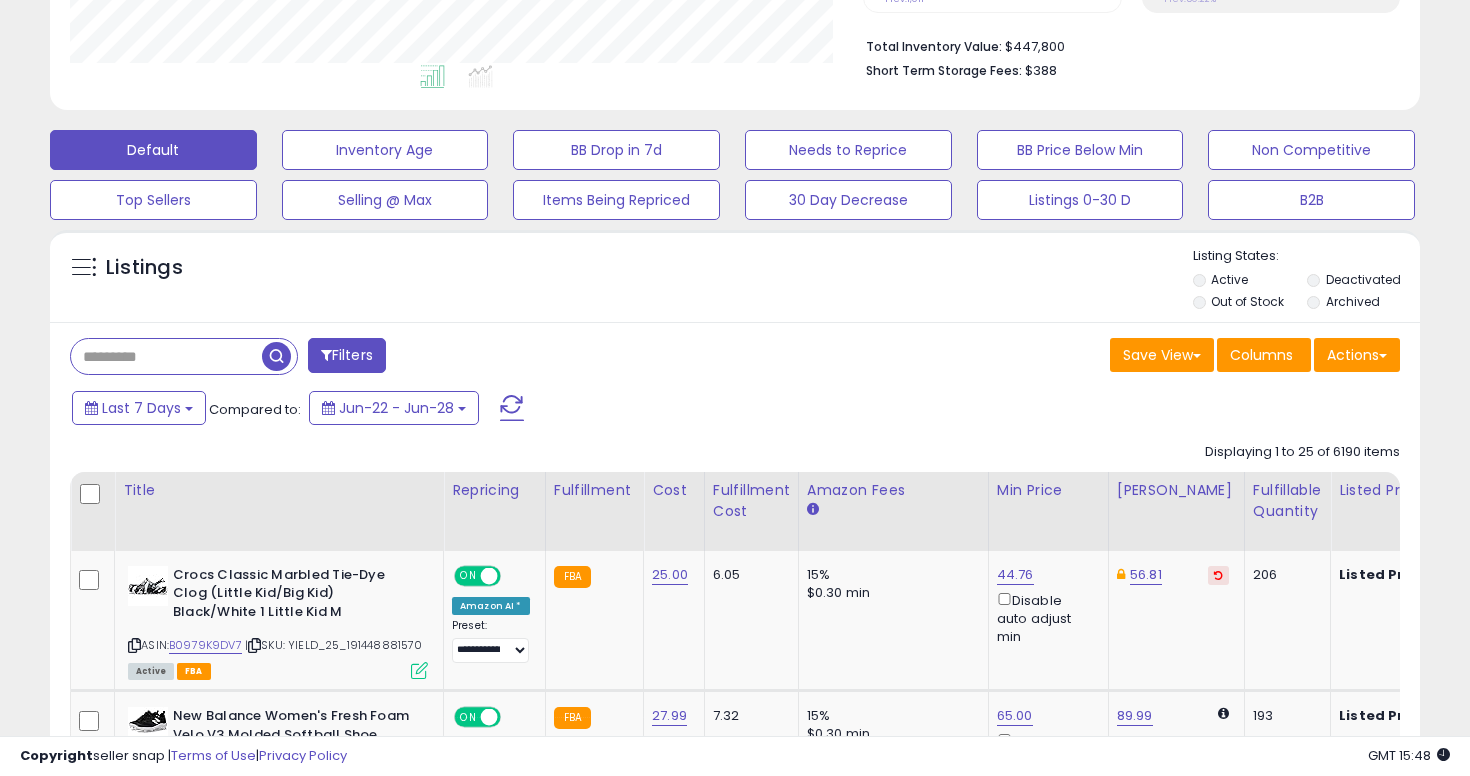 click on "Filters" at bounding box center (347, 355) 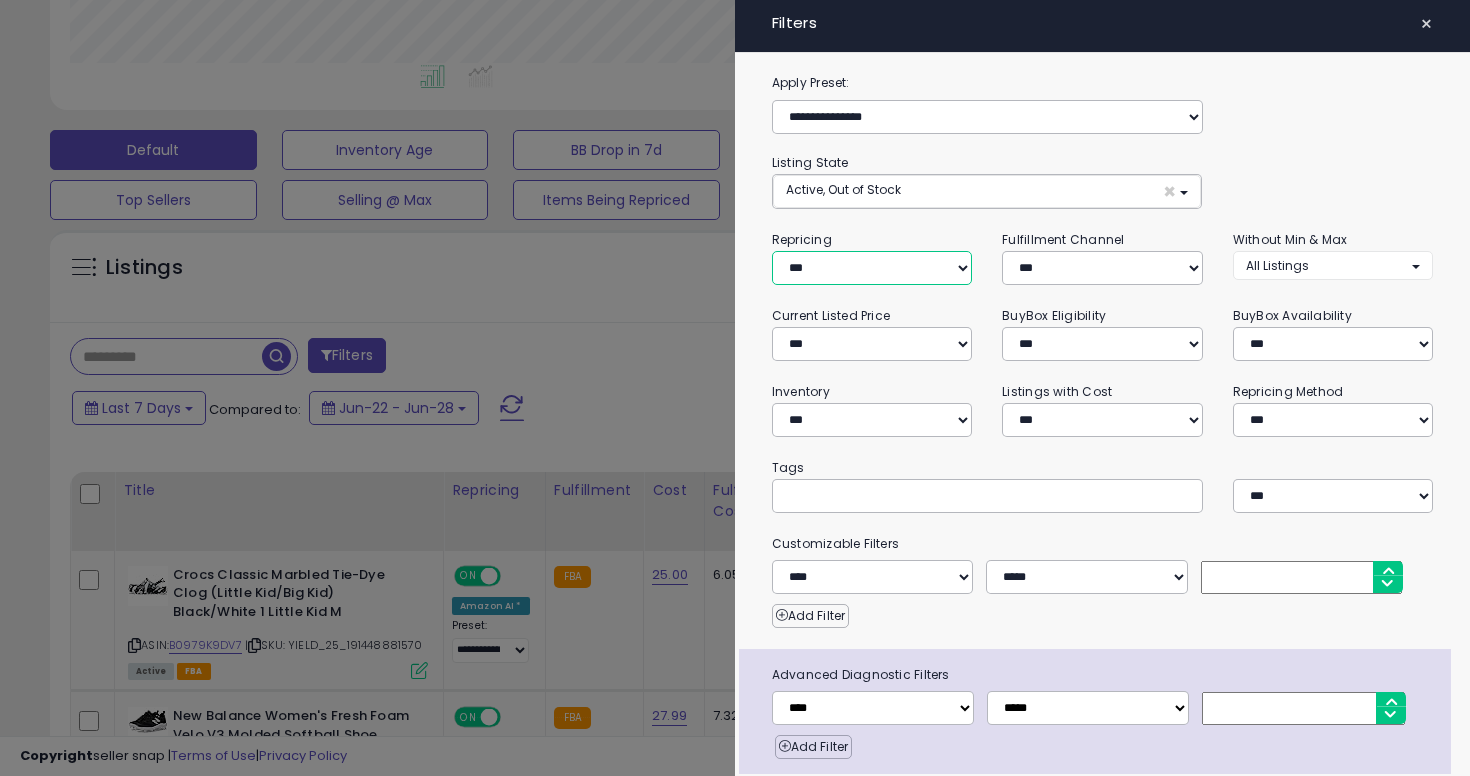 click on "**********" at bounding box center (872, 268) 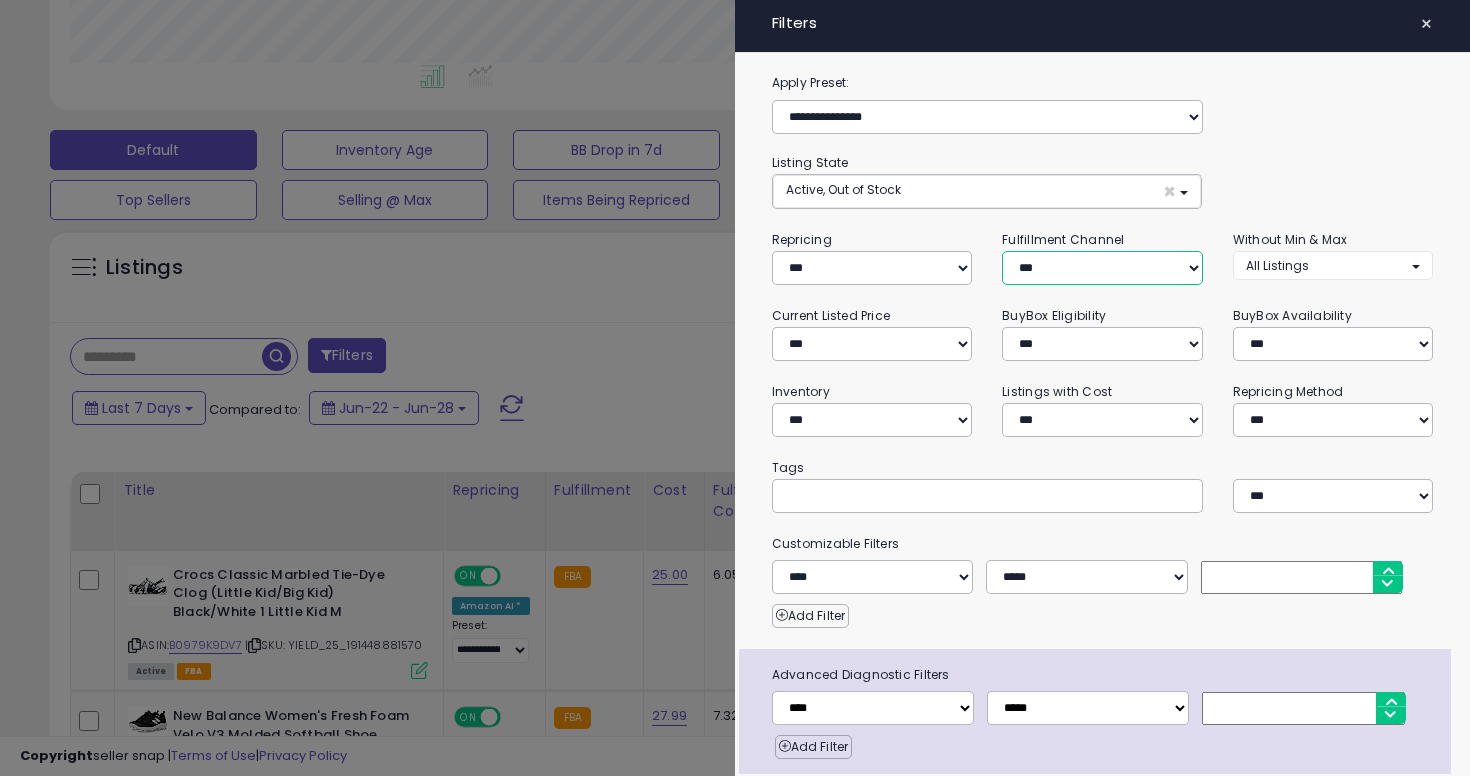 click on "***
***
***
***" at bounding box center (1102, 268) 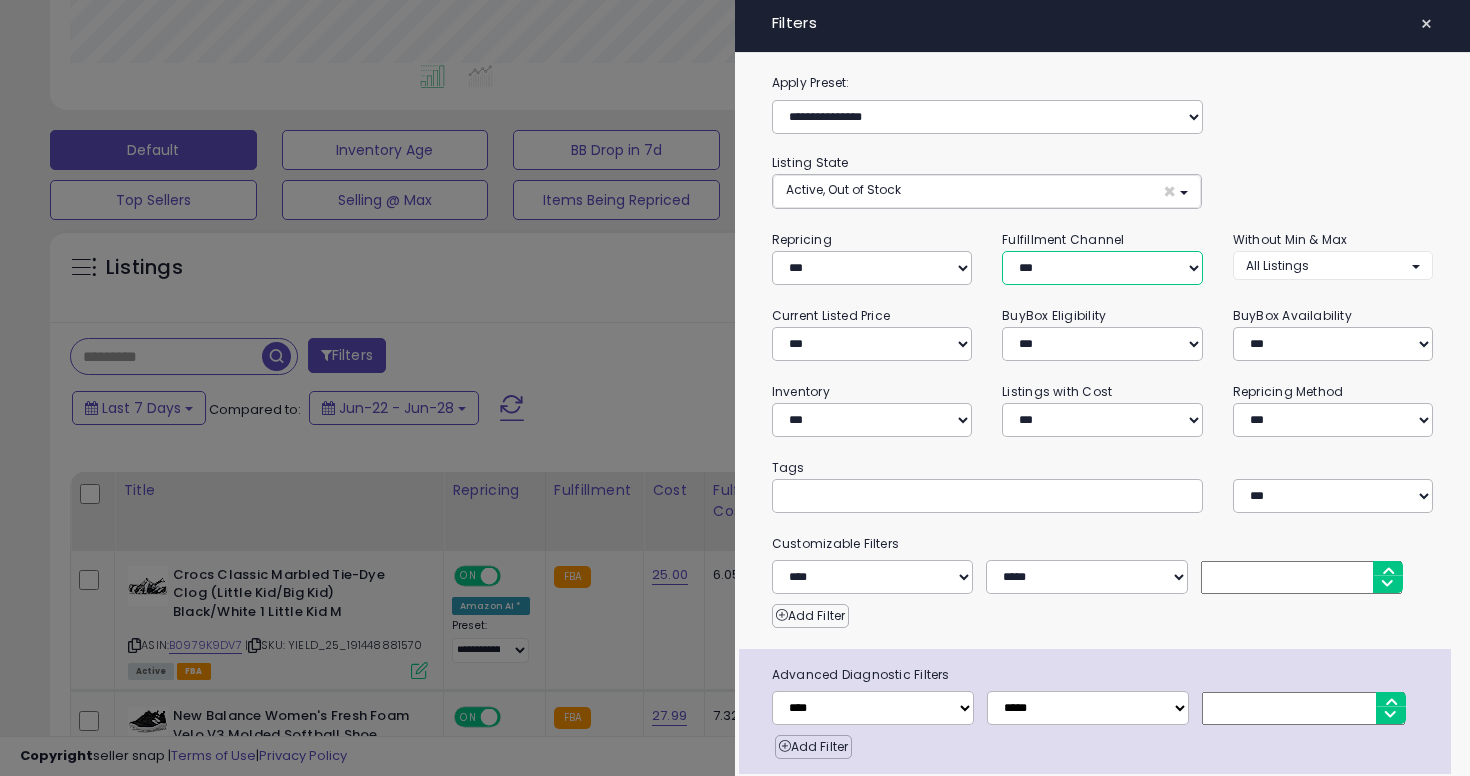 select on "***" 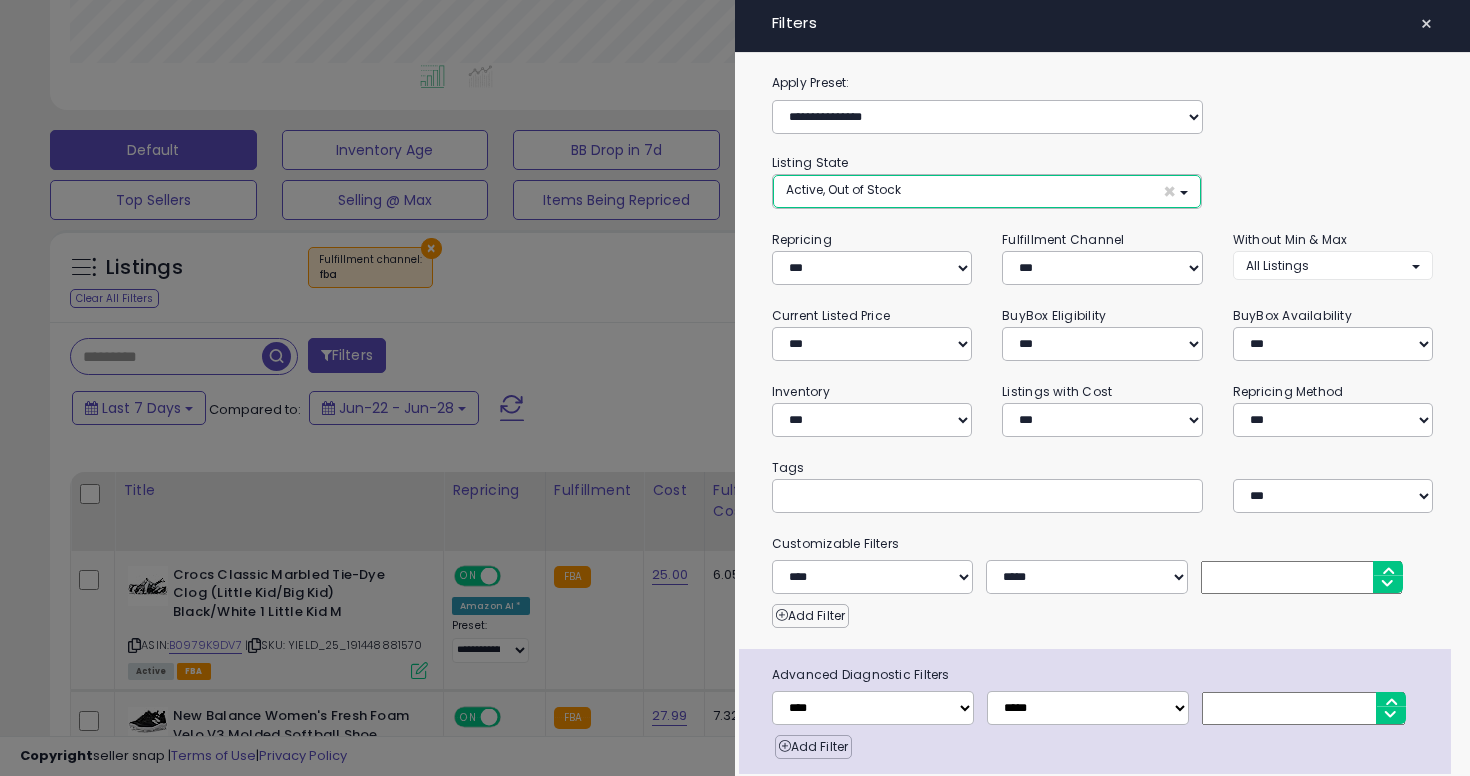 click on "Active, Out of Stock
×" at bounding box center [987, 191] 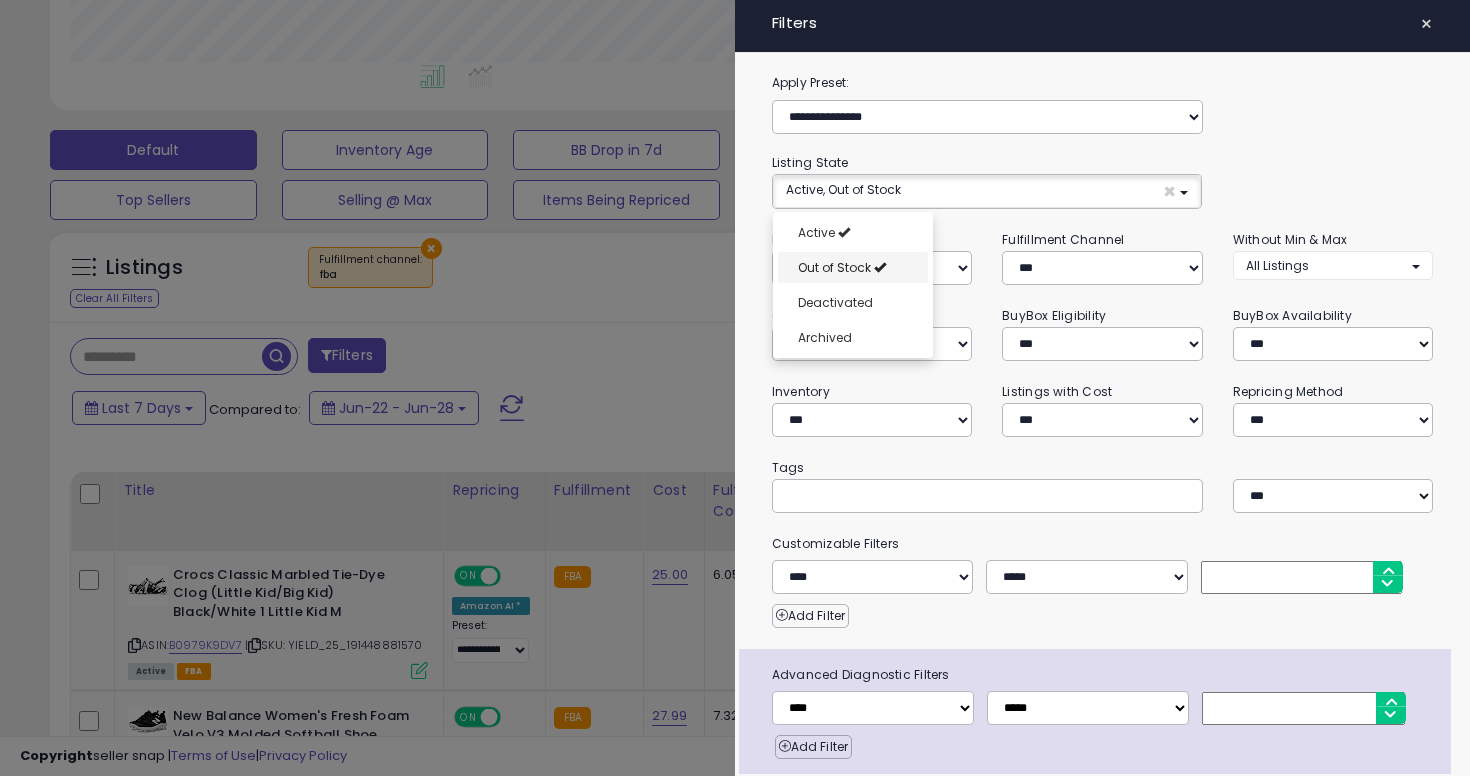 select on "**********" 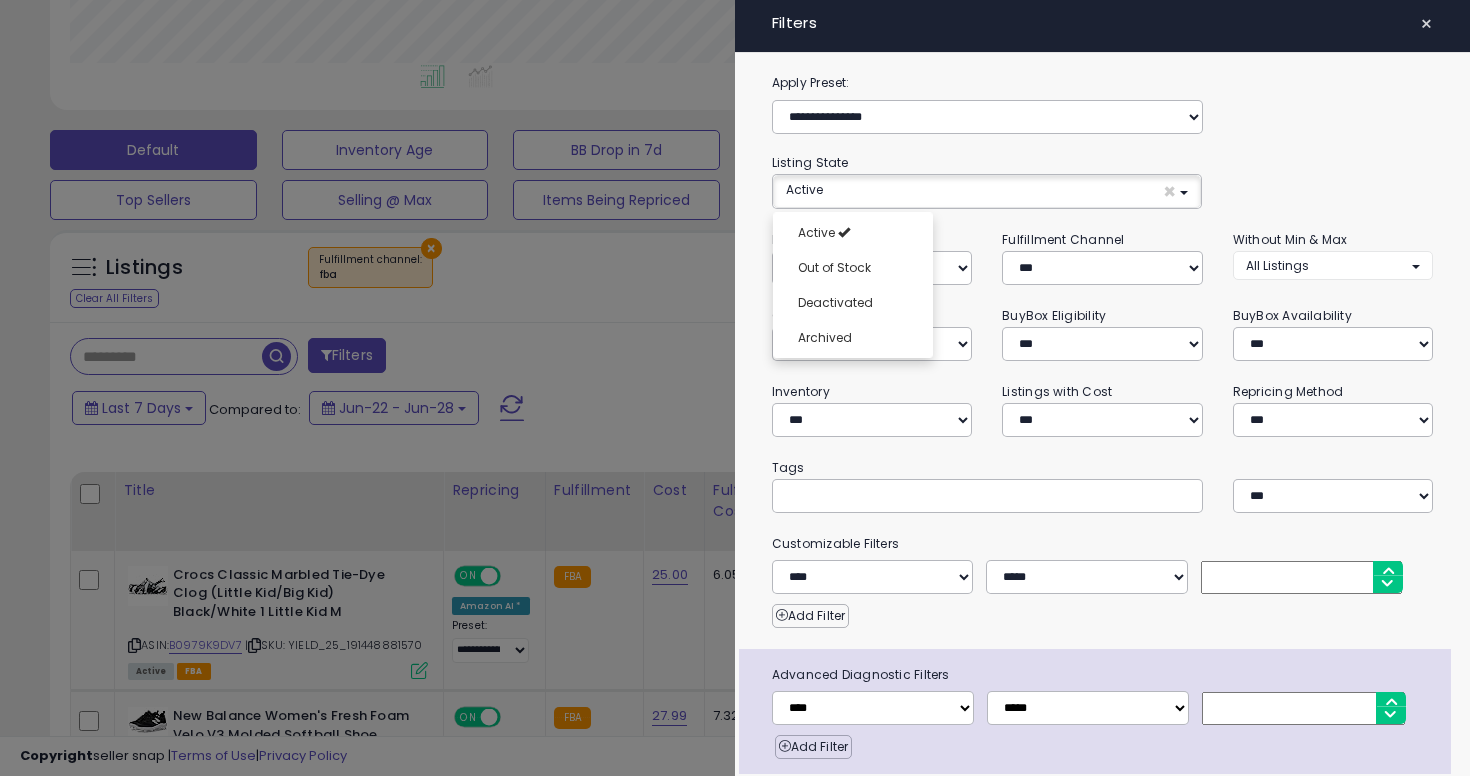 click on "**********" 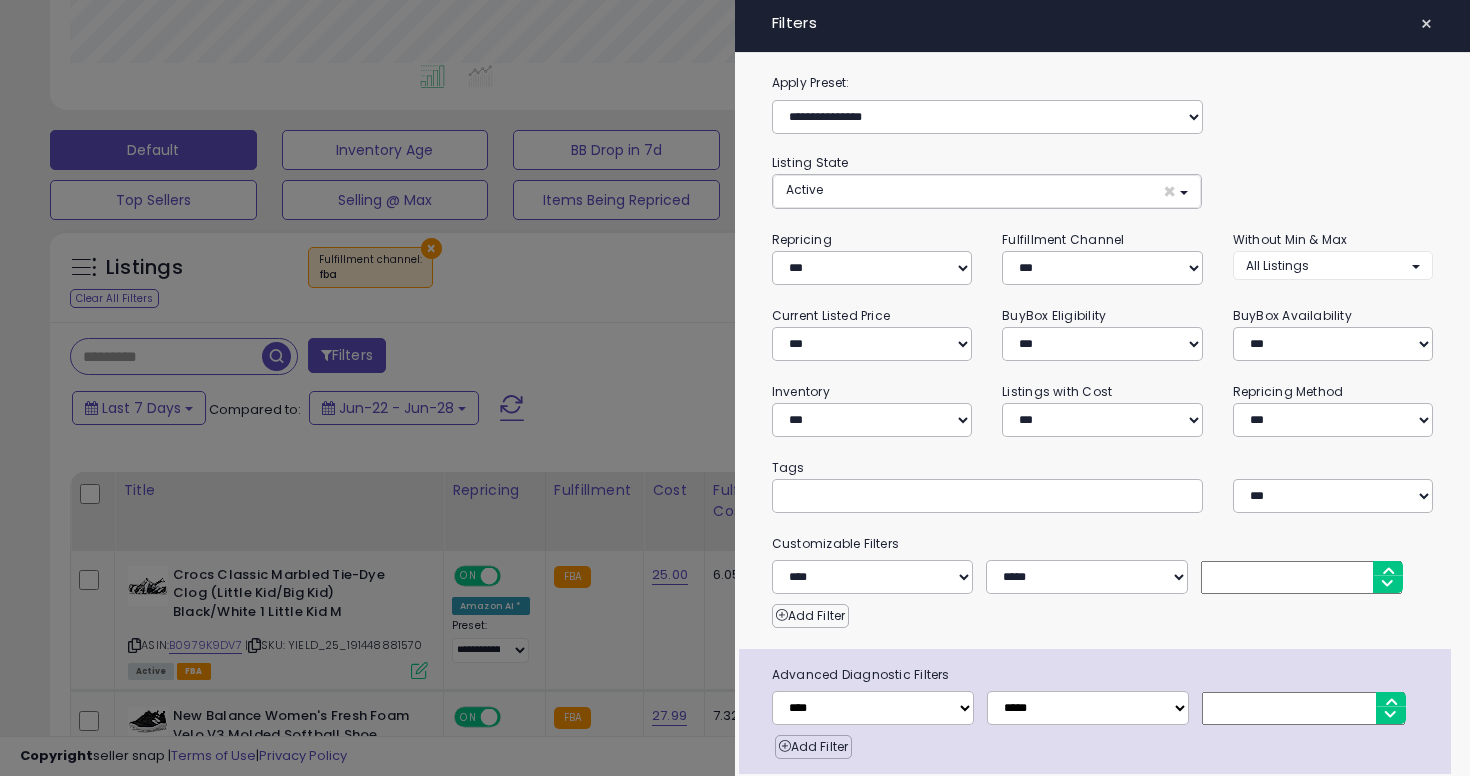 scroll, scrollTop: 72, scrollLeft: 0, axis: vertical 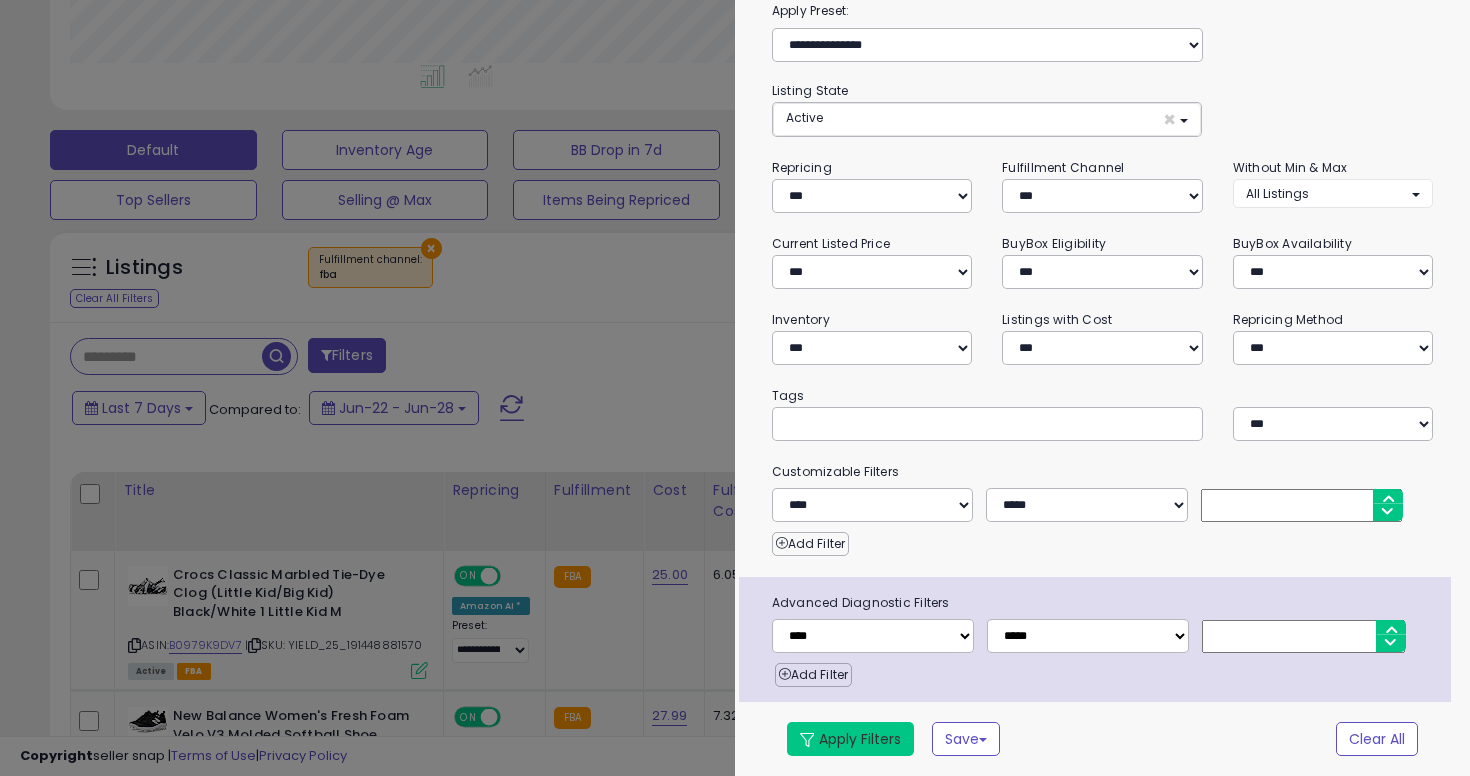 click on "Apply Filters" at bounding box center (850, 739) 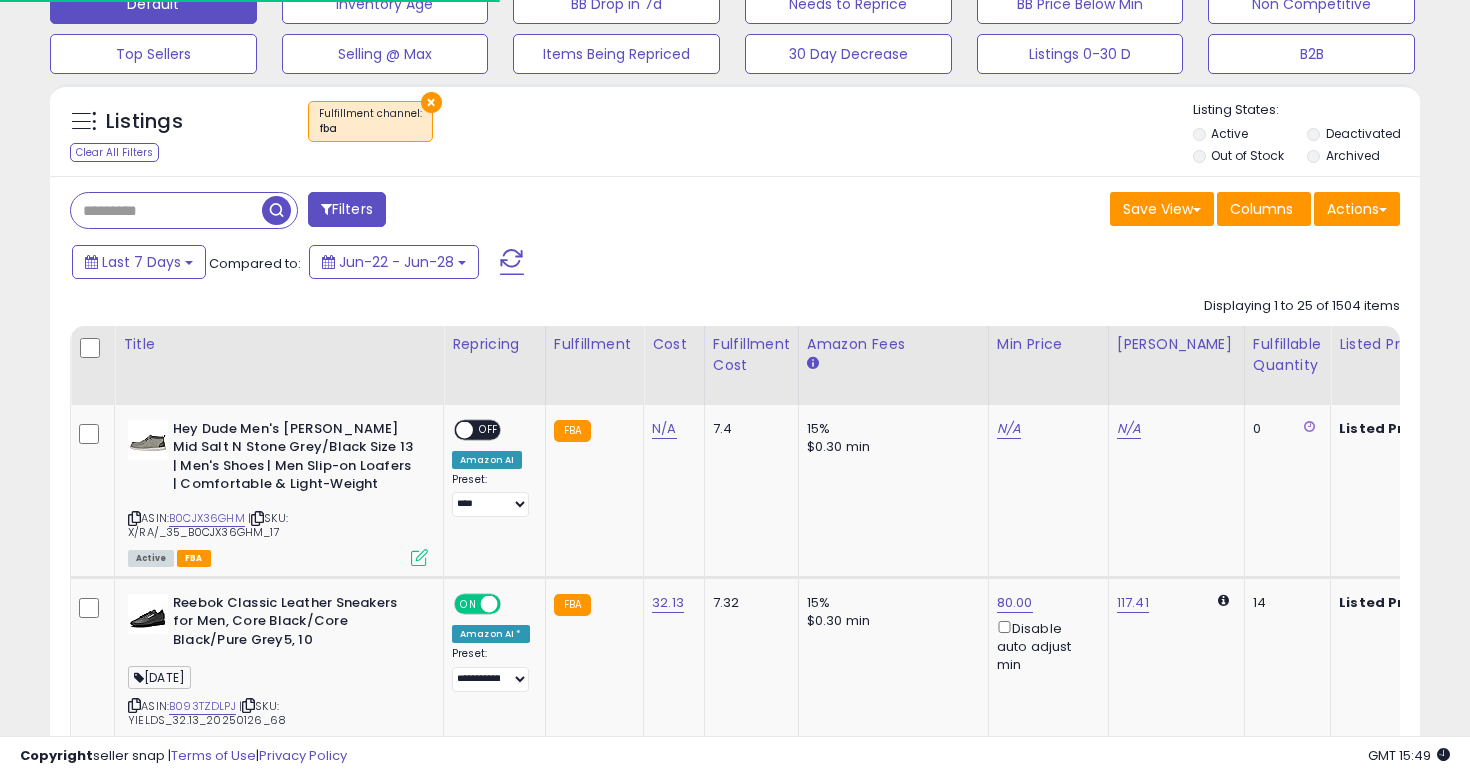 scroll, scrollTop: 681, scrollLeft: 0, axis: vertical 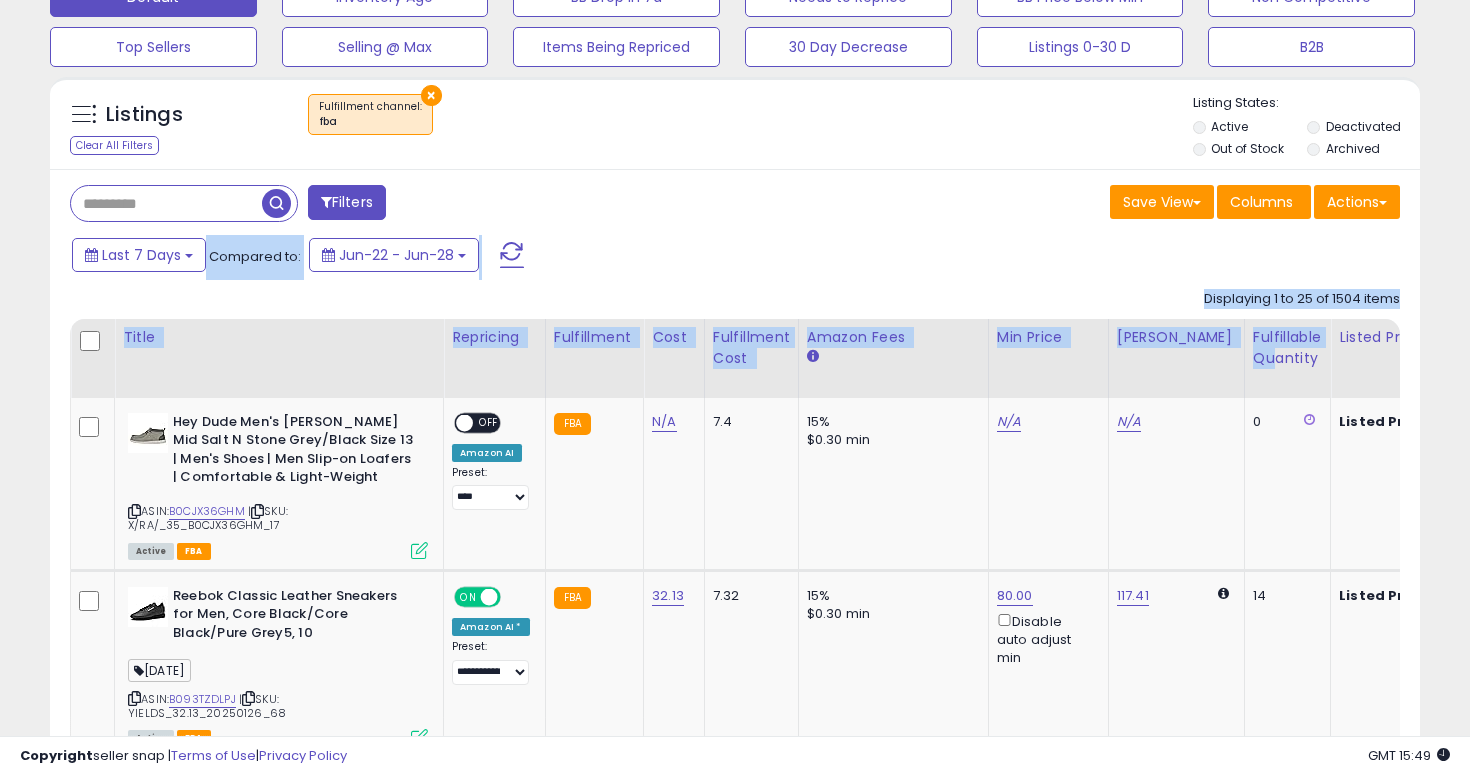 drag, startPoint x: 1252, startPoint y: 365, endPoint x: 1119, endPoint y: 252, distance: 174.5222 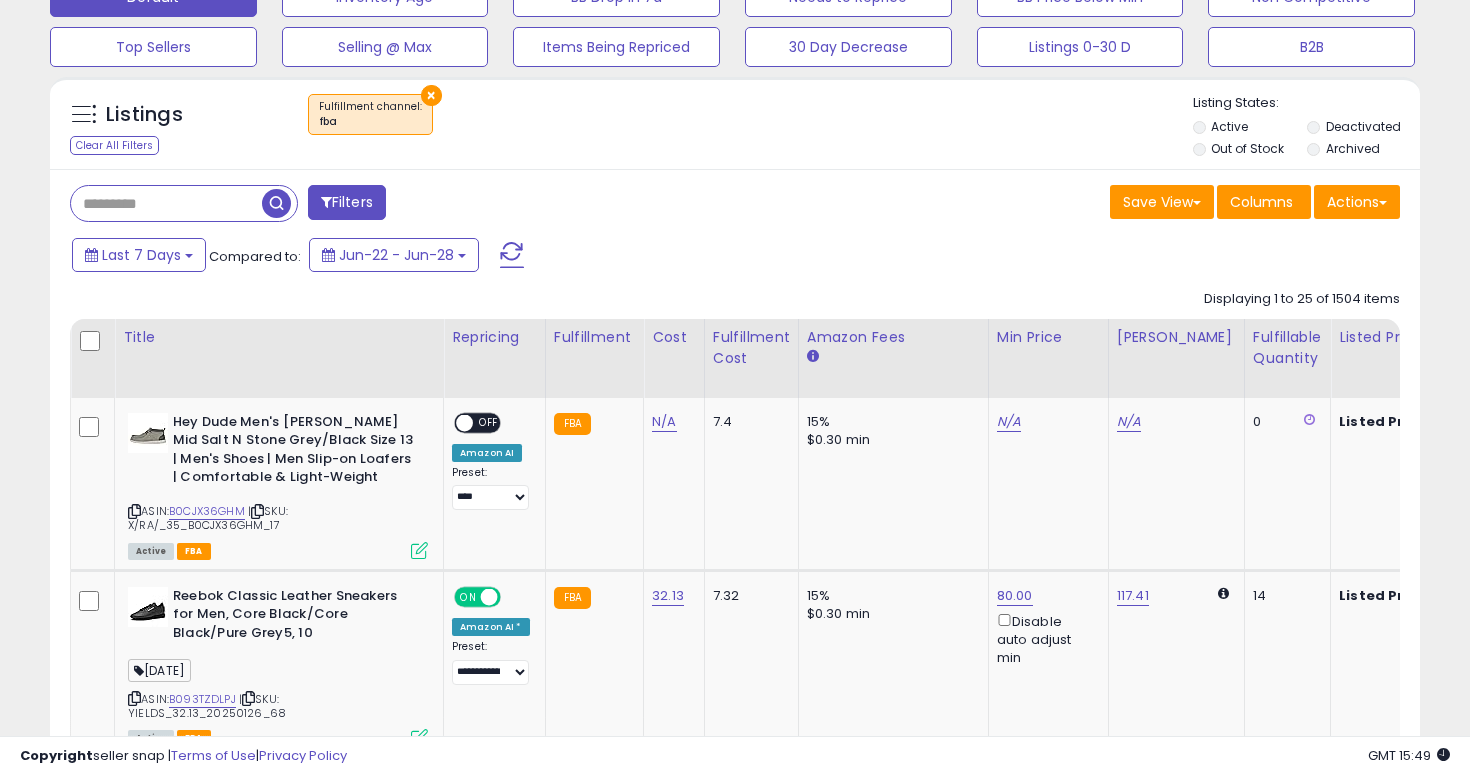 click on "Last 7 Days
Compared to:
Jun-22 - Jun-28" at bounding box center (732, 257) 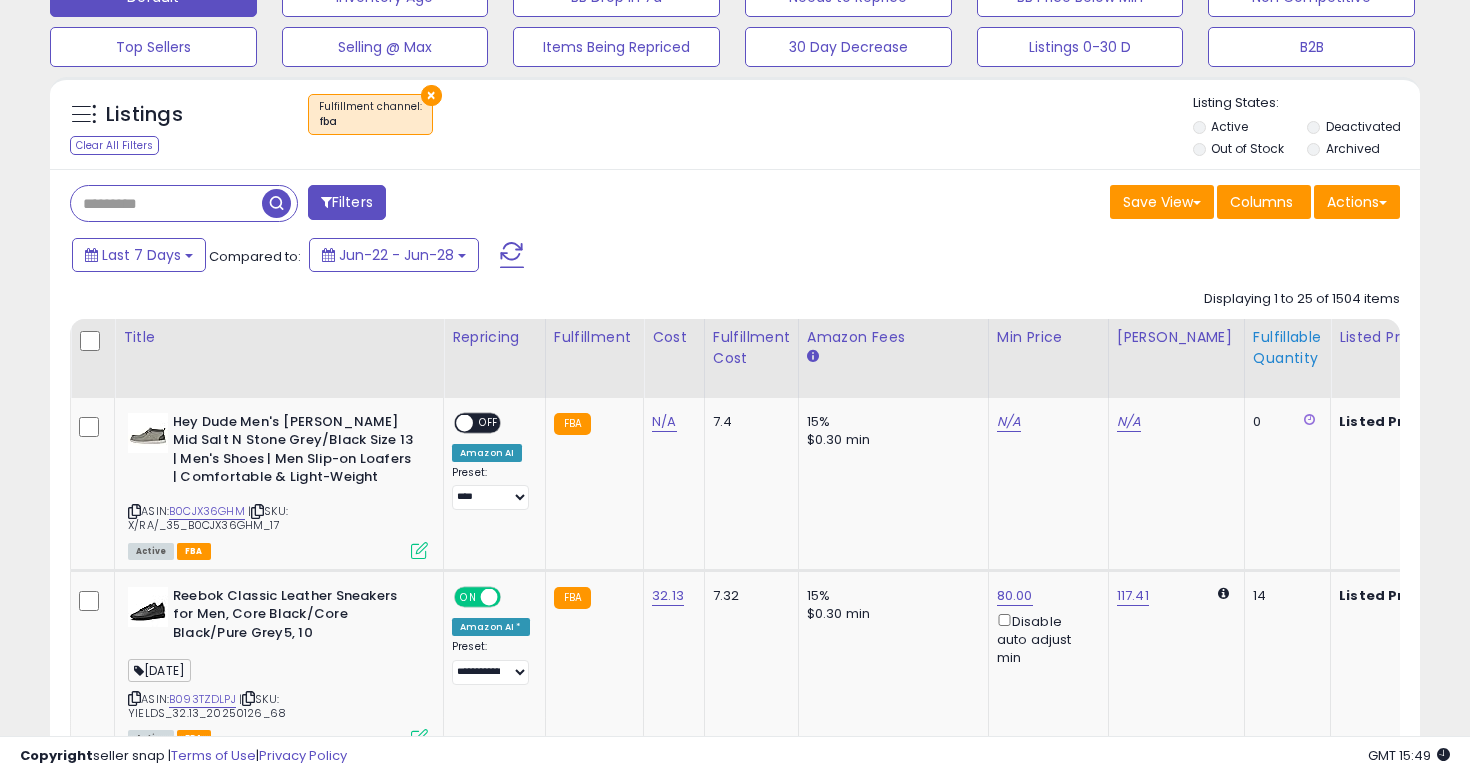 click on "Fulfillable Quantity" at bounding box center (1287, 348) 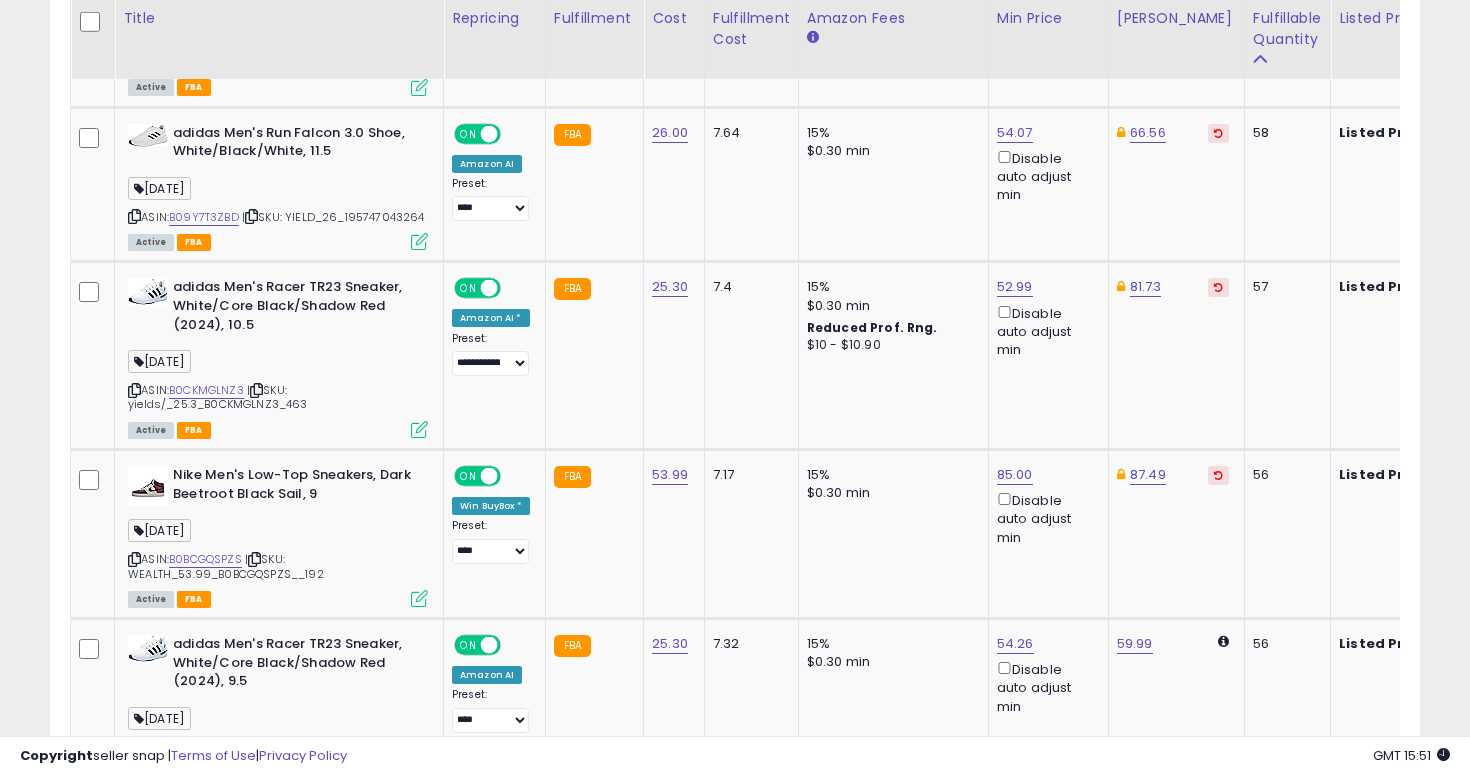 scroll, scrollTop: 4656, scrollLeft: 0, axis: vertical 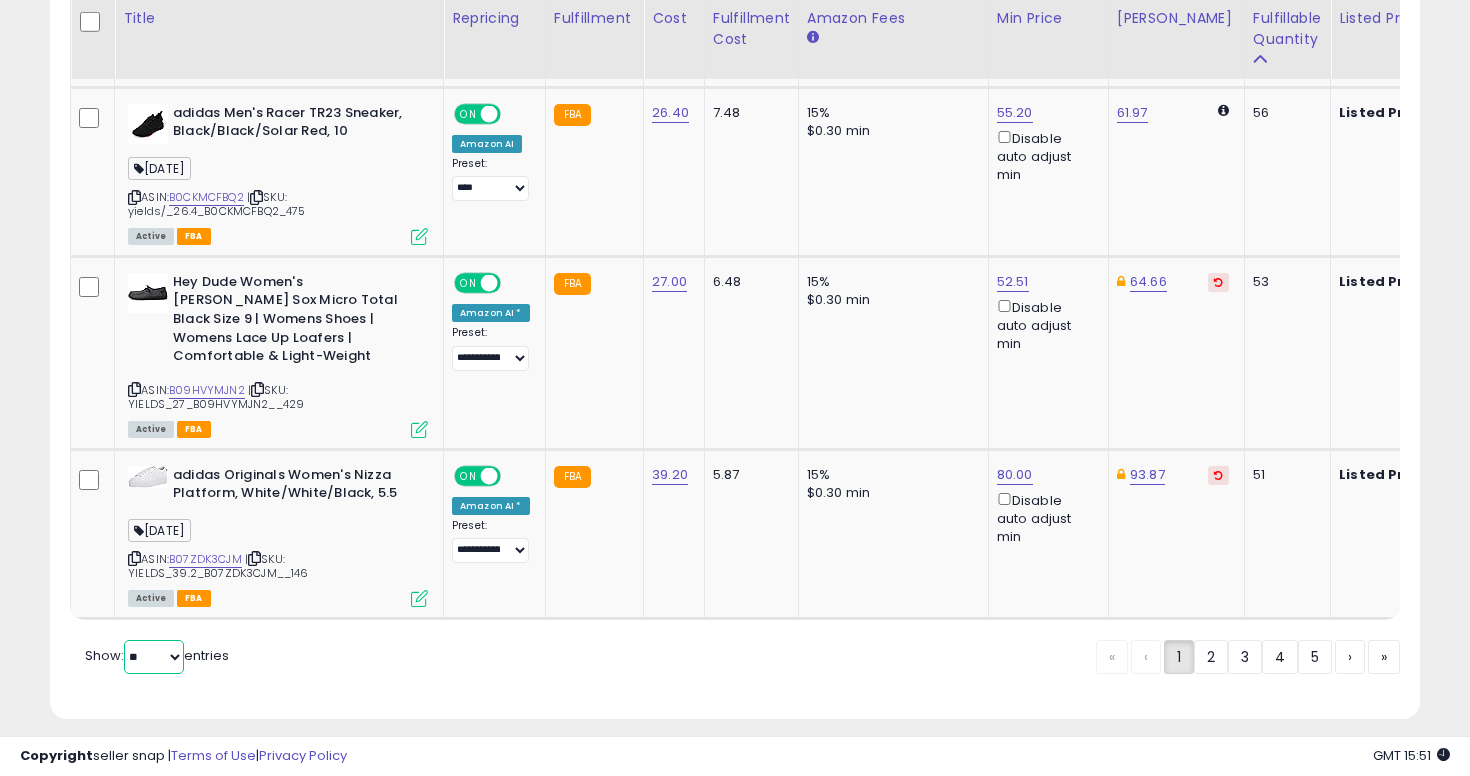 click on "**
**" at bounding box center [154, 657] 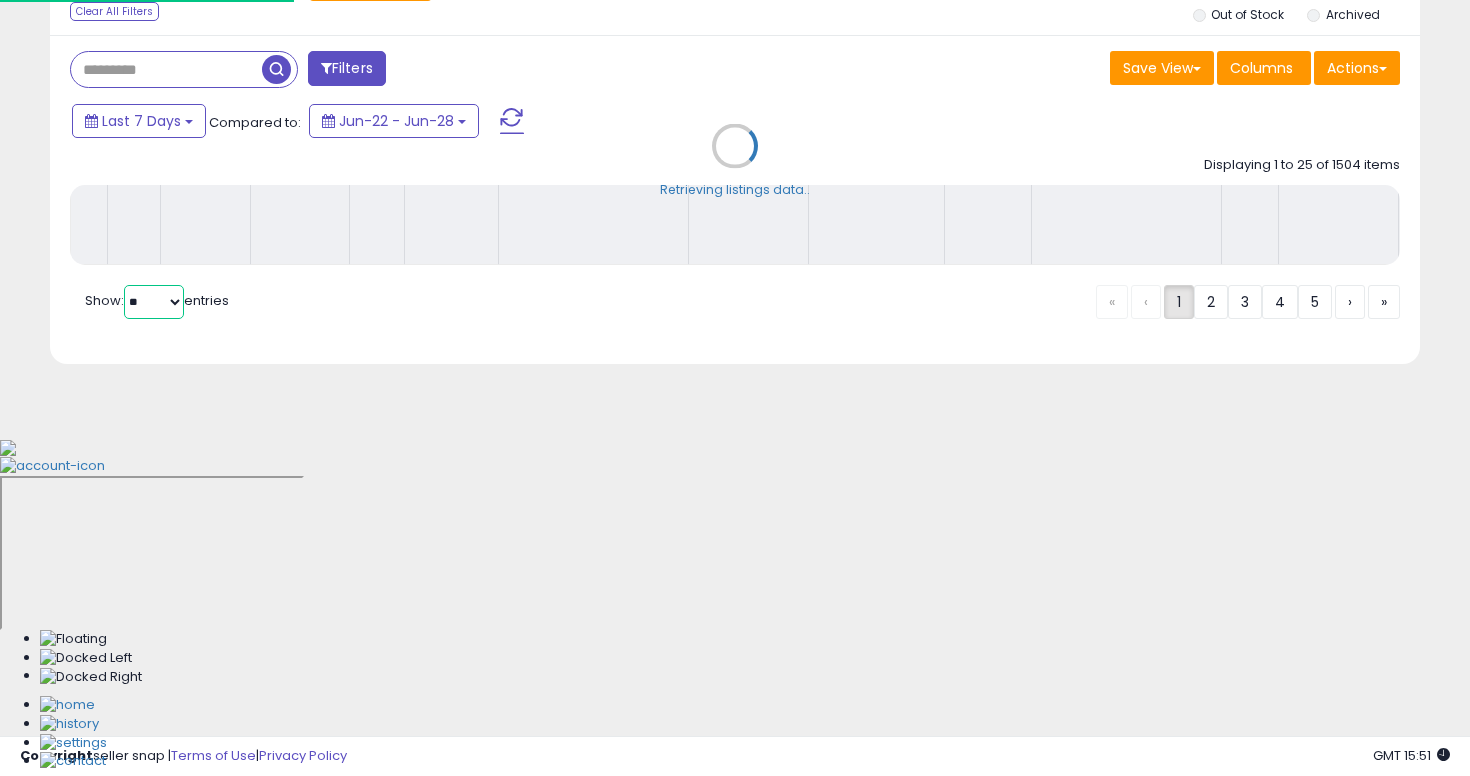 scroll, scrollTop: 478, scrollLeft: 0, axis: vertical 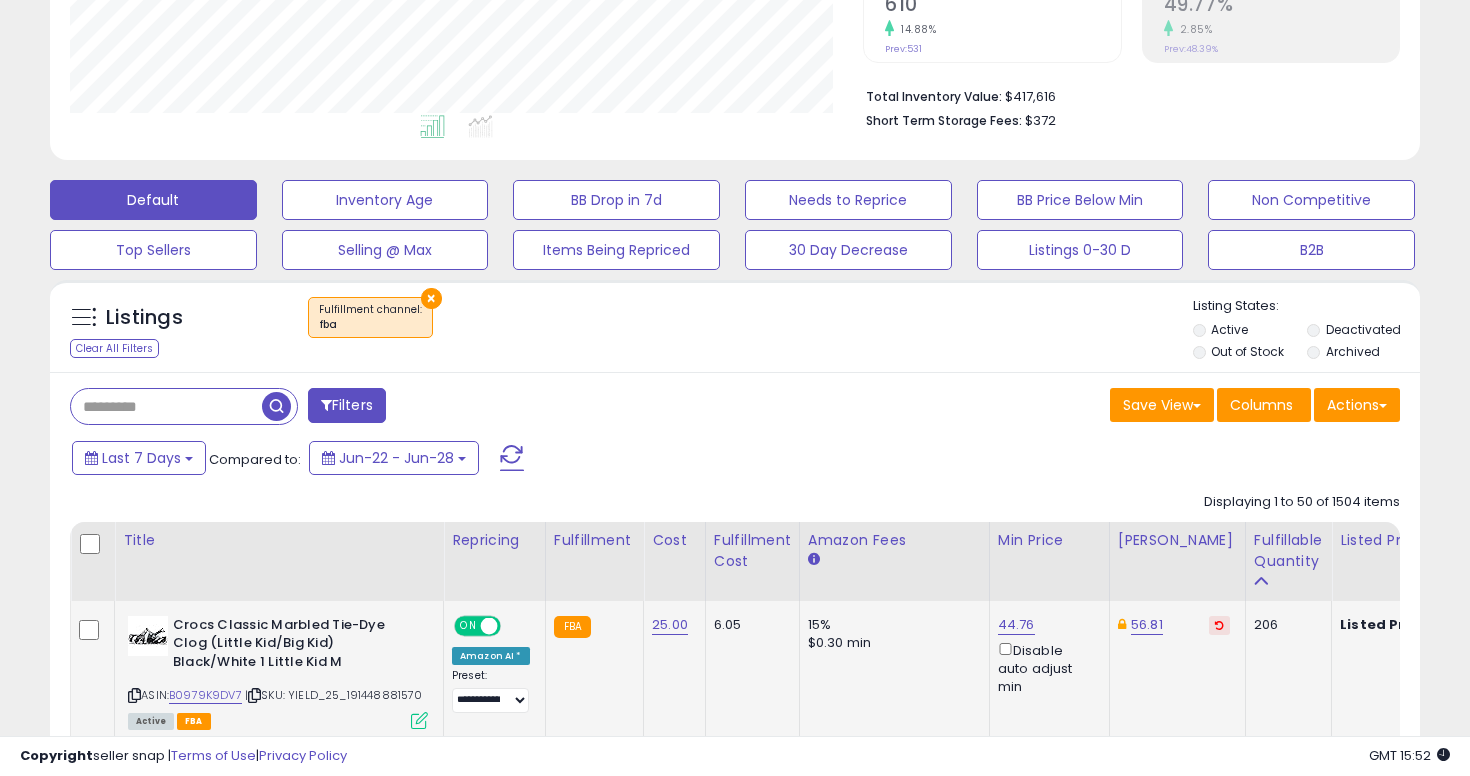 click at bounding box center (134, 695) 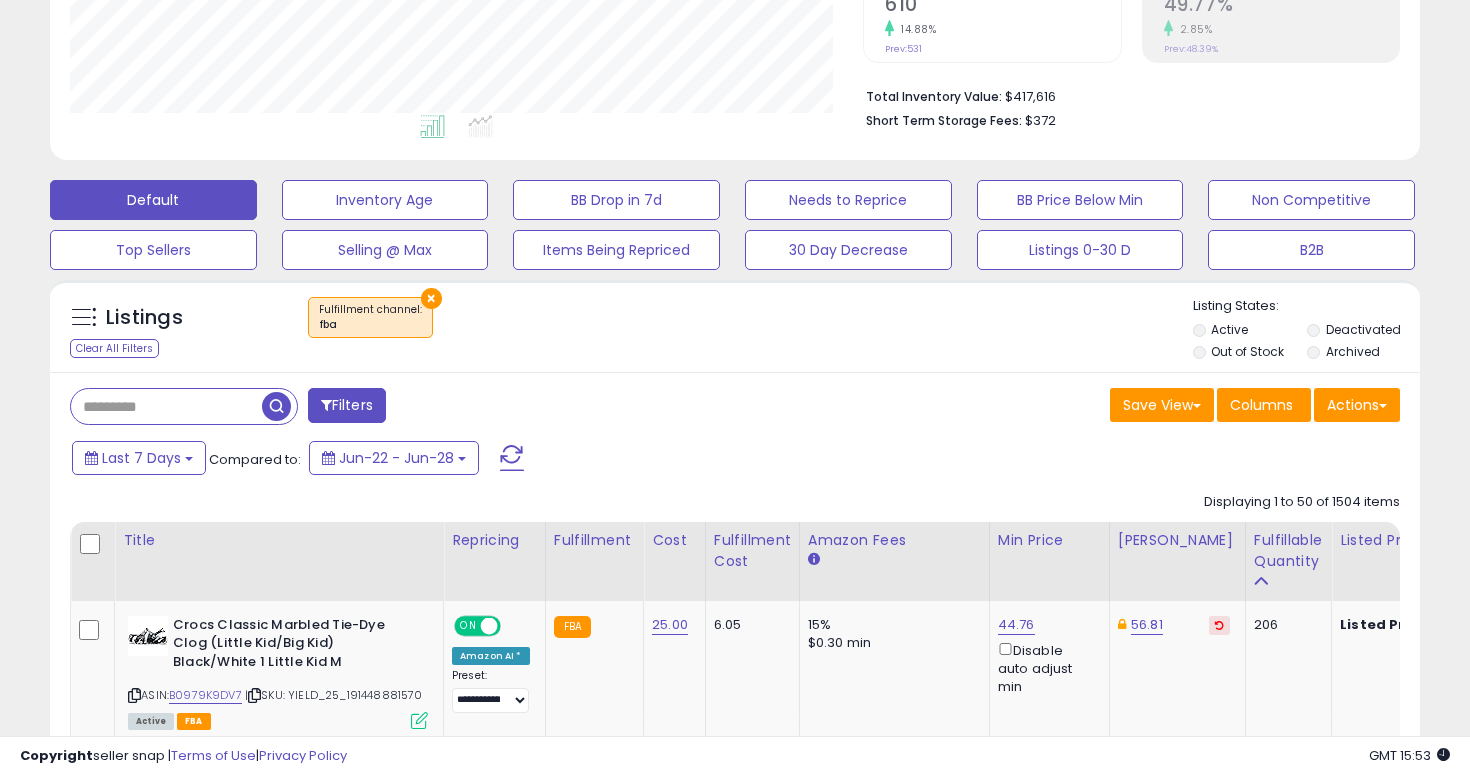 scroll, scrollTop: 570, scrollLeft: 0, axis: vertical 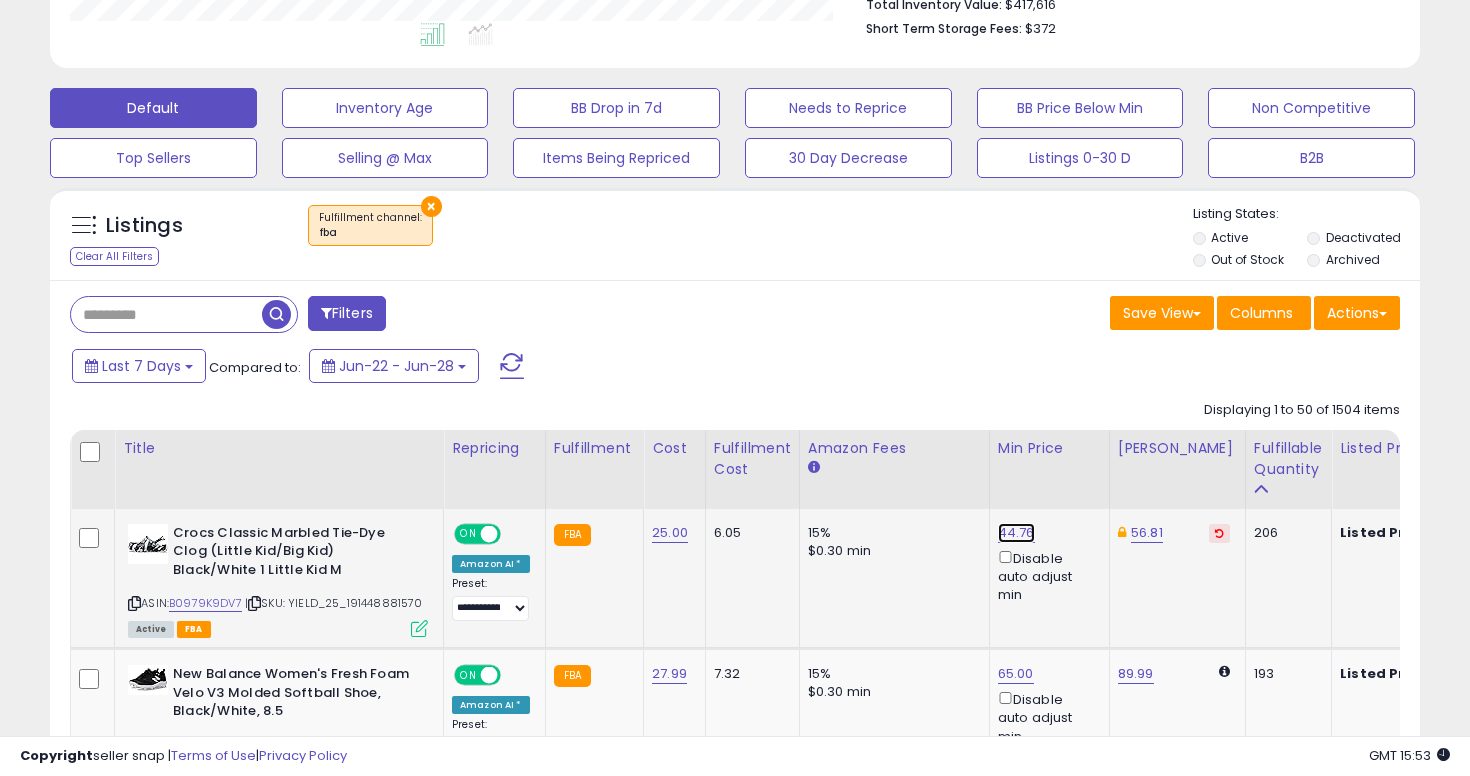 click on "44.76" at bounding box center (1016, 533) 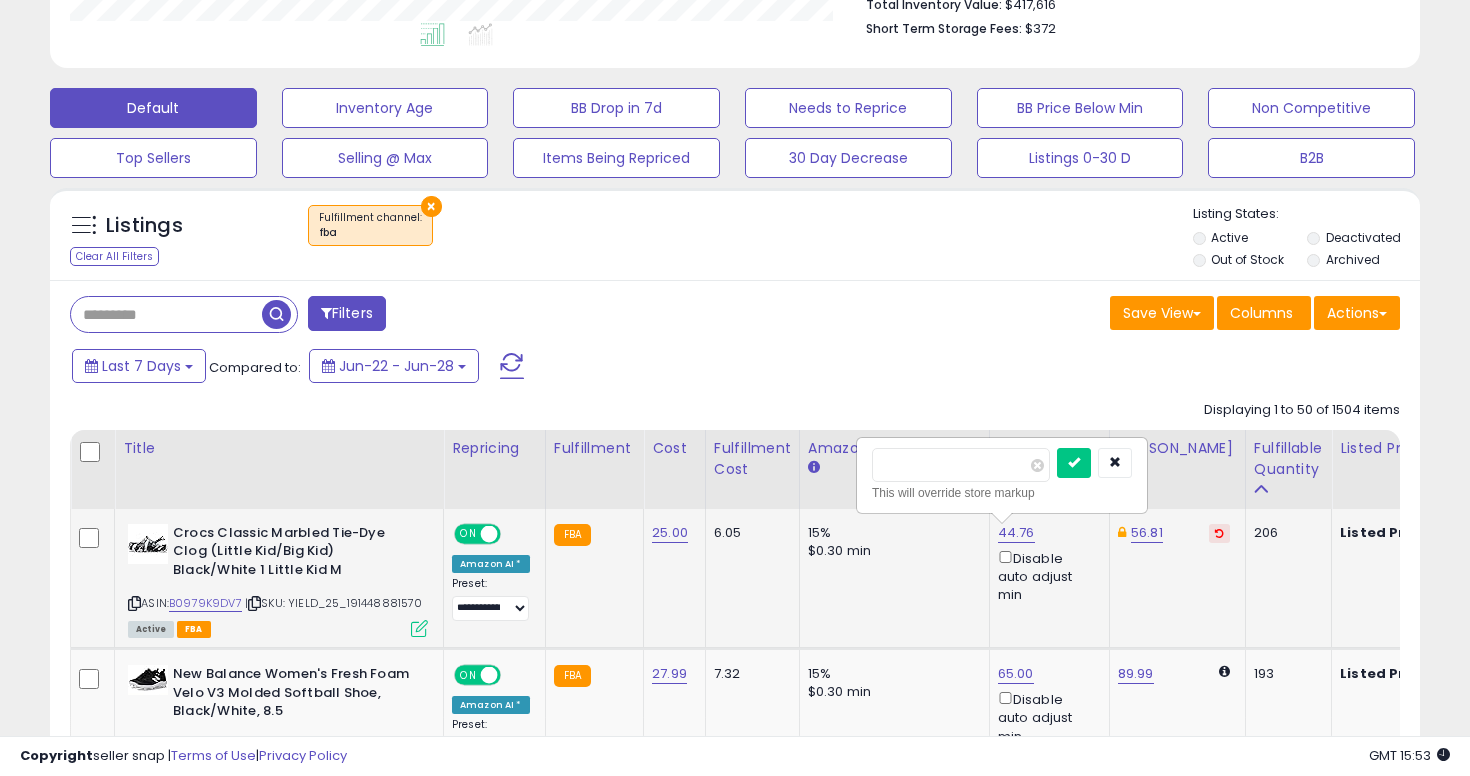 type on "*****" 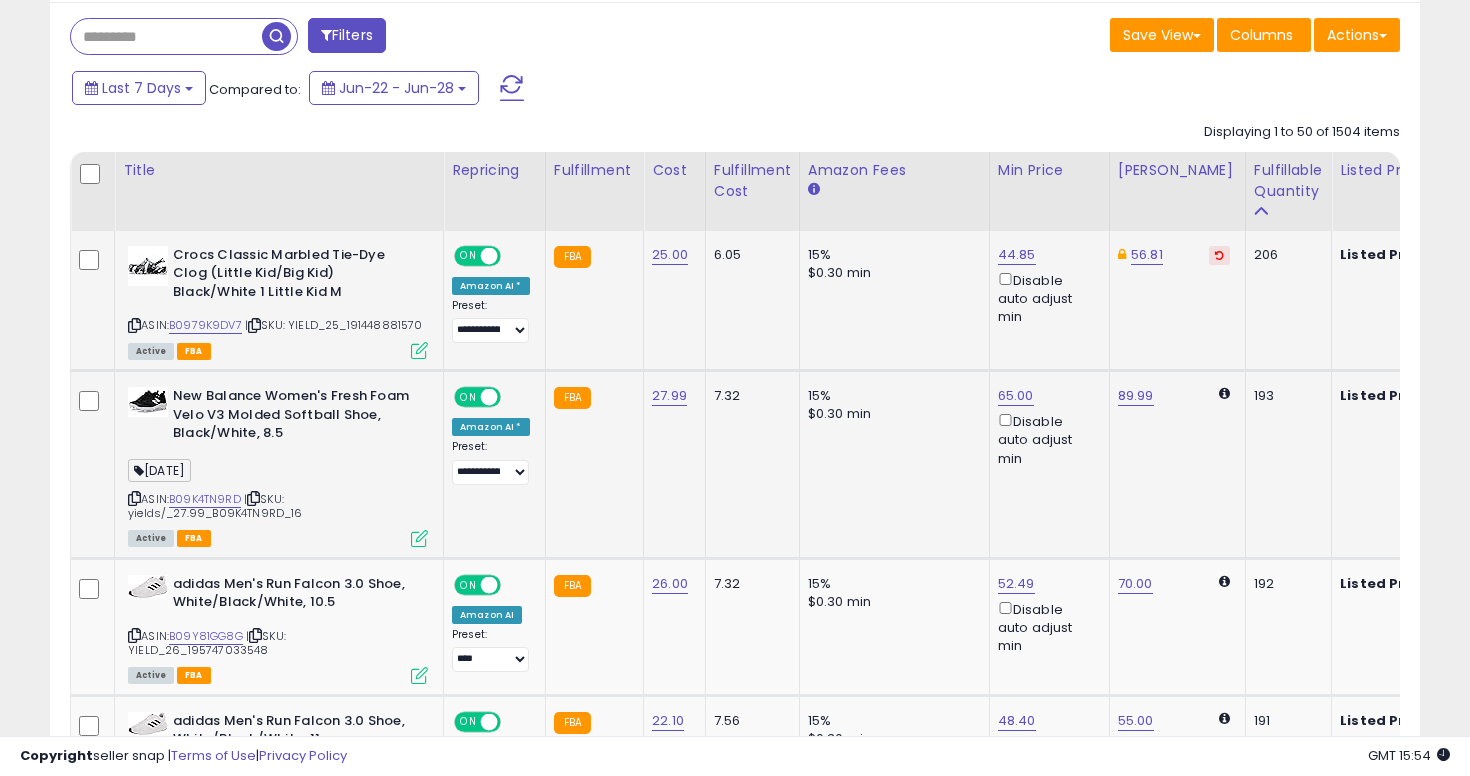 scroll, scrollTop: 988, scrollLeft: 0, axis: vertical 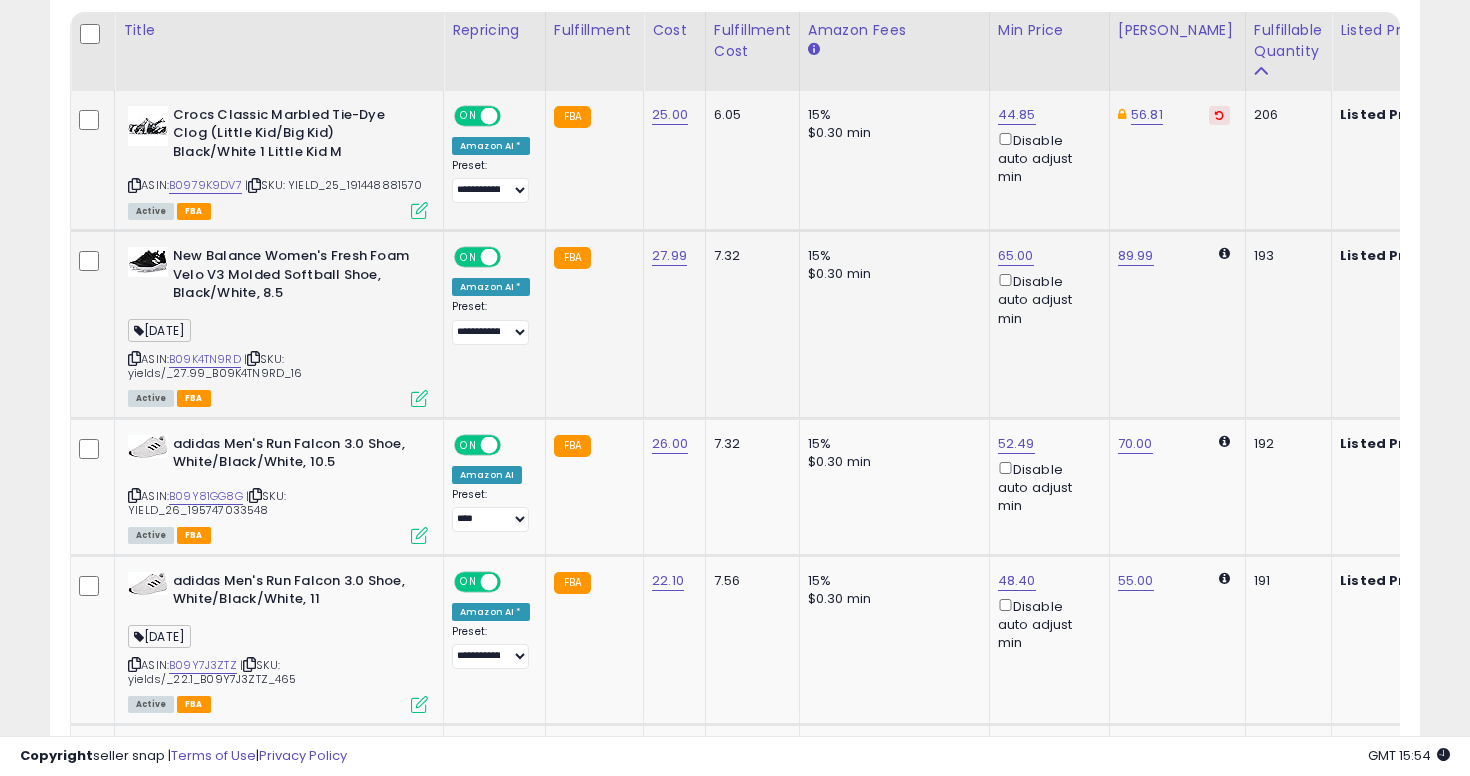 click on "ASIN:  B09K4TN9RD    |   SKU: yields/_27.99_B09K4TN9RD_16 Active FBA" at bounding box center (278, 326) 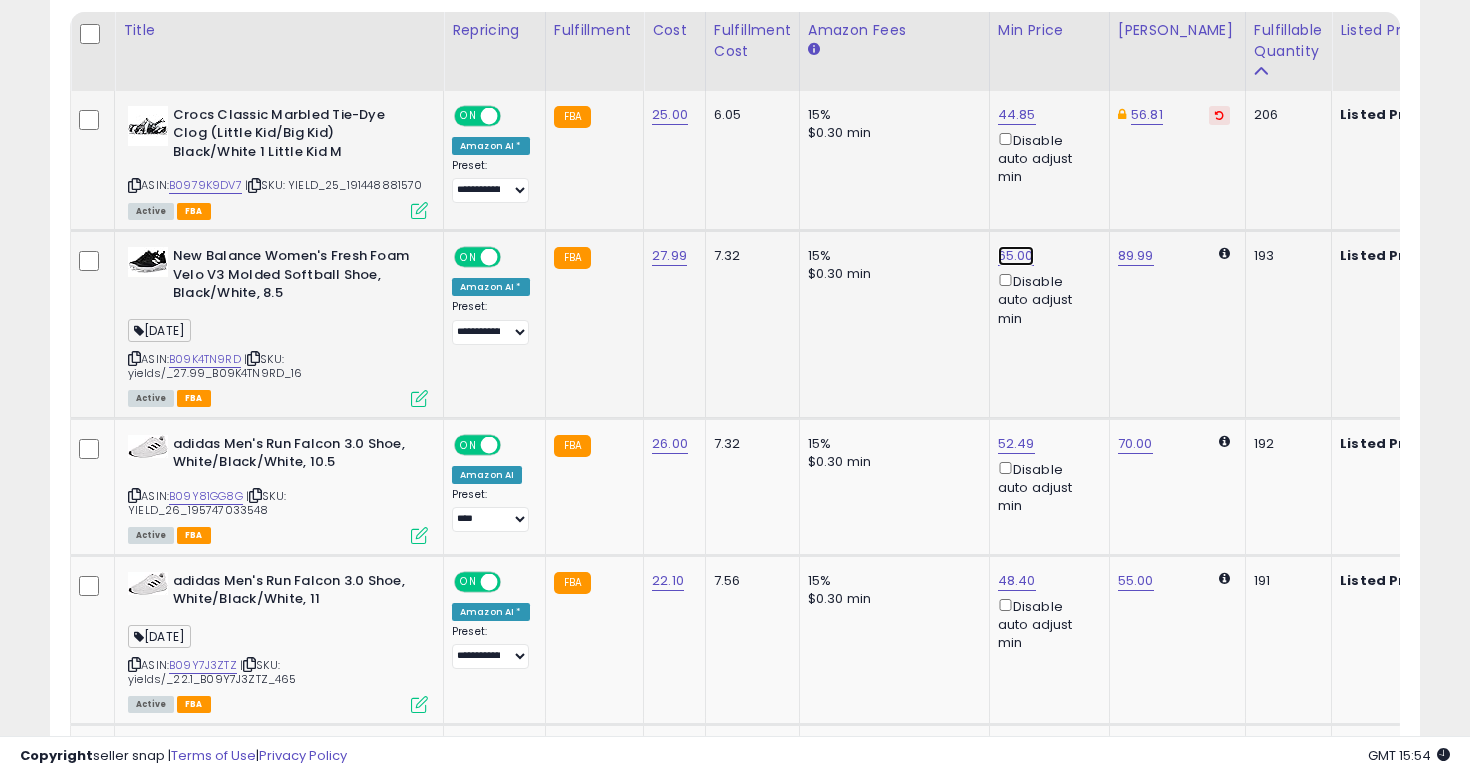 click on "65.00" at bounding box center [1017, 115] 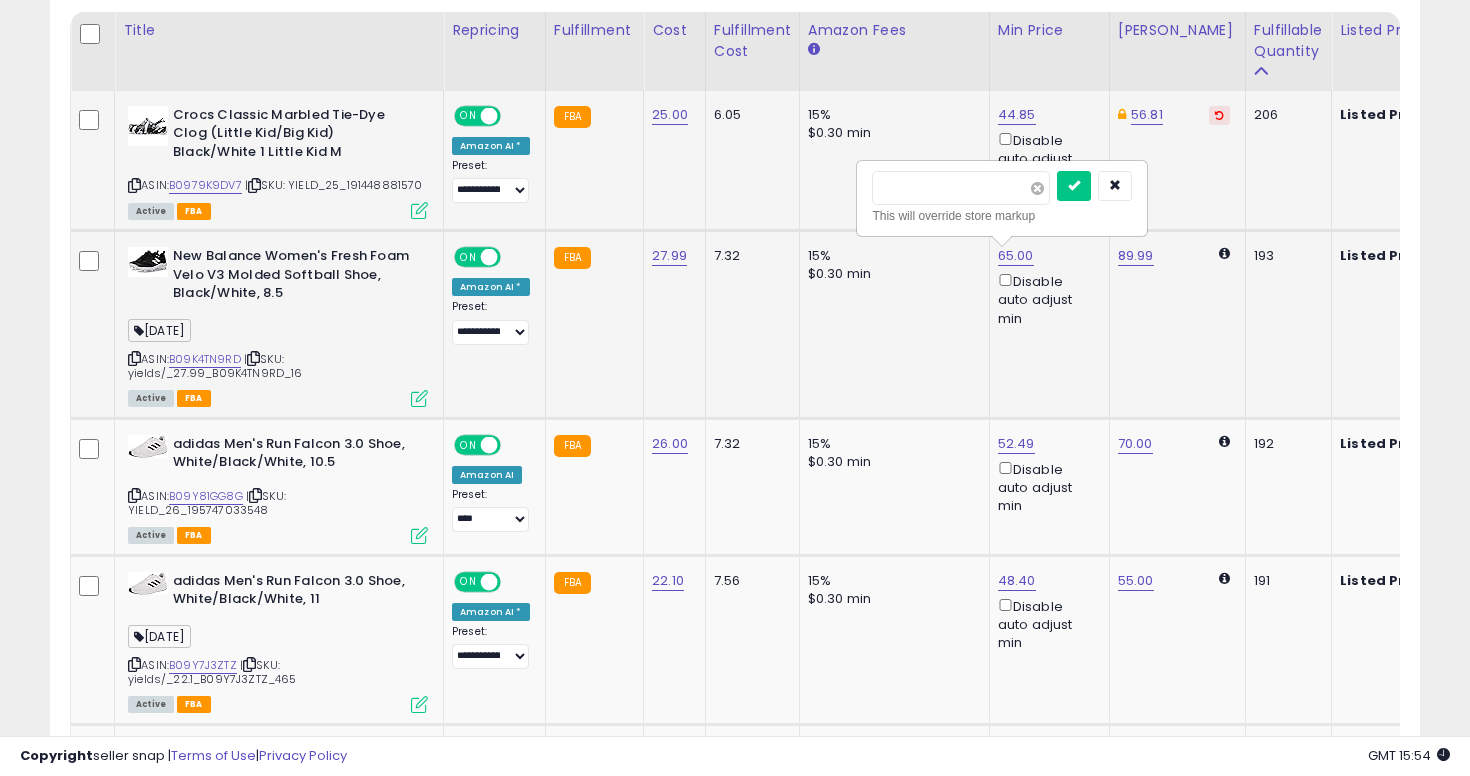 click at bounding box center [1037, 188] 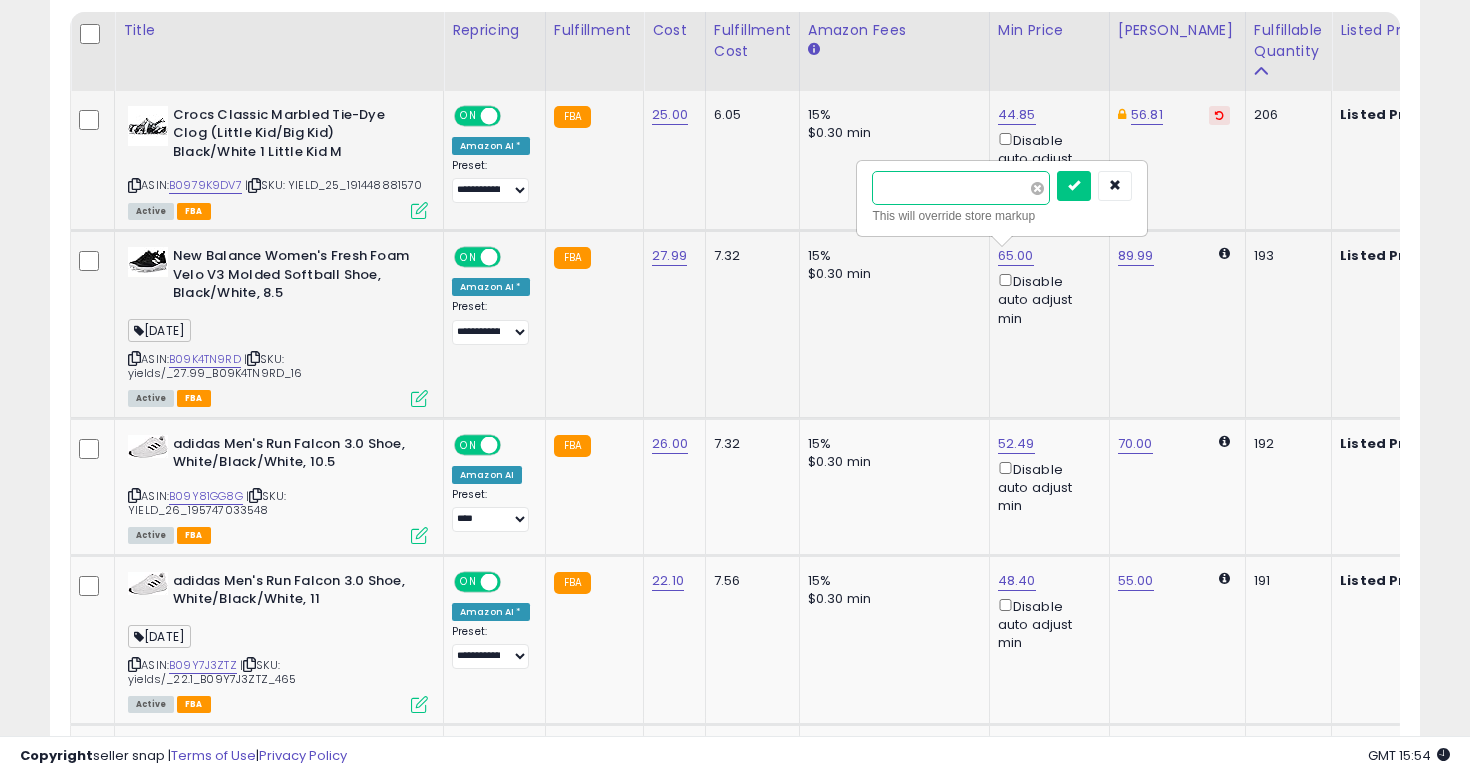 type on "****" 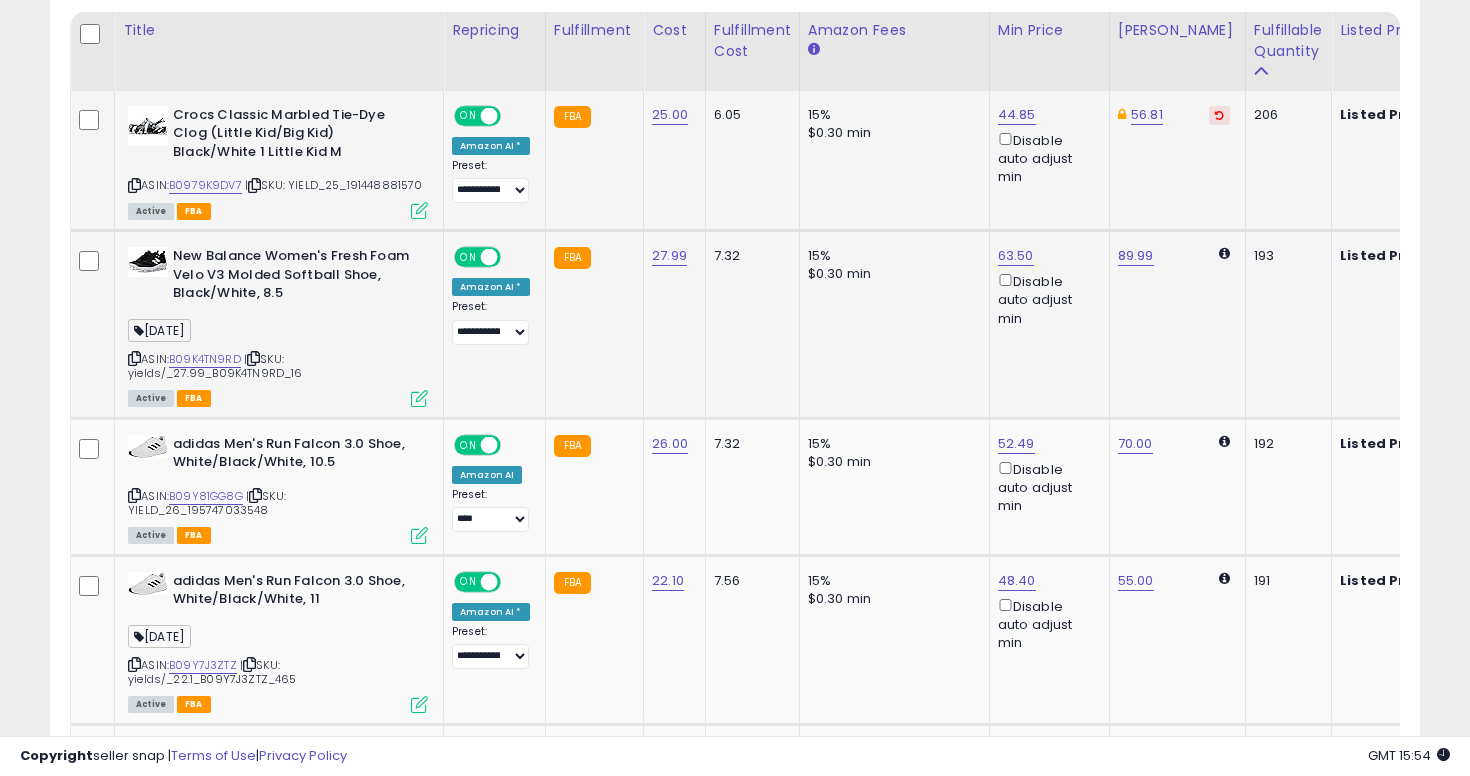 click at bounding box center (419, 398) 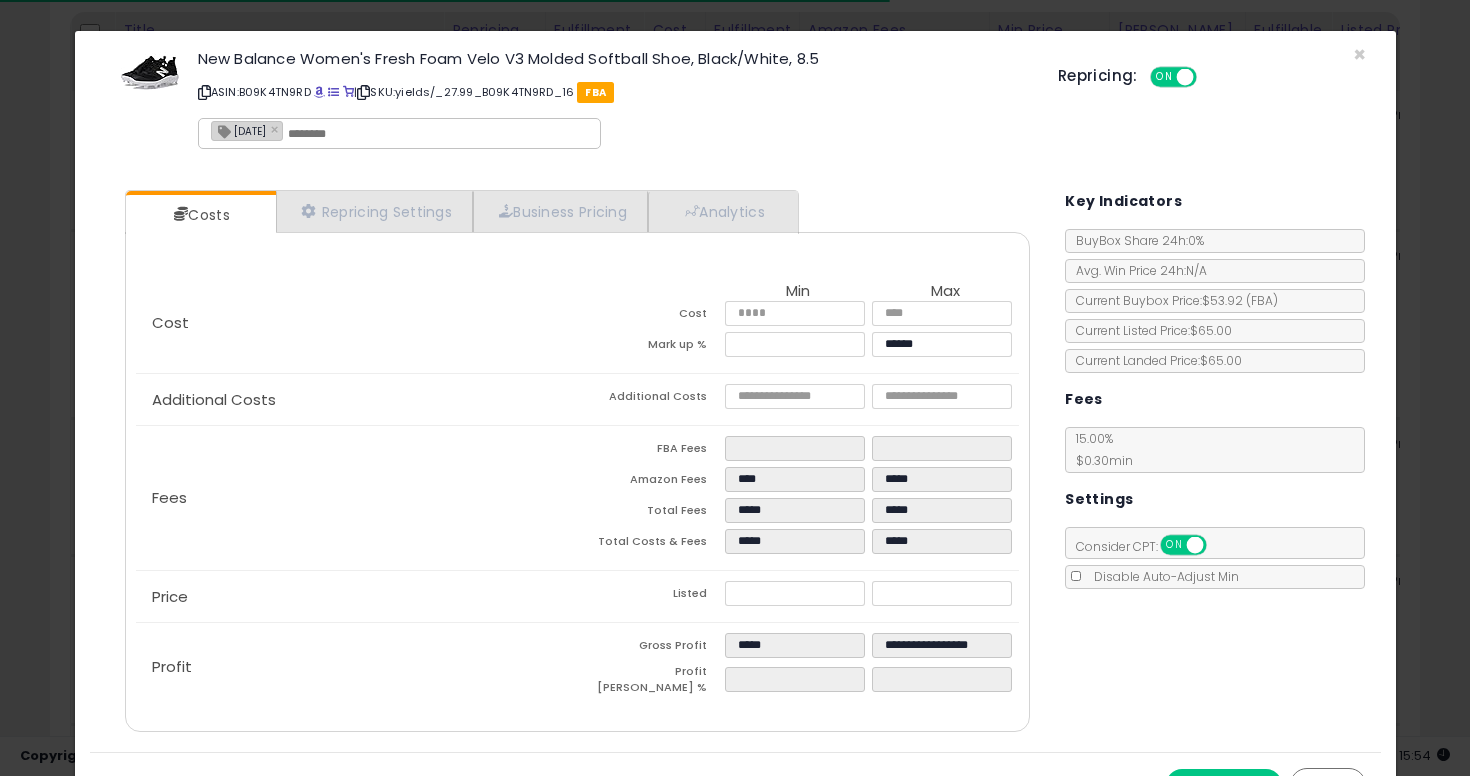 click on "[DATE] ×" at bounding box center (247, 131) 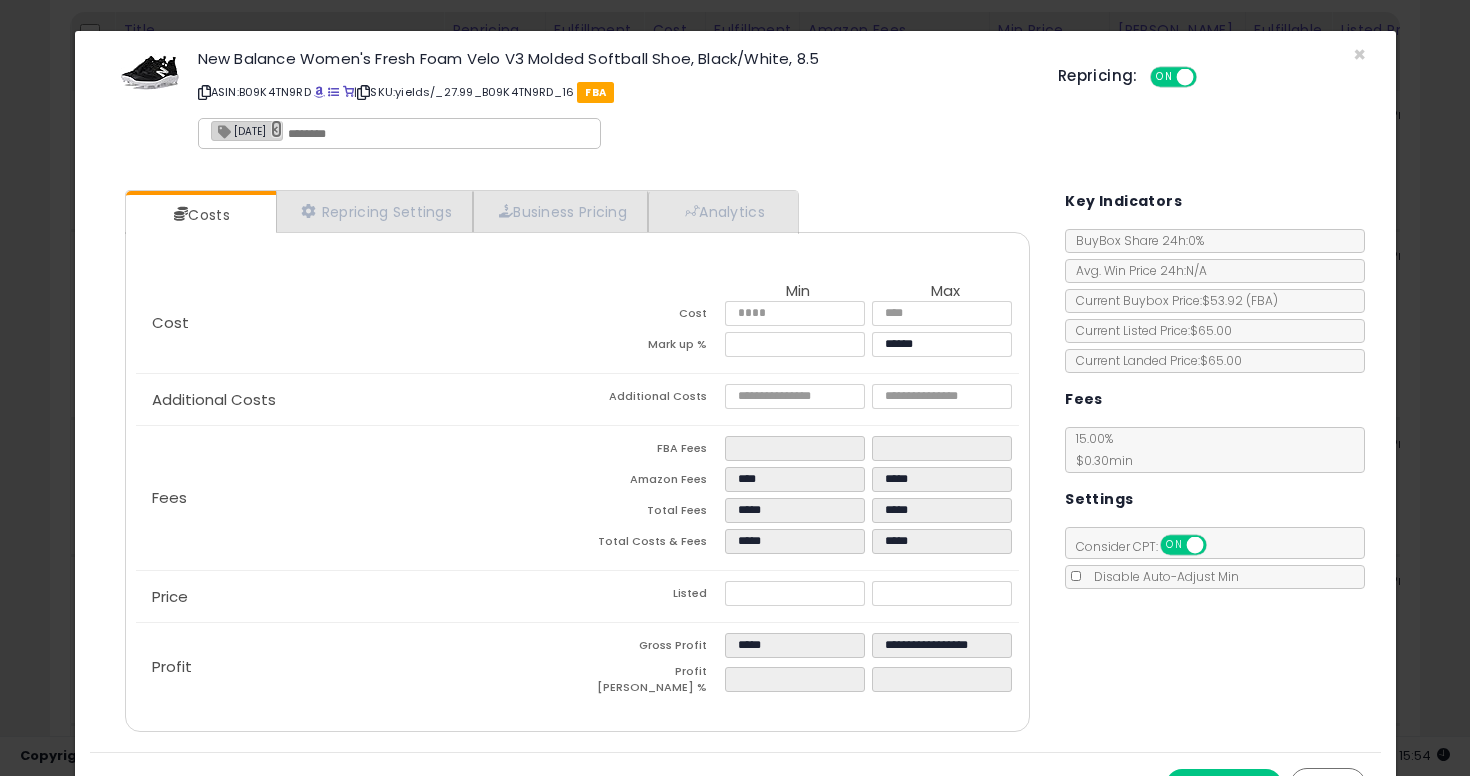 click on "×" at bounding box center (277, 129) 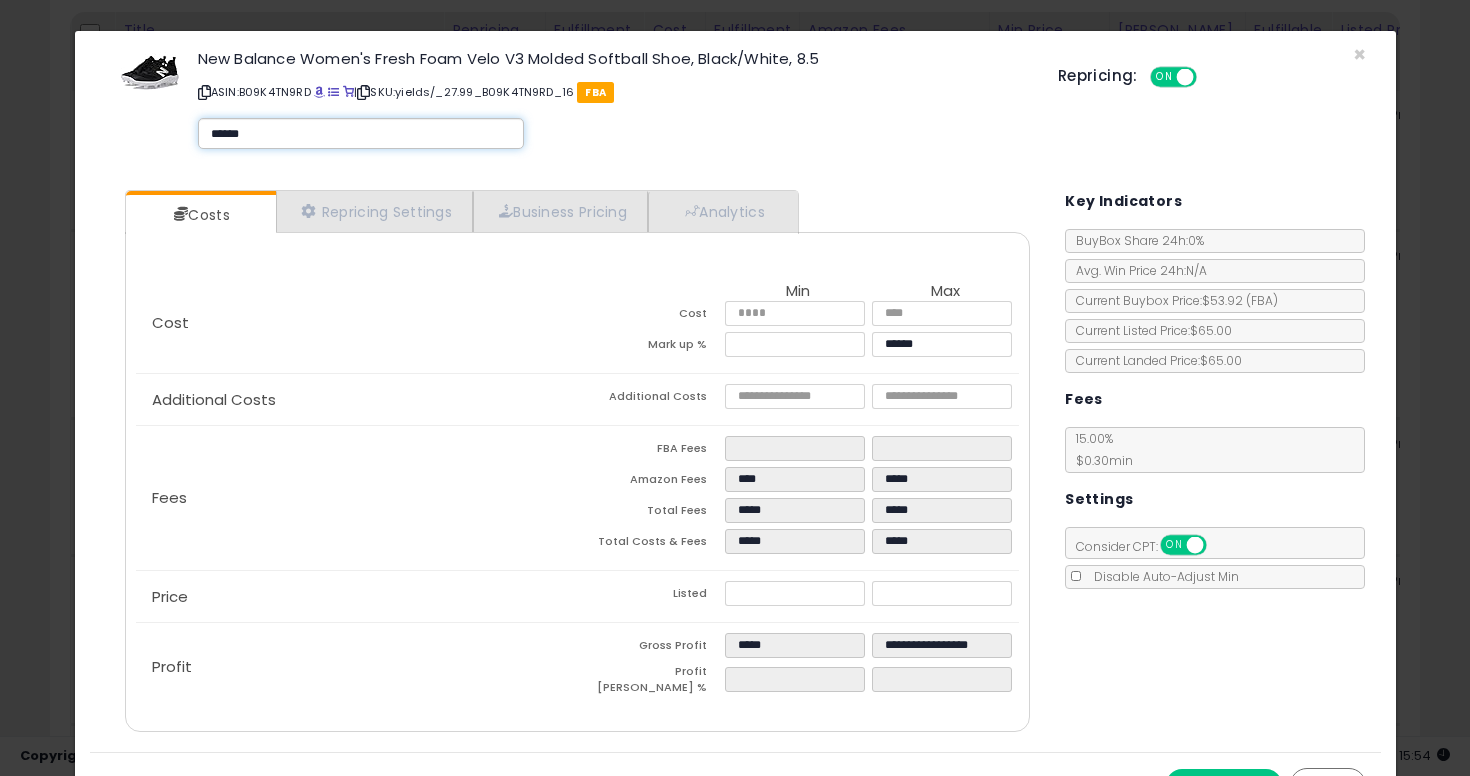 type on "*******" 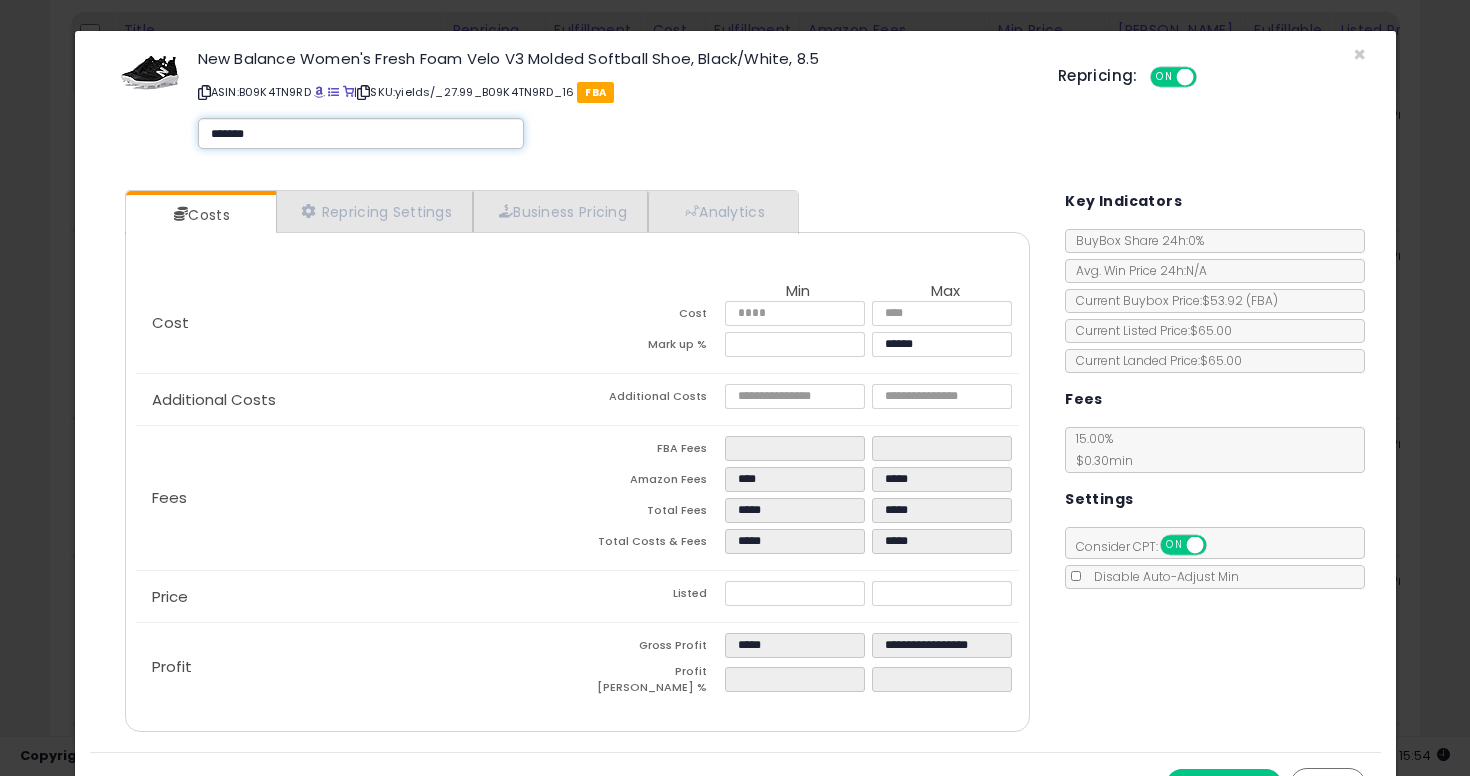 type 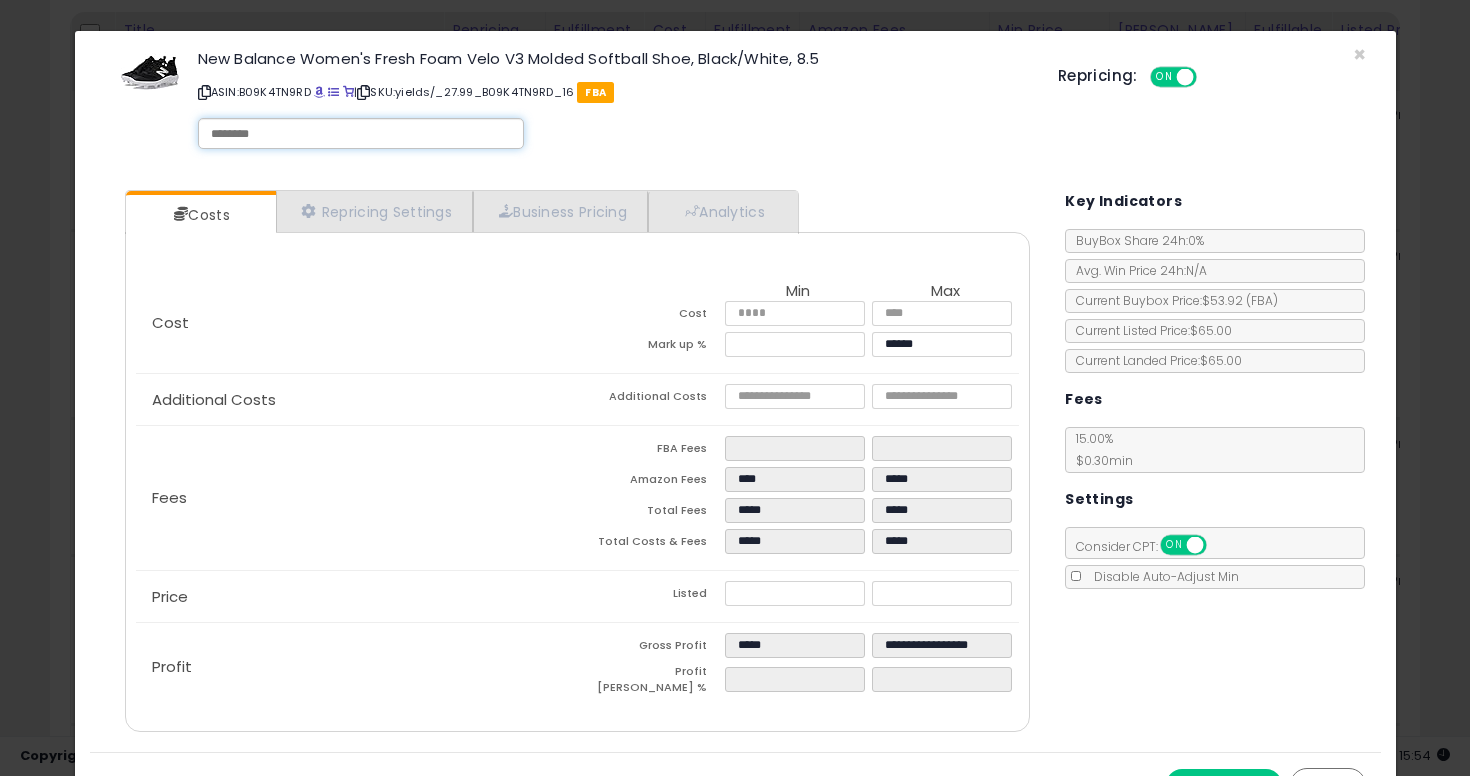 type on "*******" 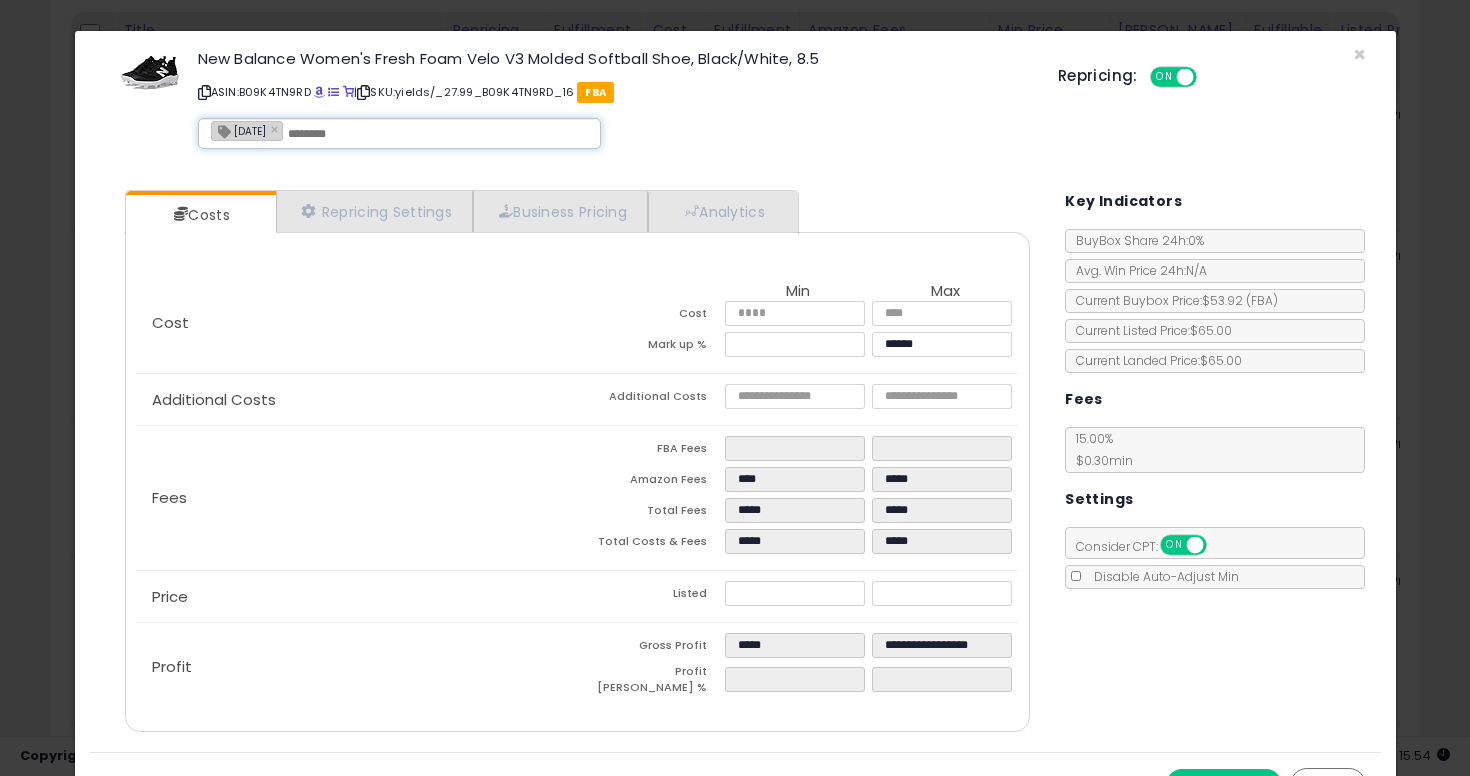 scroll, scrollTop: 34, scrollLeft: 0, axis: vertical 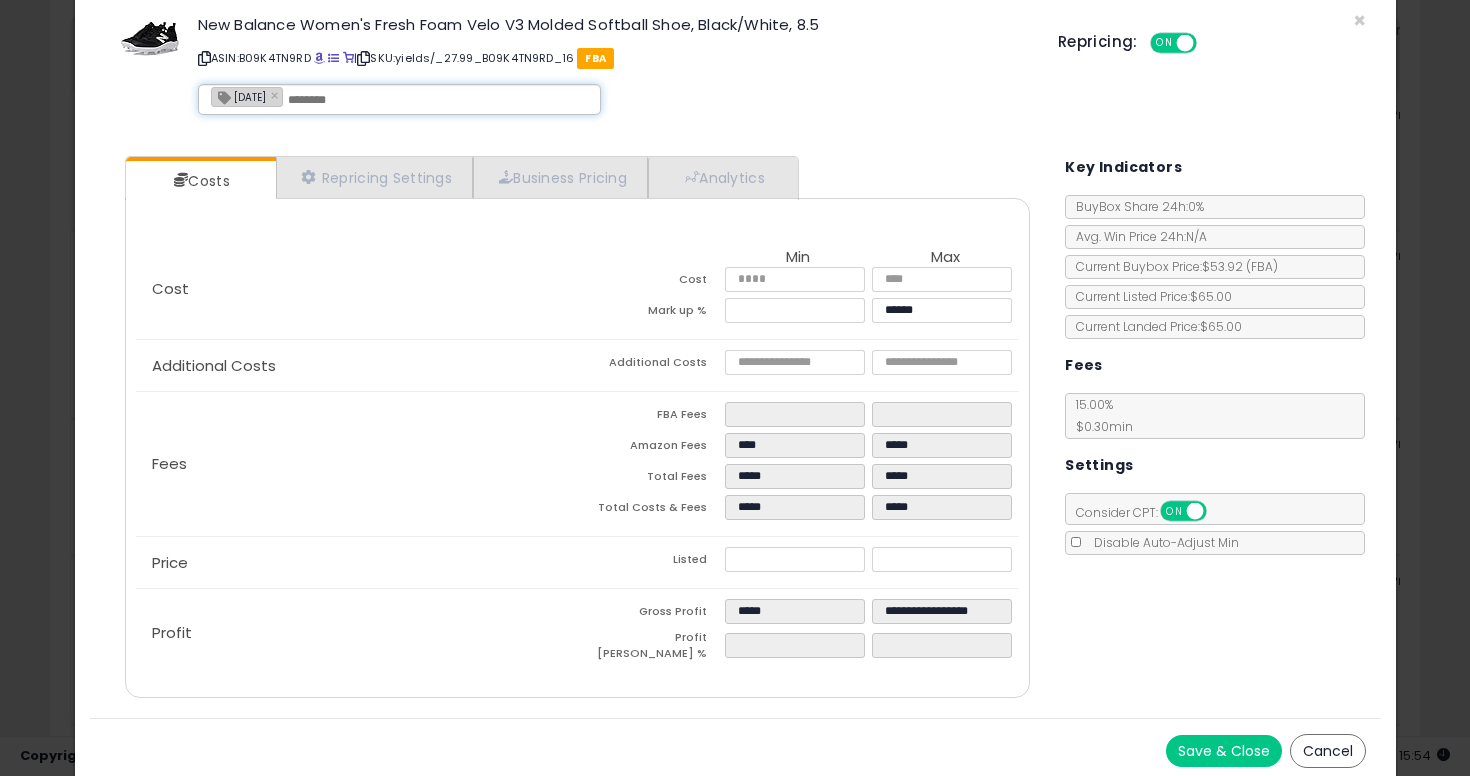 click on "Save & Close" at bounding box center [1224, 751] 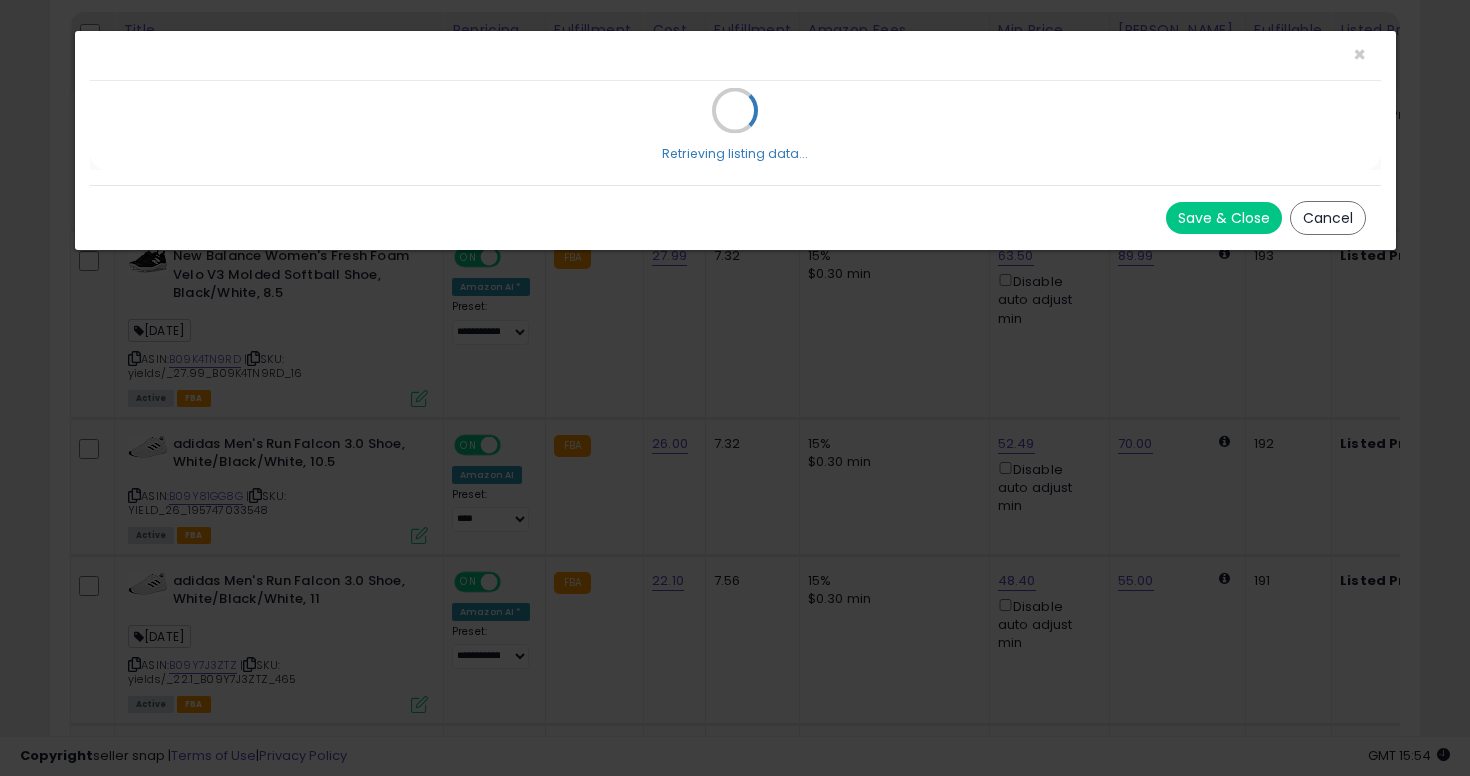 scroll, scrollTop: 0, scrollLeft: 0, axis: both 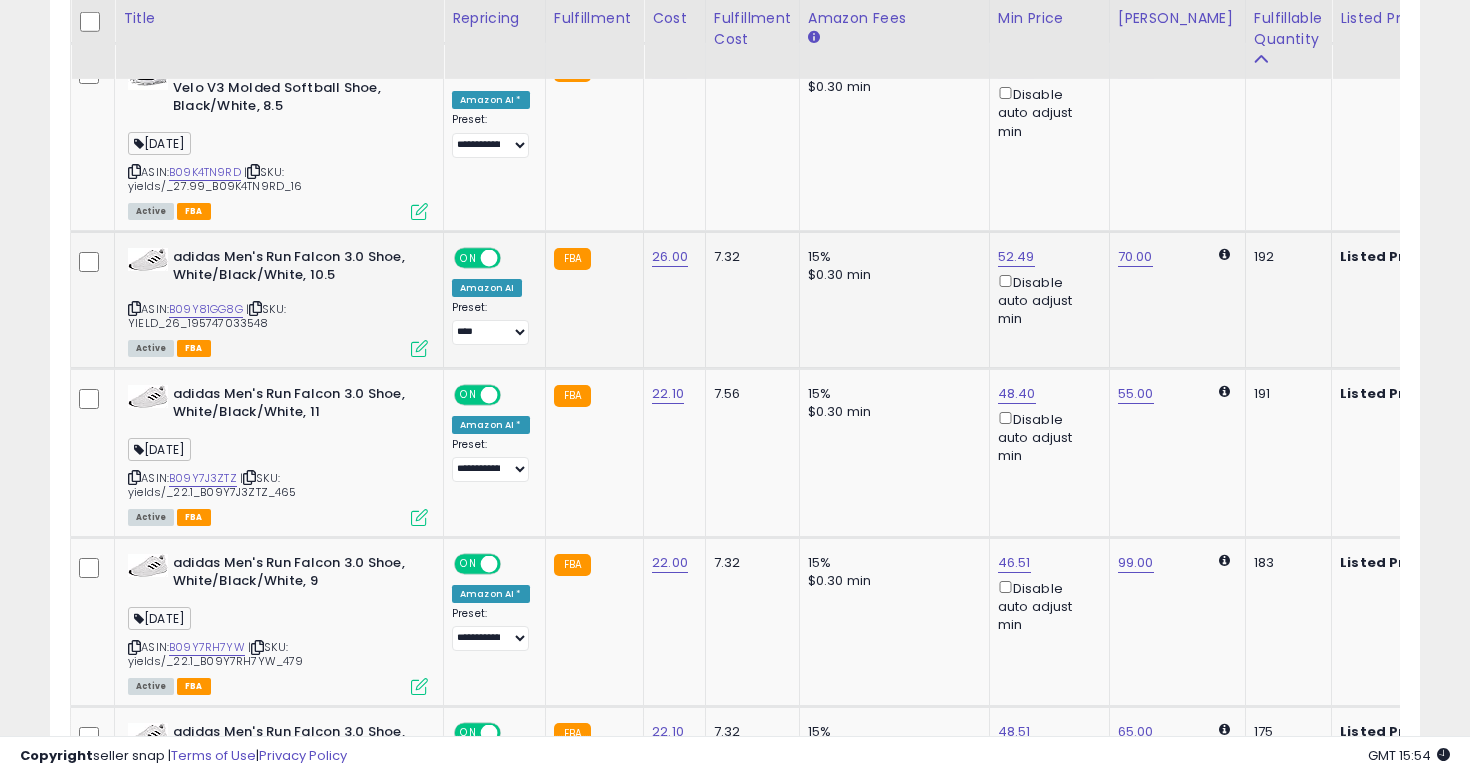 click on "26.00" 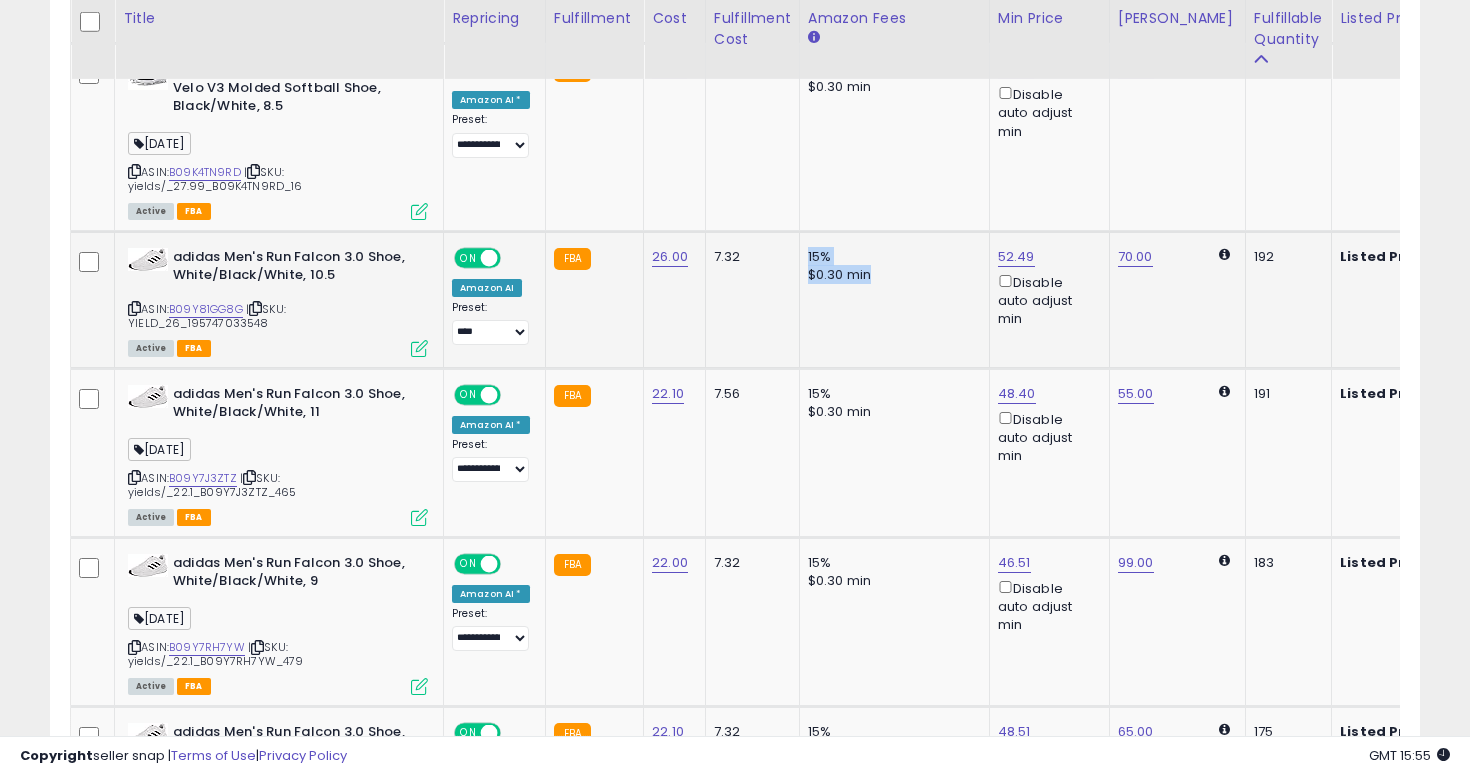 drag, startPoint x: 799, startPoint y: 251, endPoint x: 869, endPoint y: 286, distance: 78.26238 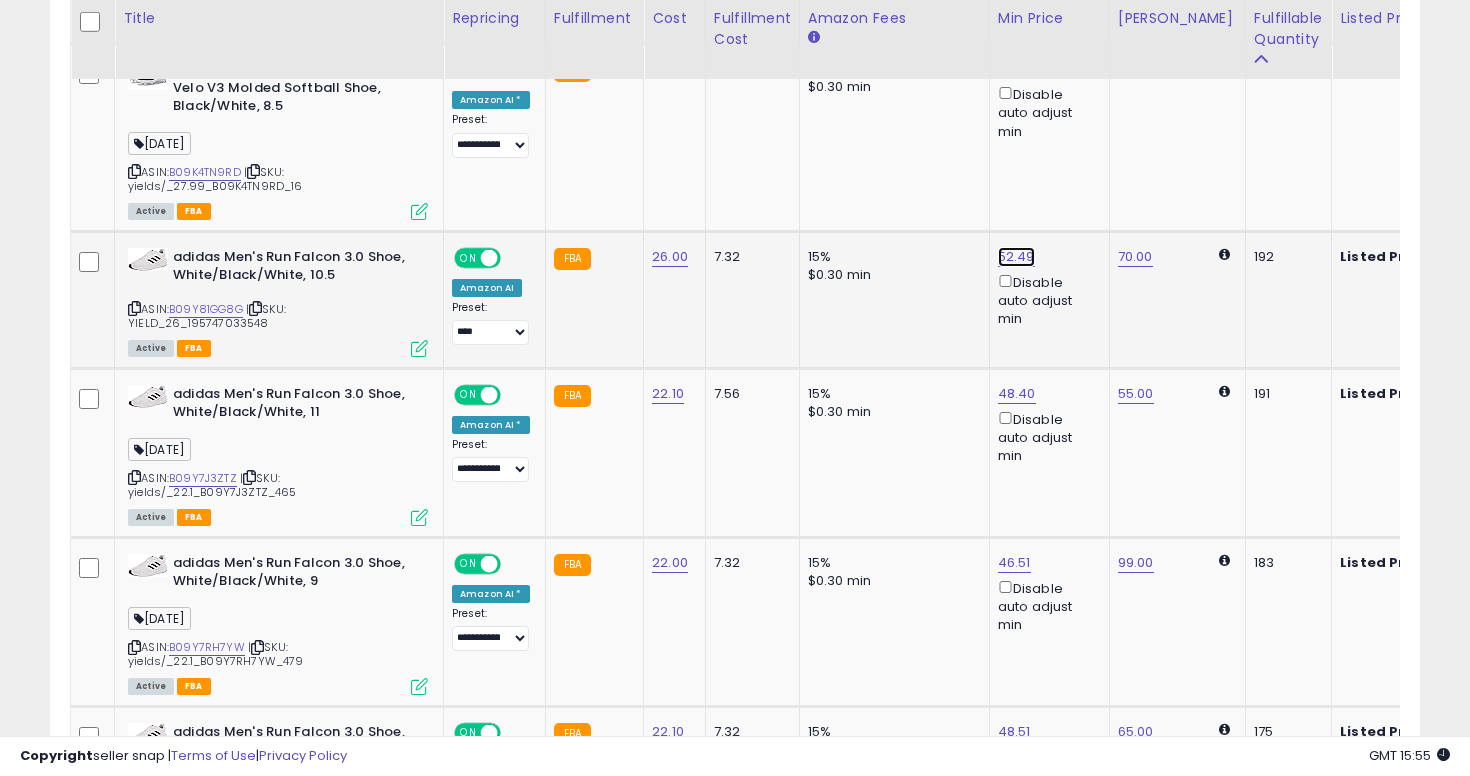 click on "52.49" at bounding box center (1017, -72) 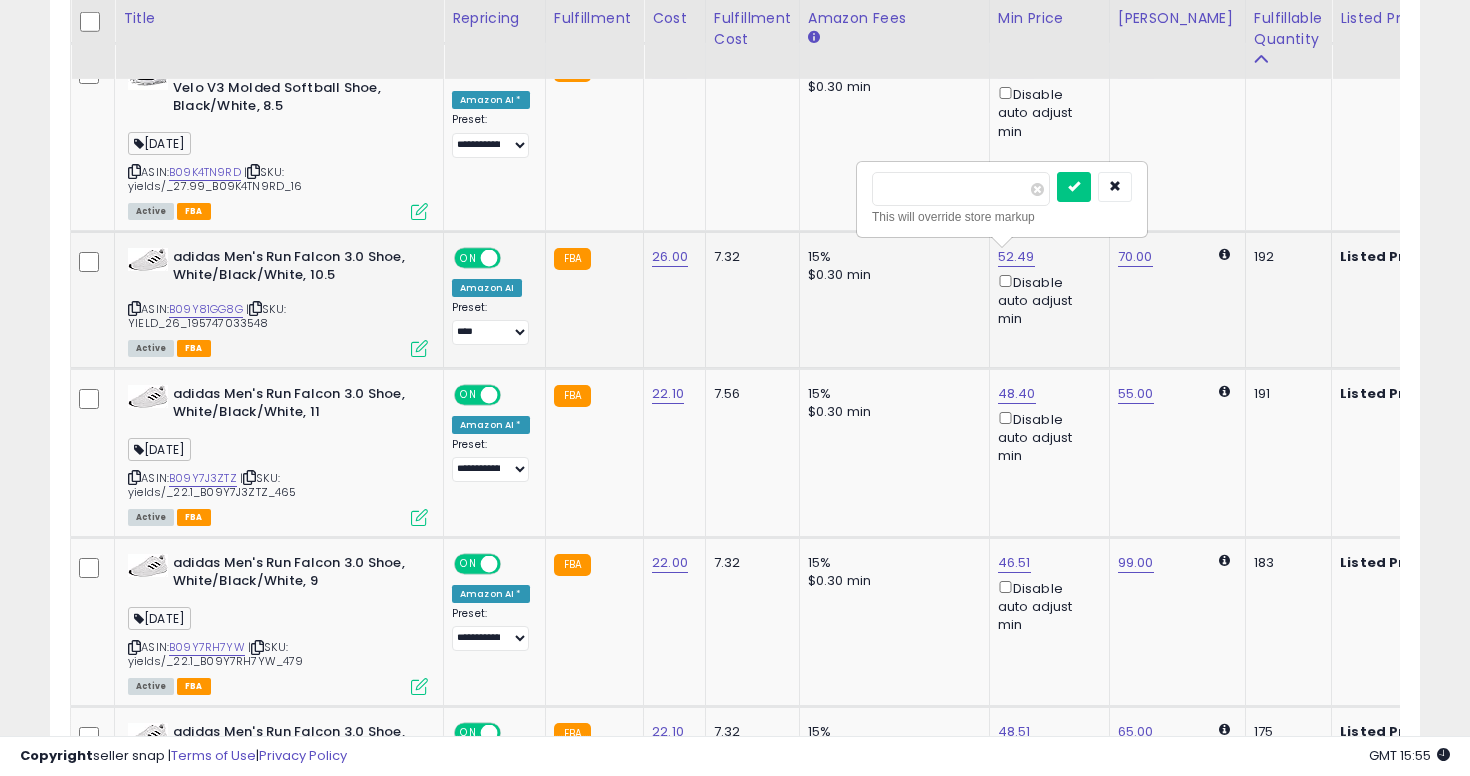 click on "*****" at bounding box center (961, 189) 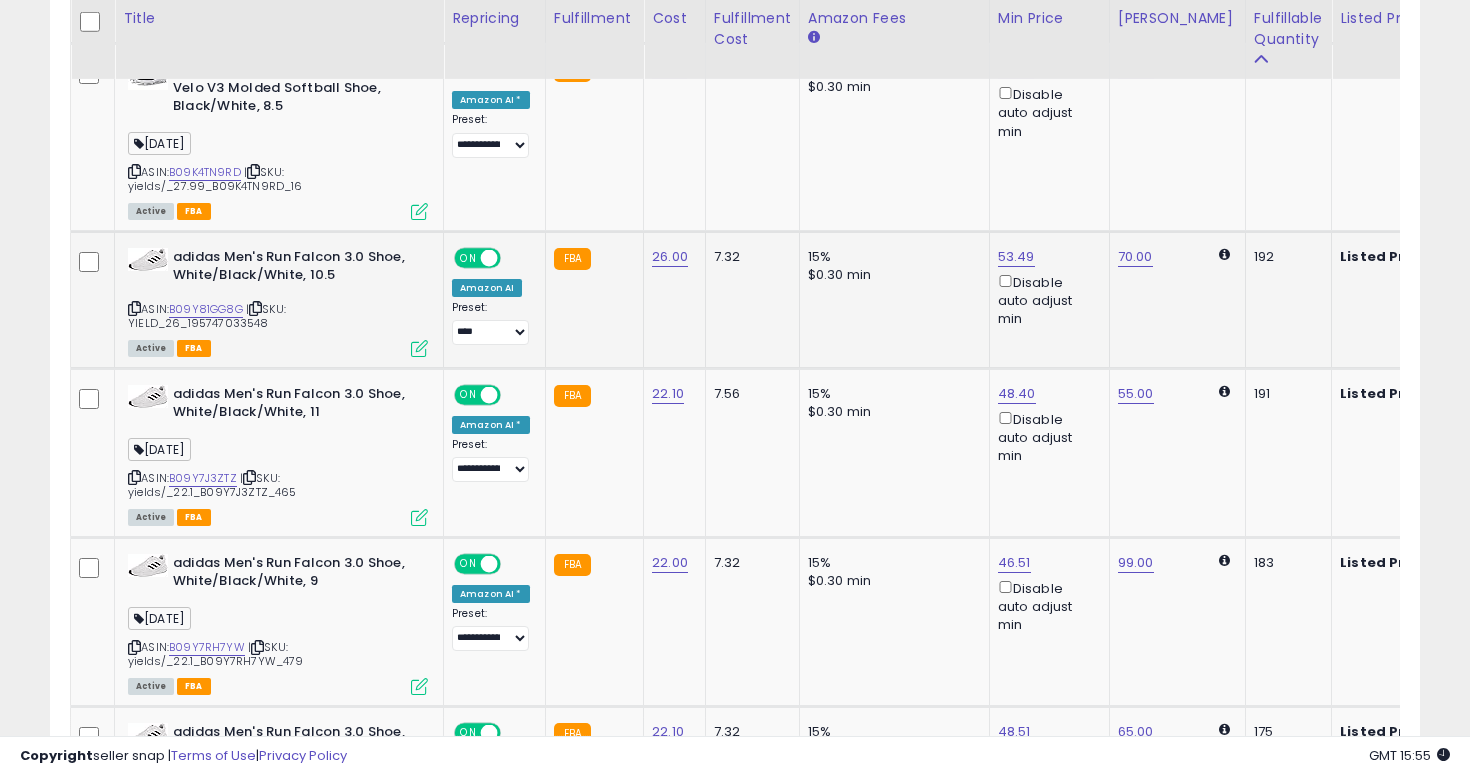 click at bounding box center [419, 348] 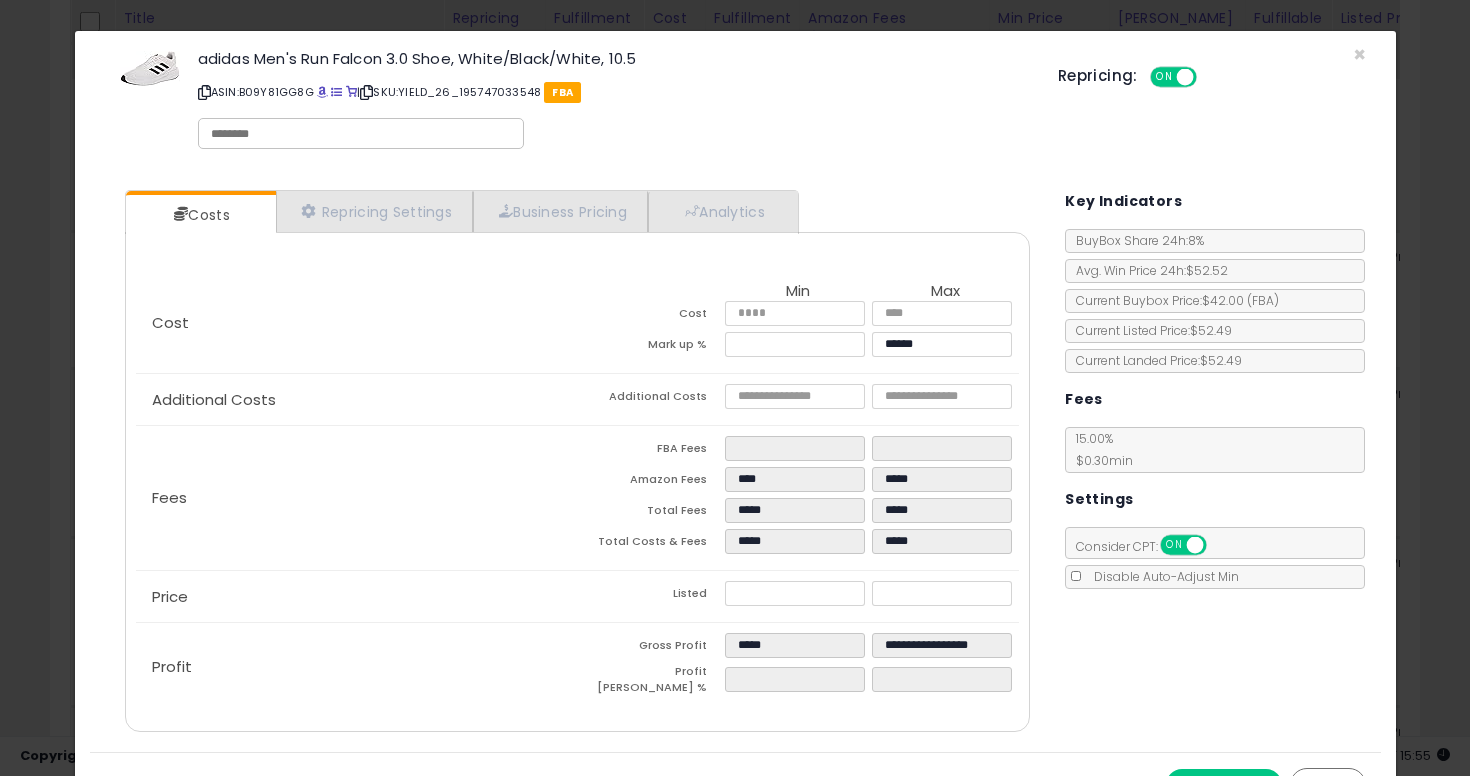 click at bounding box center [361, 134] 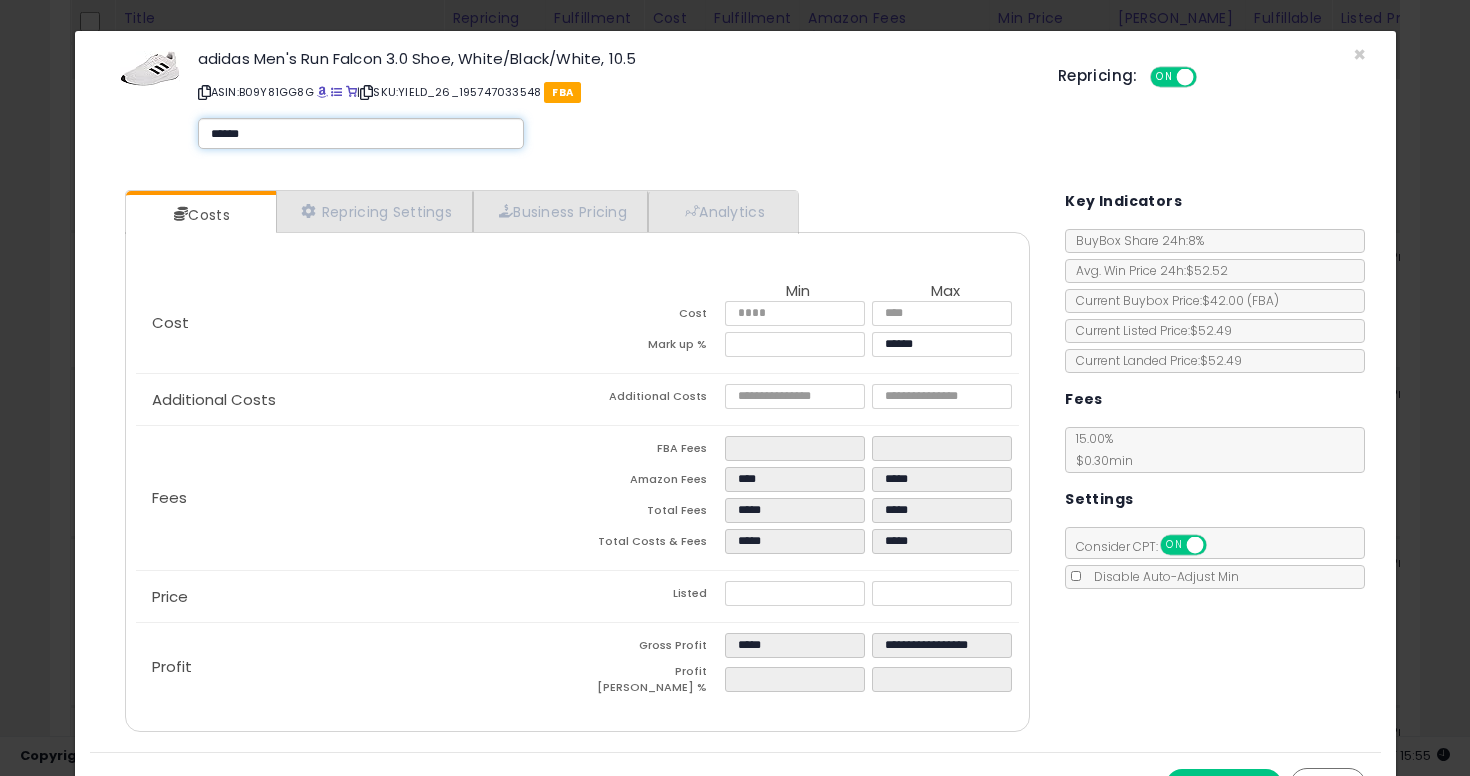 type on "*******" 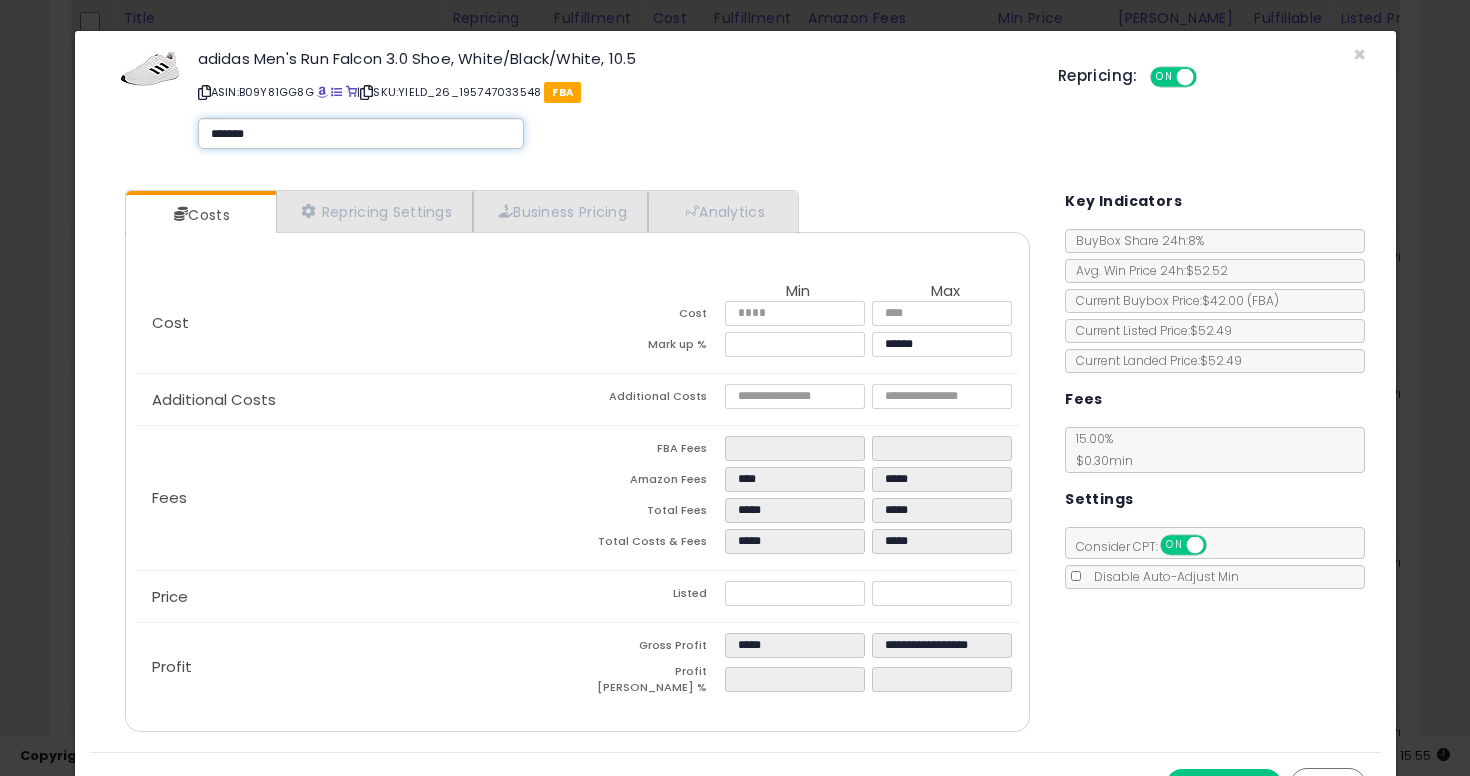 type 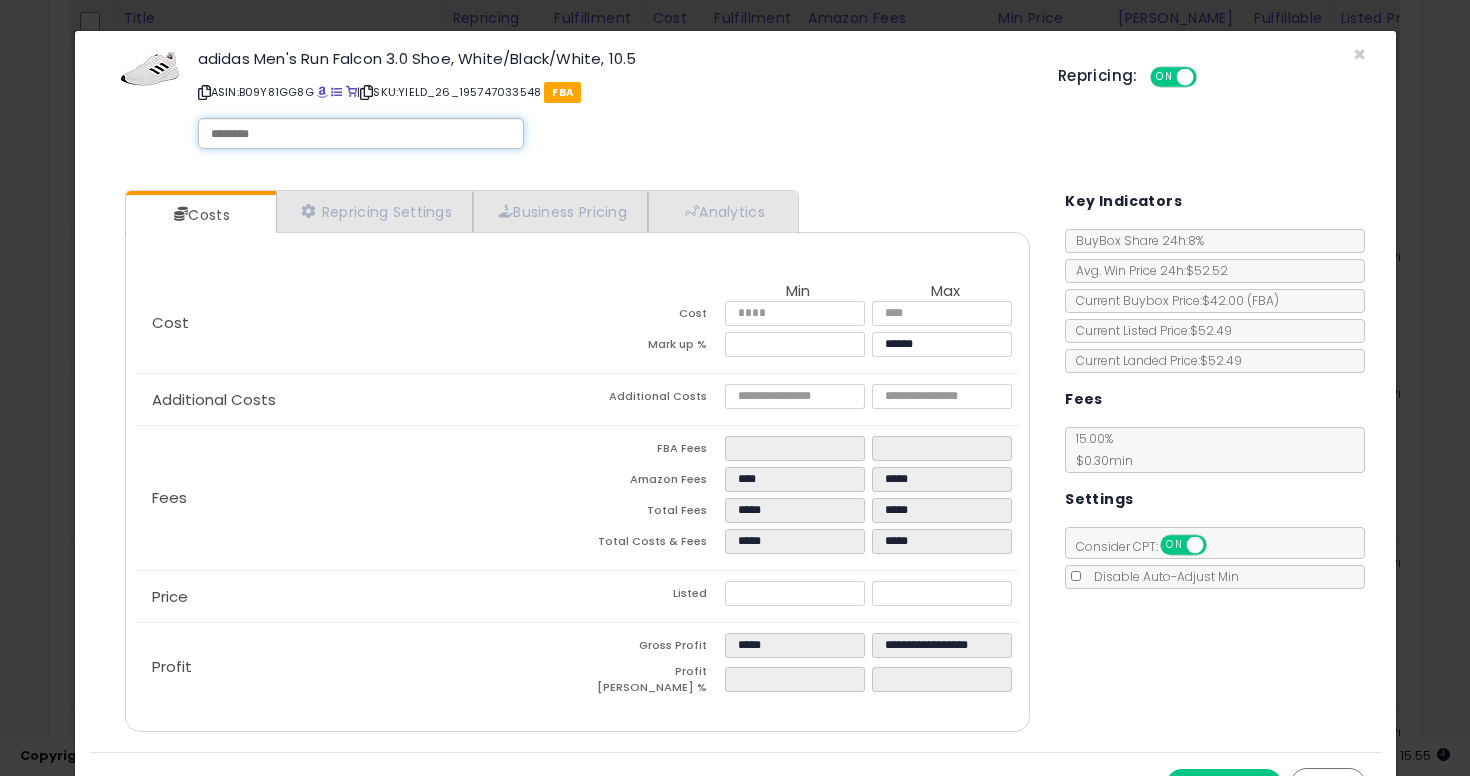 type on "*******" 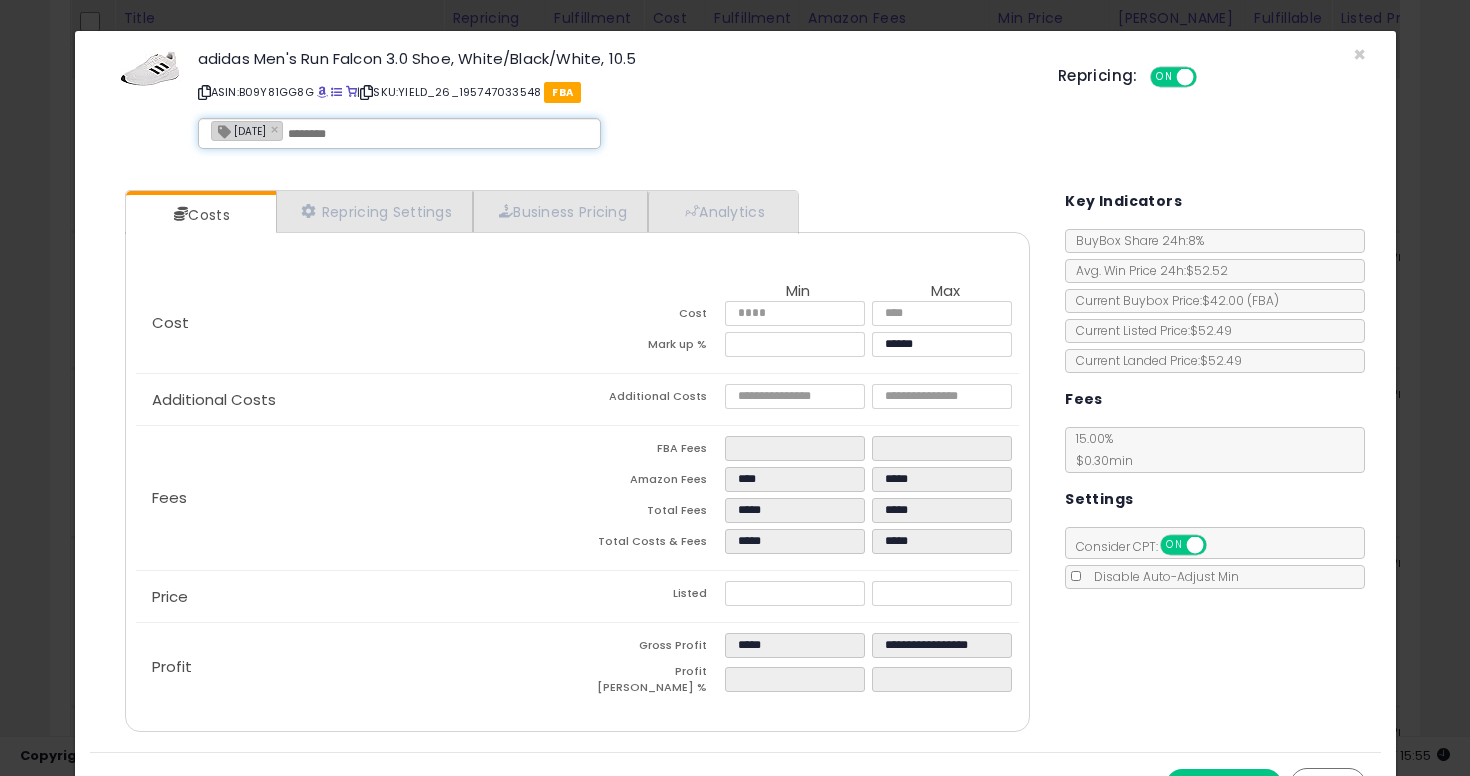 scroll, scrollTop: 34, scrollLeft: 0, axis: vertical 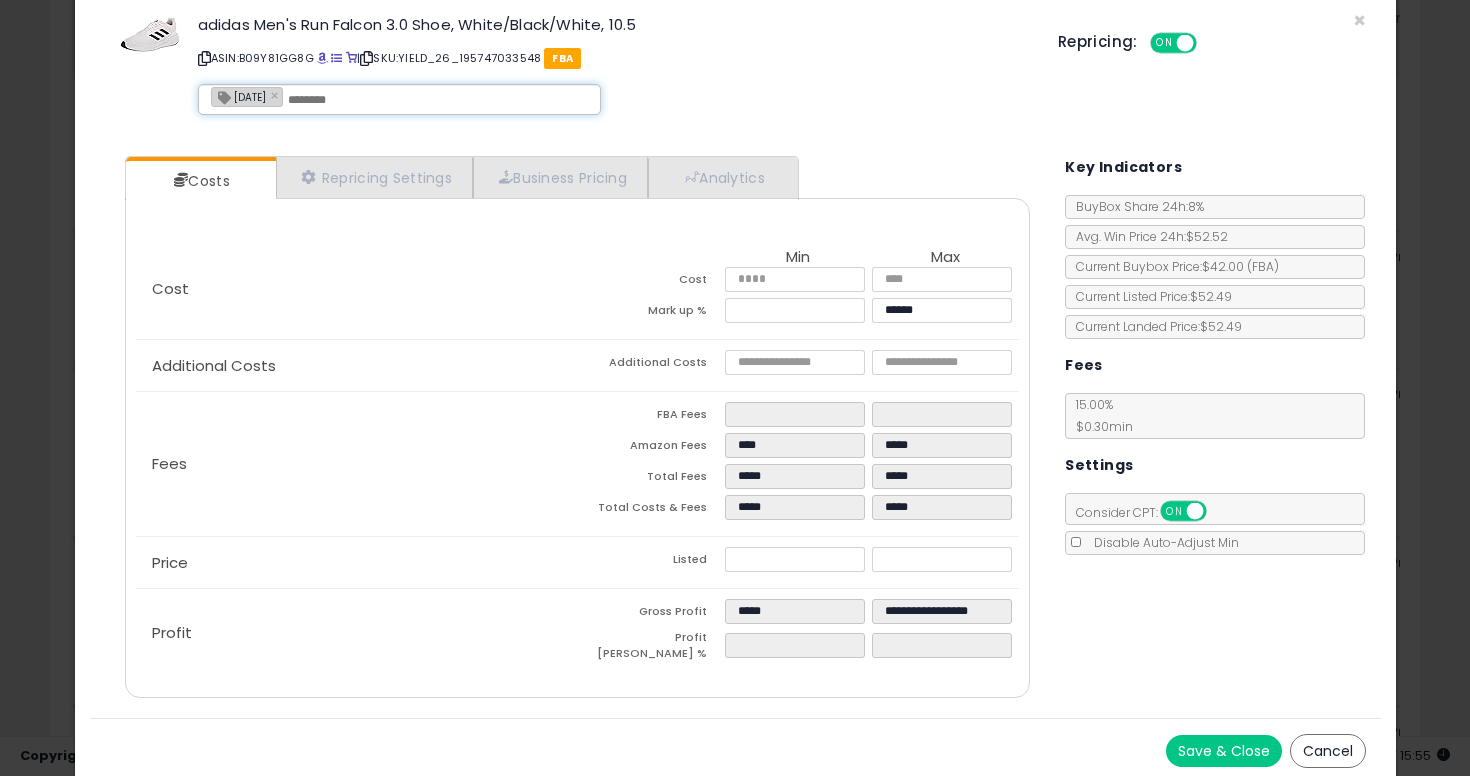 click on "Save & Close" at bounding box center [1224, 751] 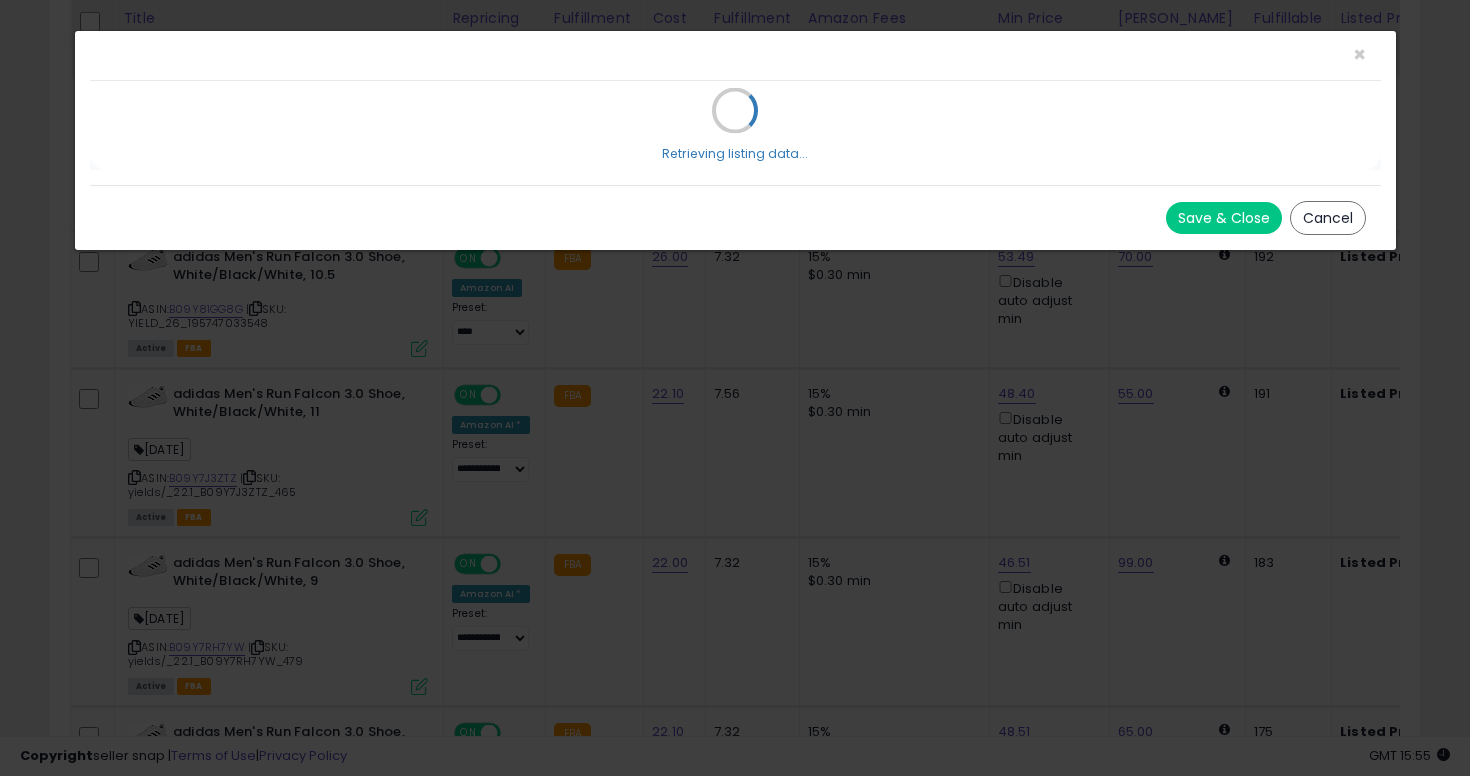 scroll, scrollTop: 0, scrollLeft: 0, axis: both 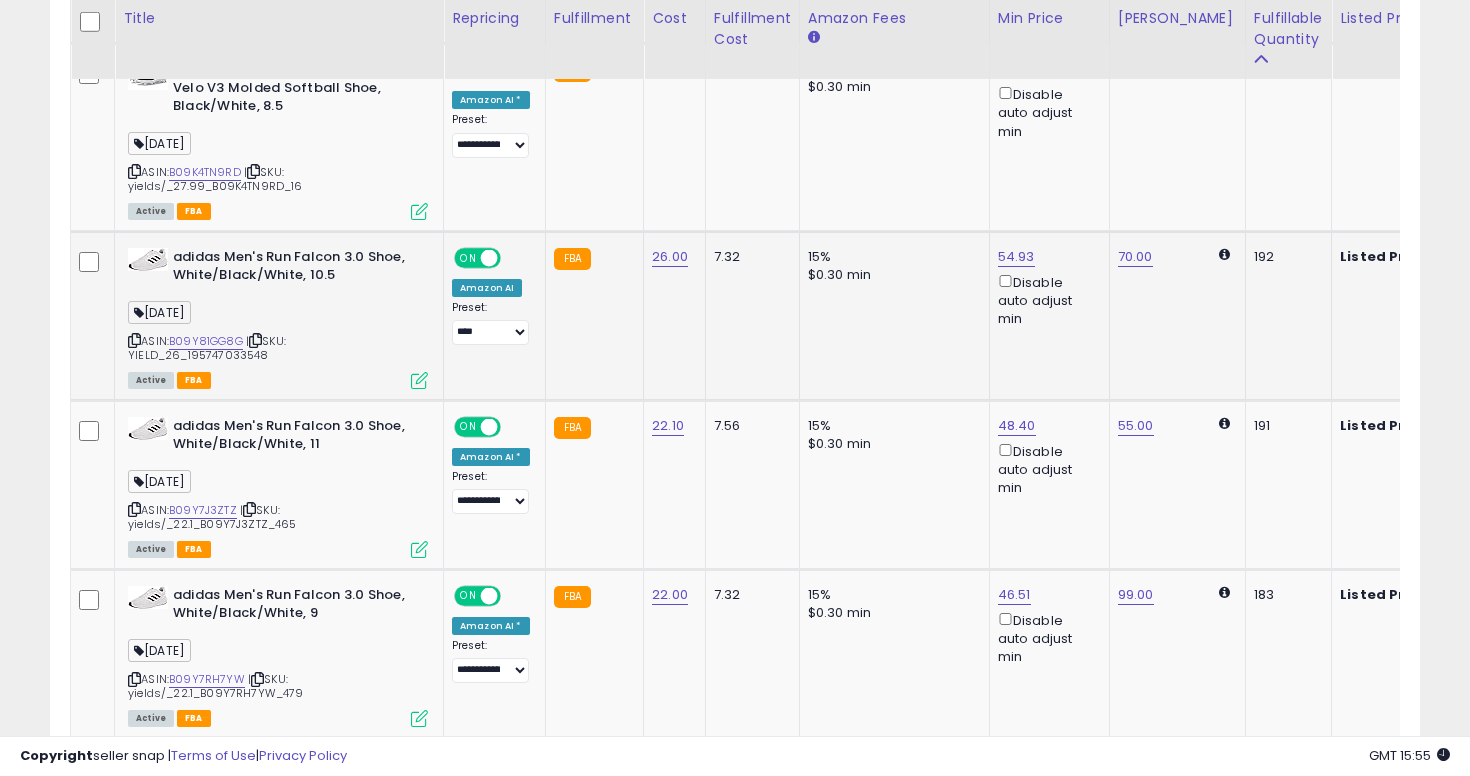 click on "15% $0.30 min" 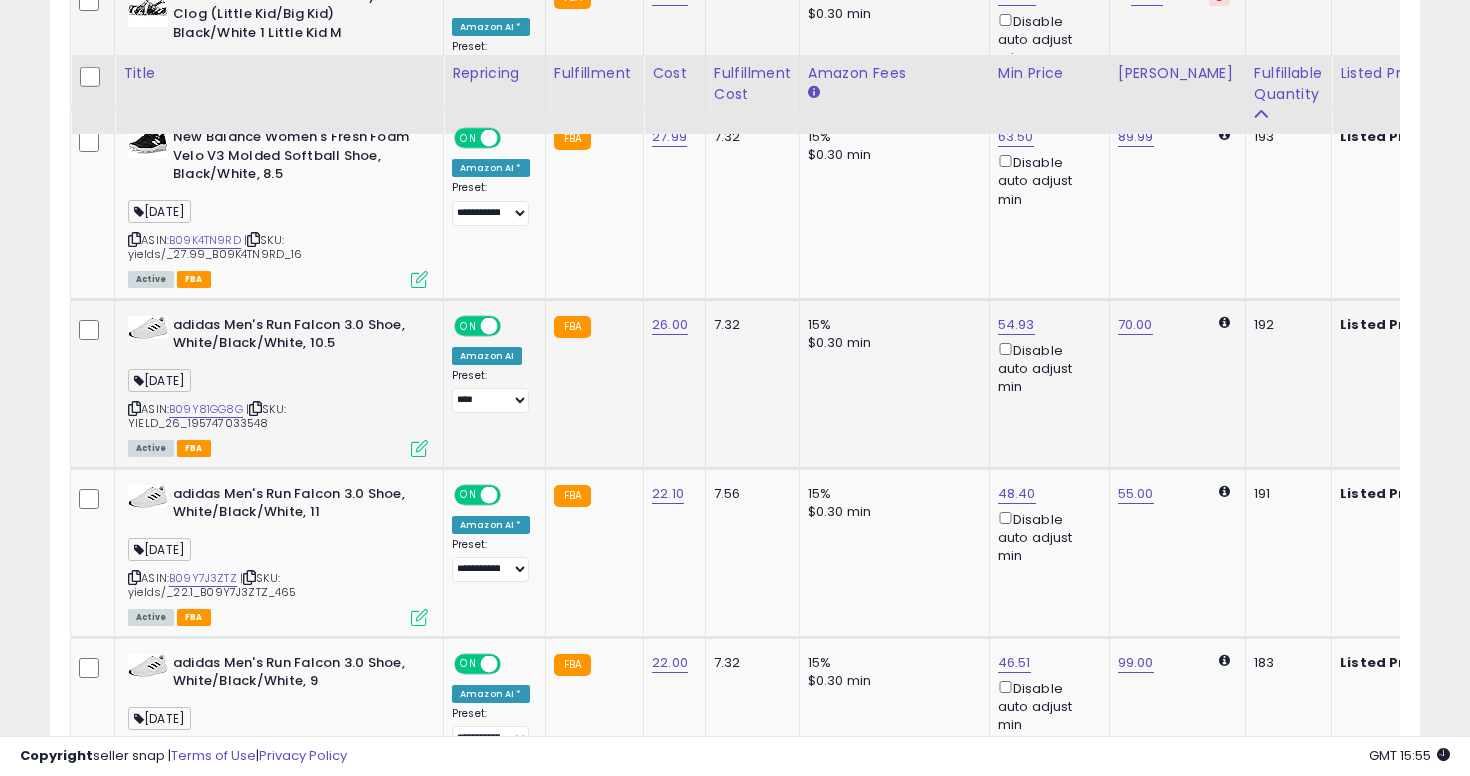 scroll, scrollTop: 1190, scrollLeft: 0, axis: vertical 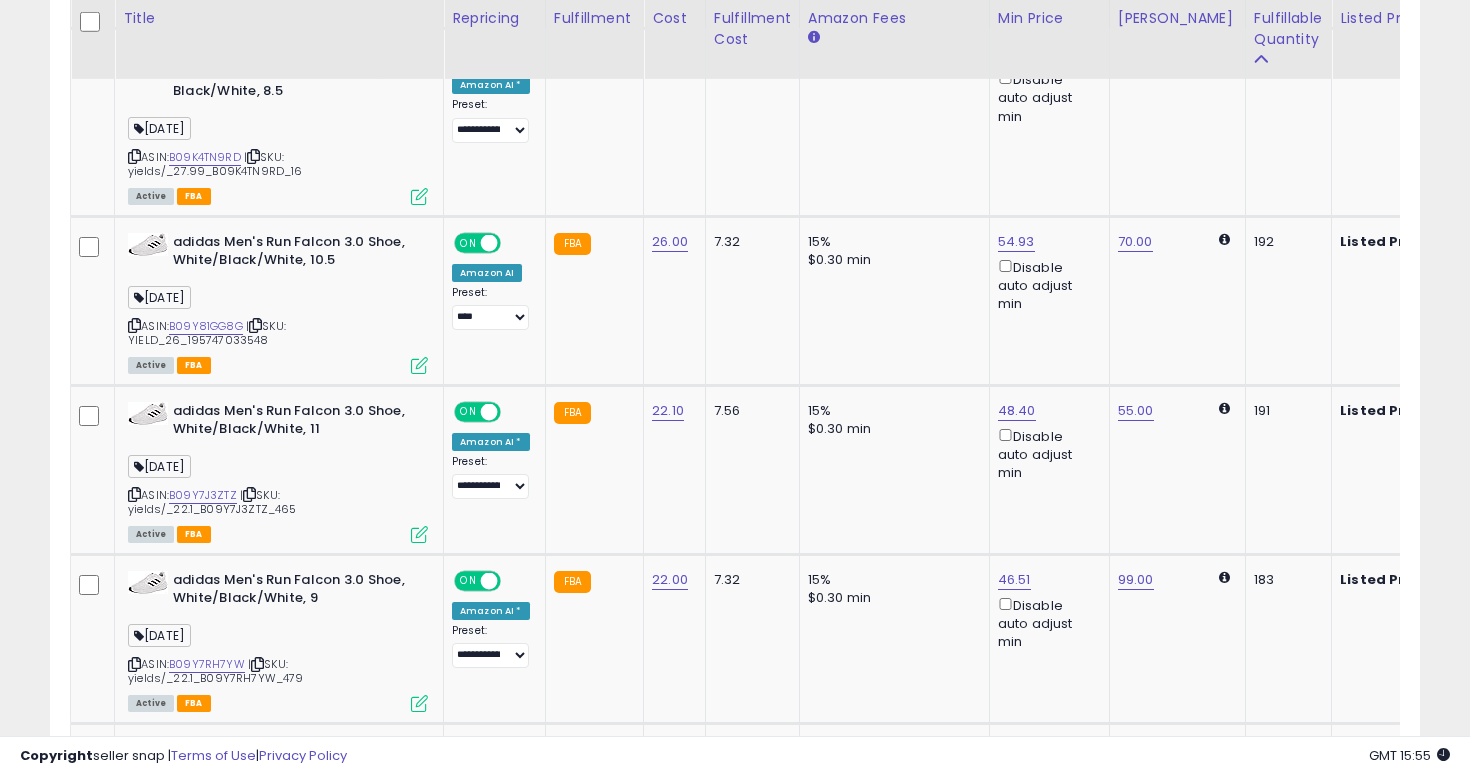 click on "54.93  Disable auto adjust min" at bounding box center [1046, 273] 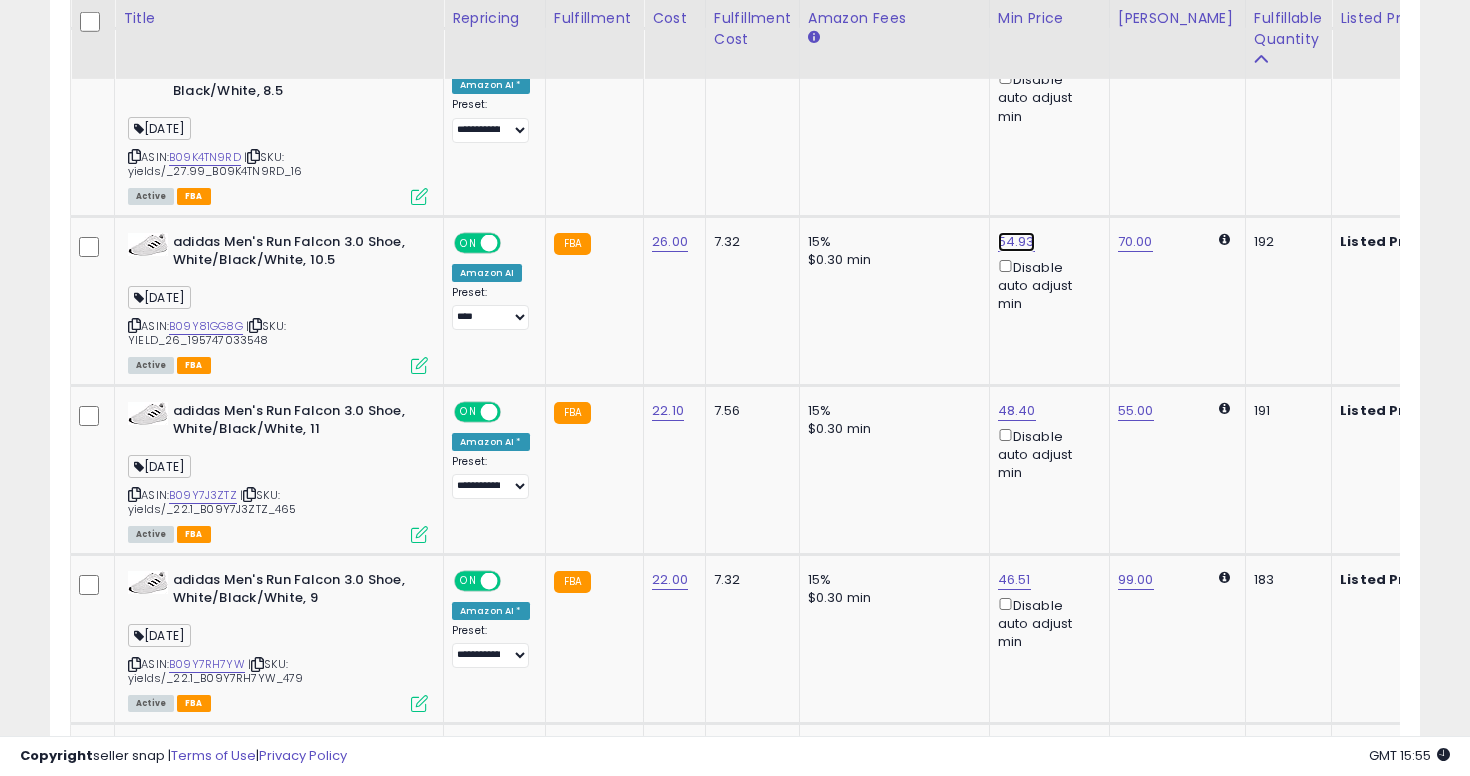 click on "54.93" at bounding box center (1017, -87) 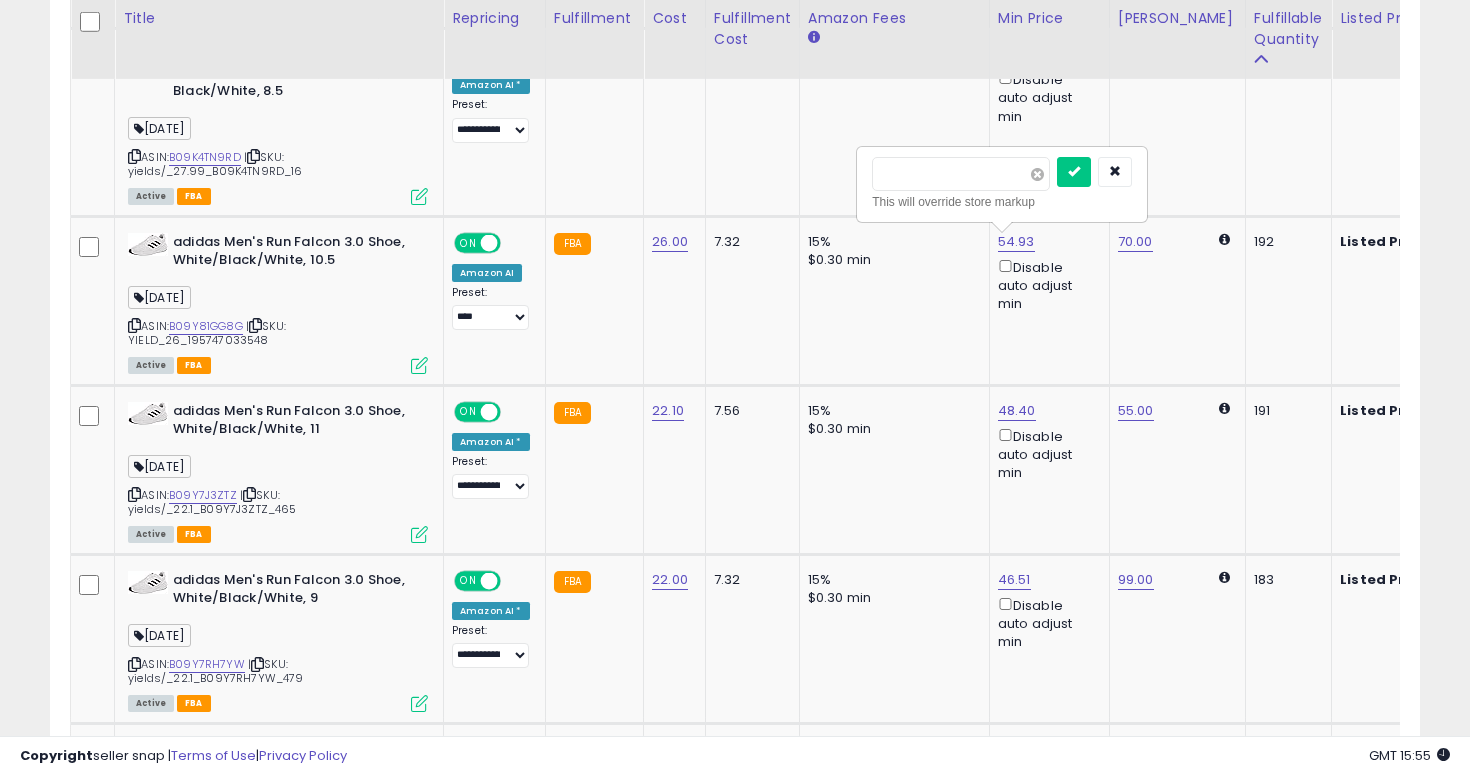 click at bounding box center [1037, 174] 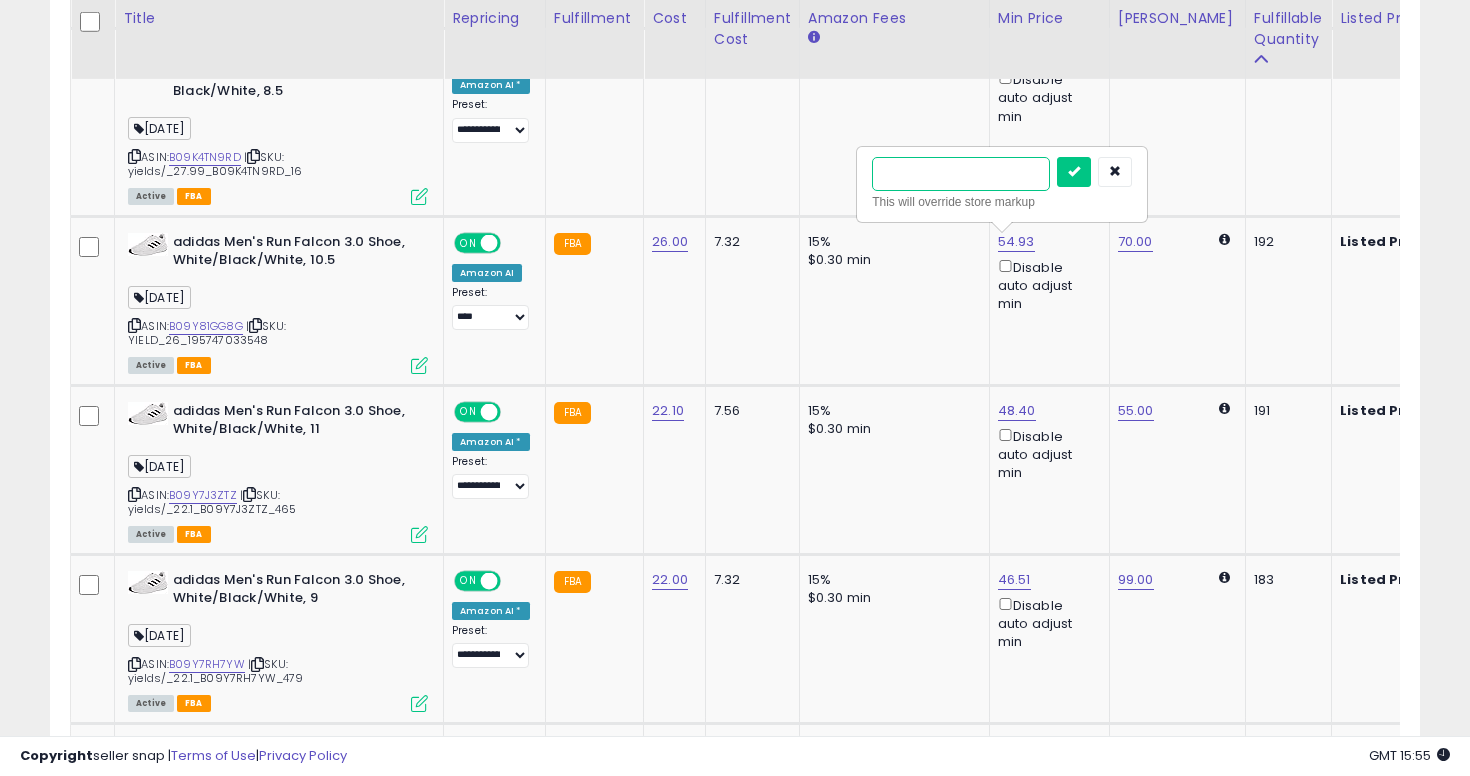 click at bounding box center [961, 174] 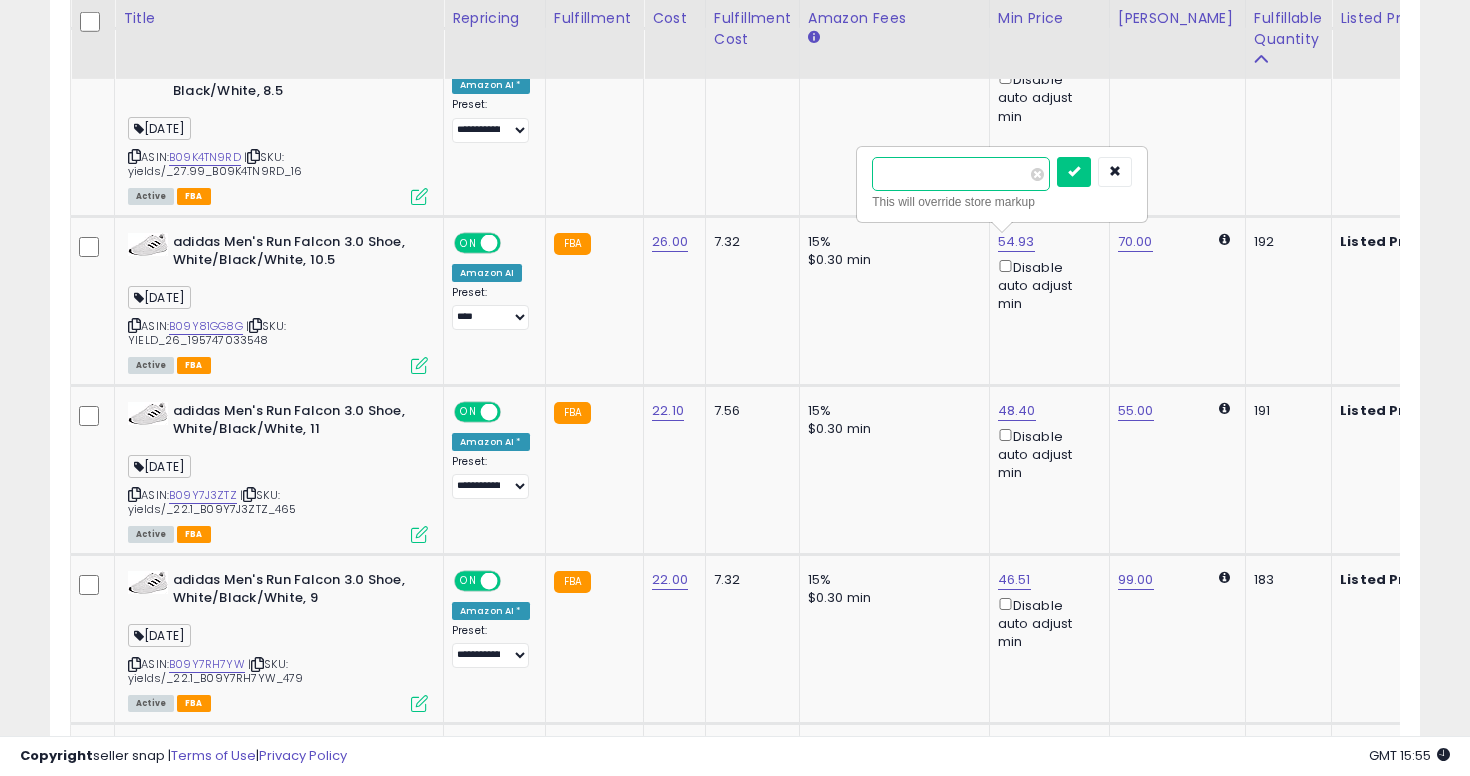 click at bounding box center (1074, 172) 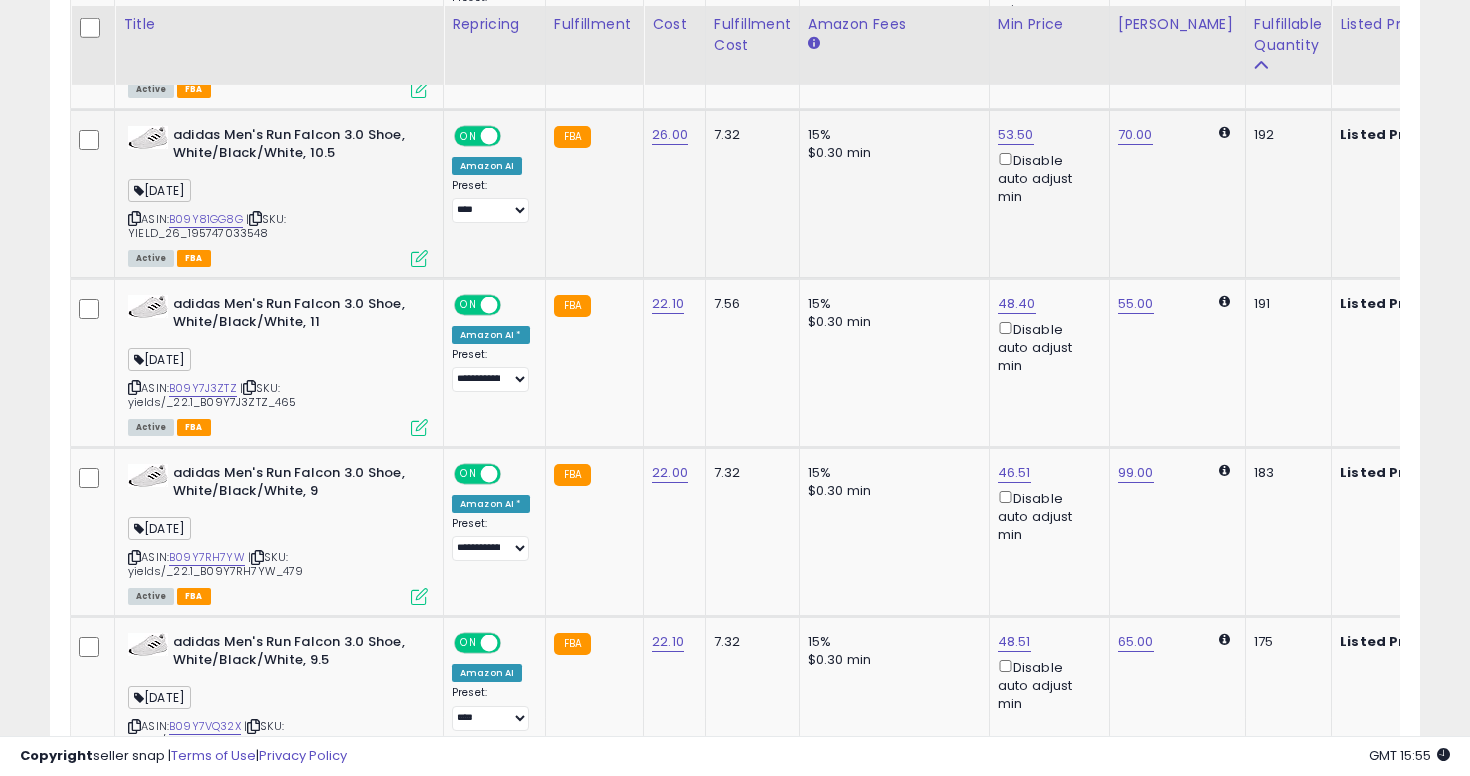 scroll, scrollTop: 1303, scrollLeft: 0, axis: vertical 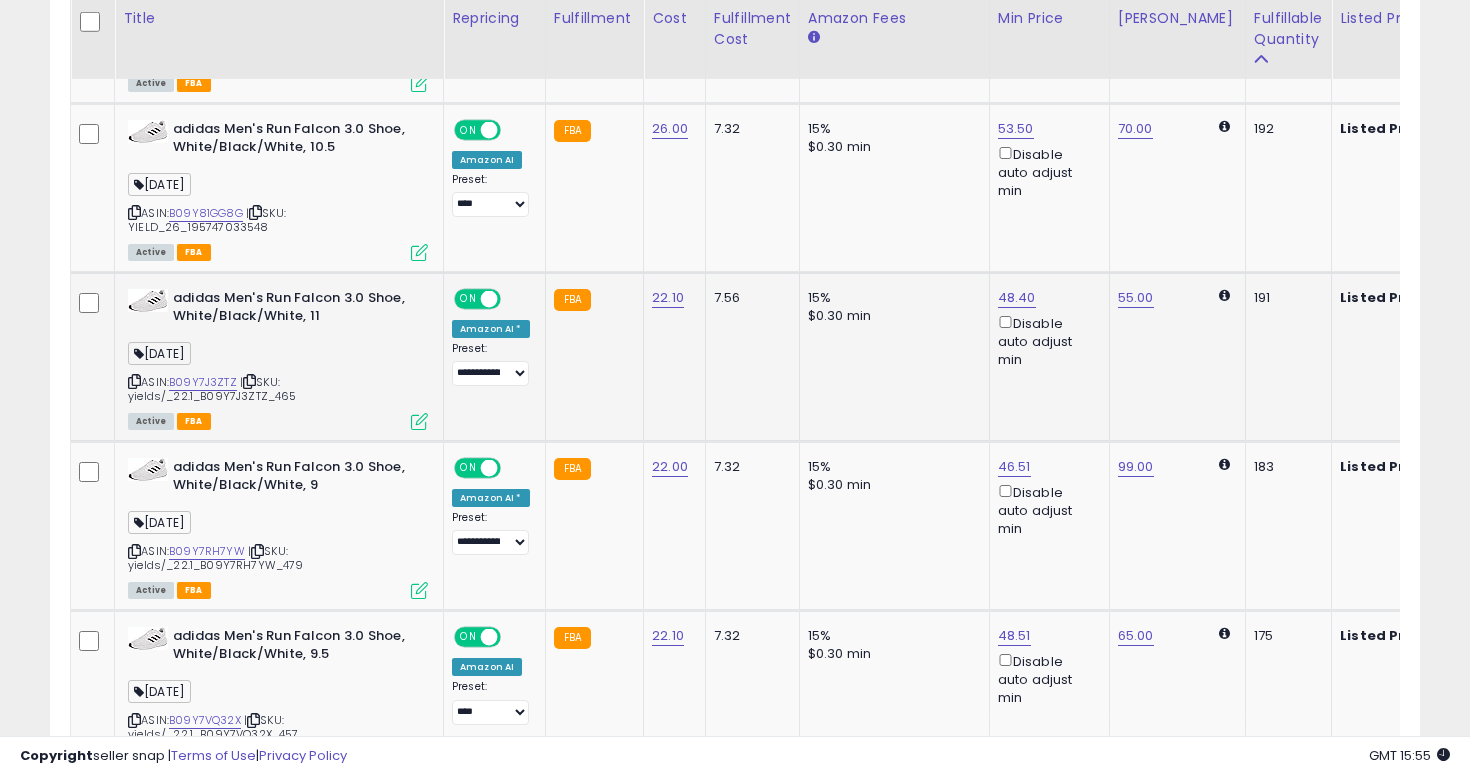 click at bounding box center [134, 381] 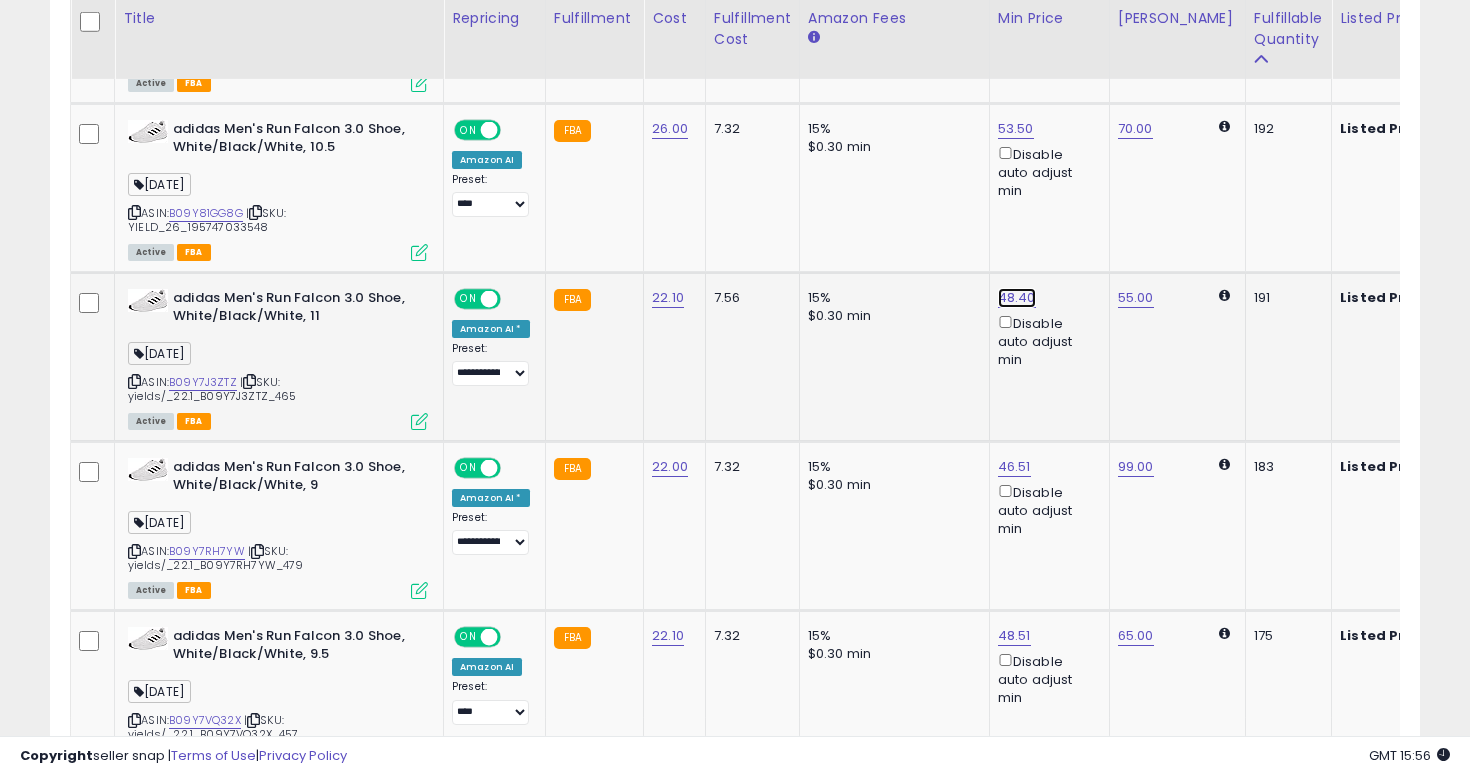 click on "48.40" at bounding box center (1017, -200) 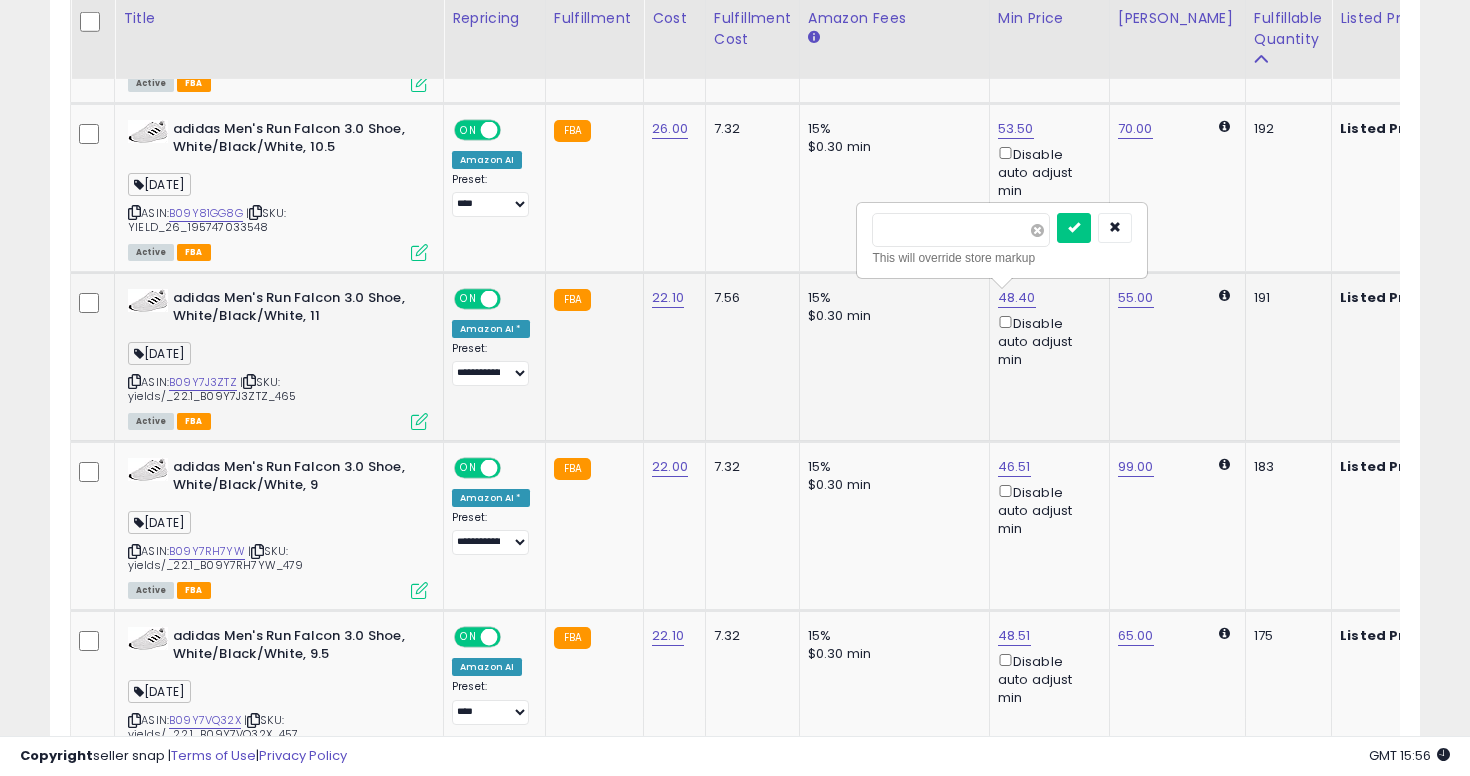 click at bounding box center [1037, 230] 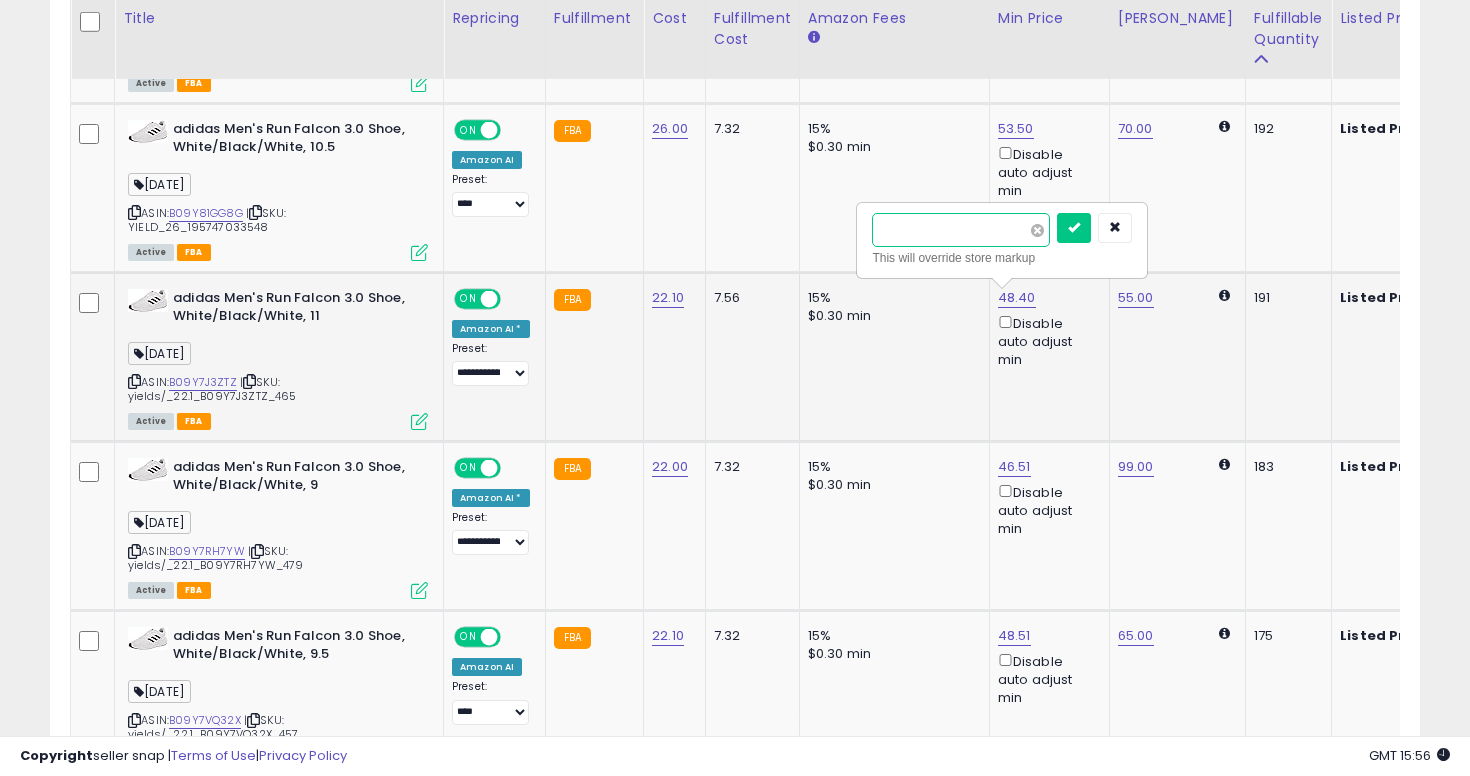 type on "*****" 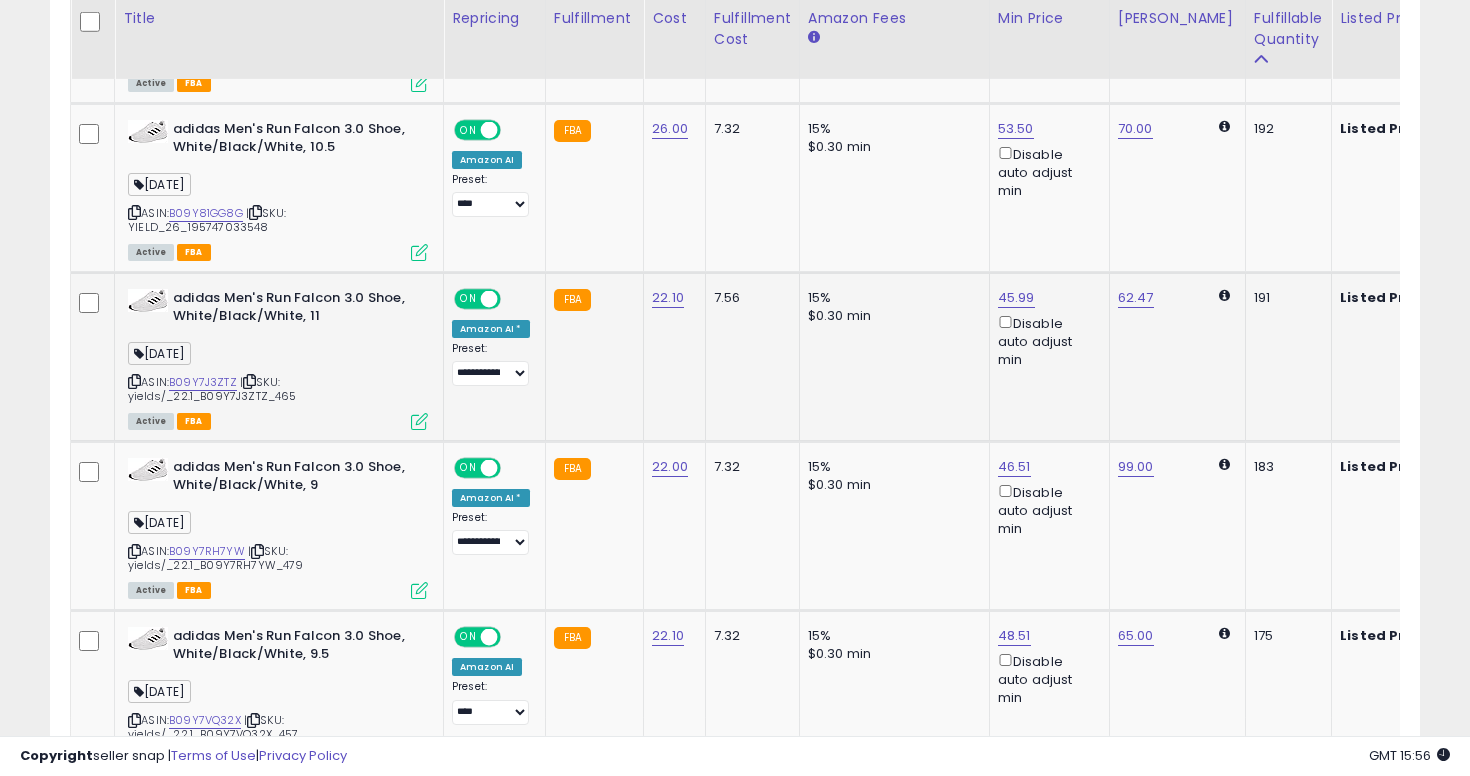 click at bounding box center [419, 421] 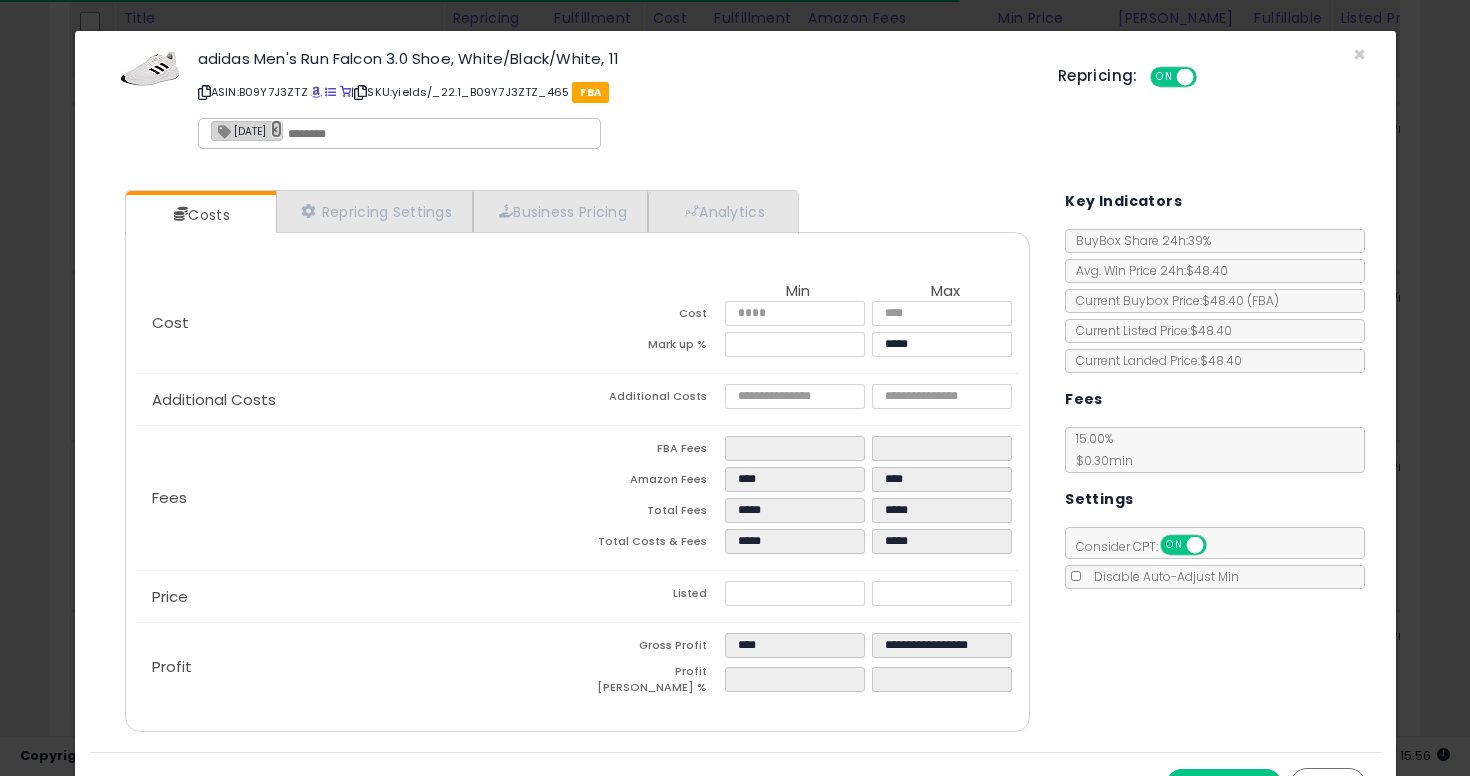 click on "×" at bounding box center (277, 129) 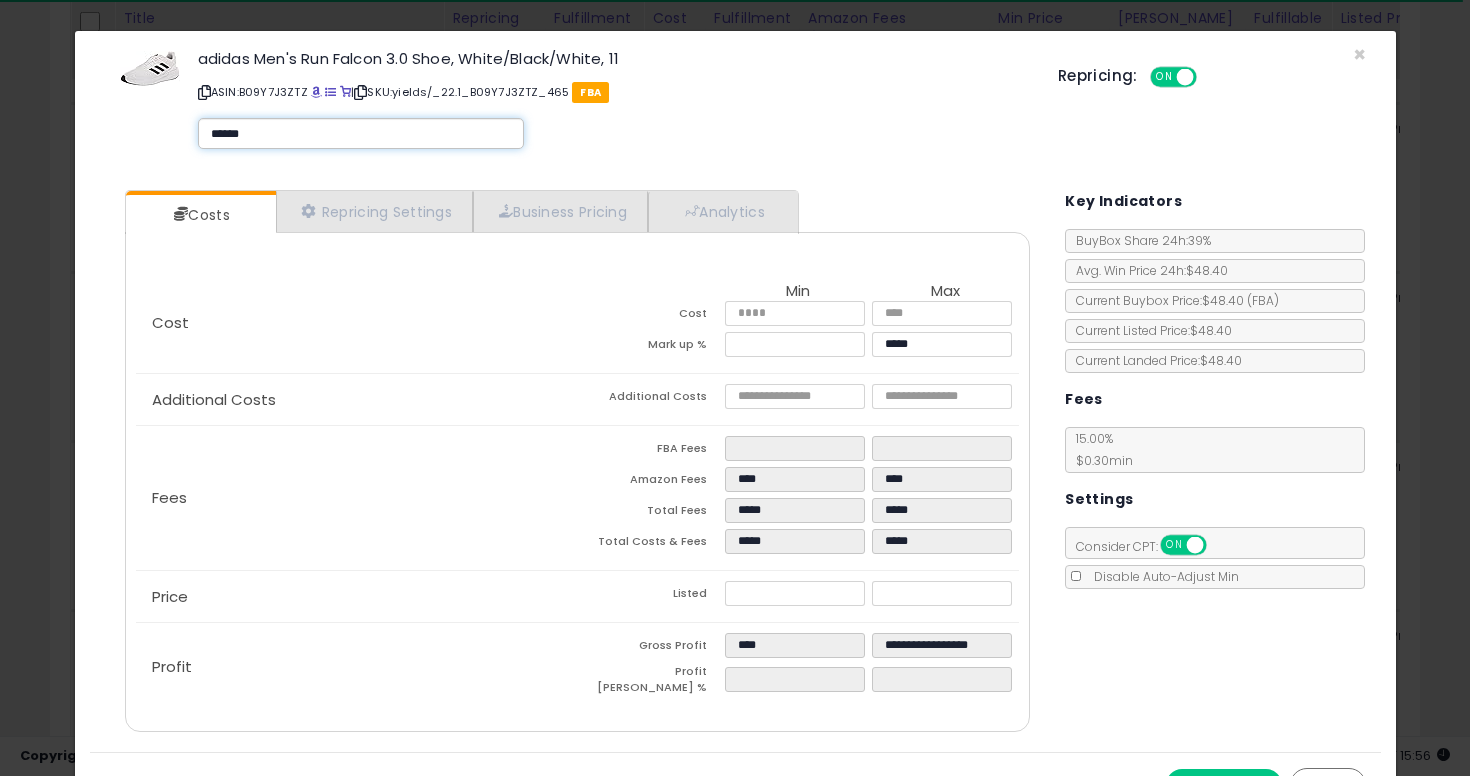 type on "*******" 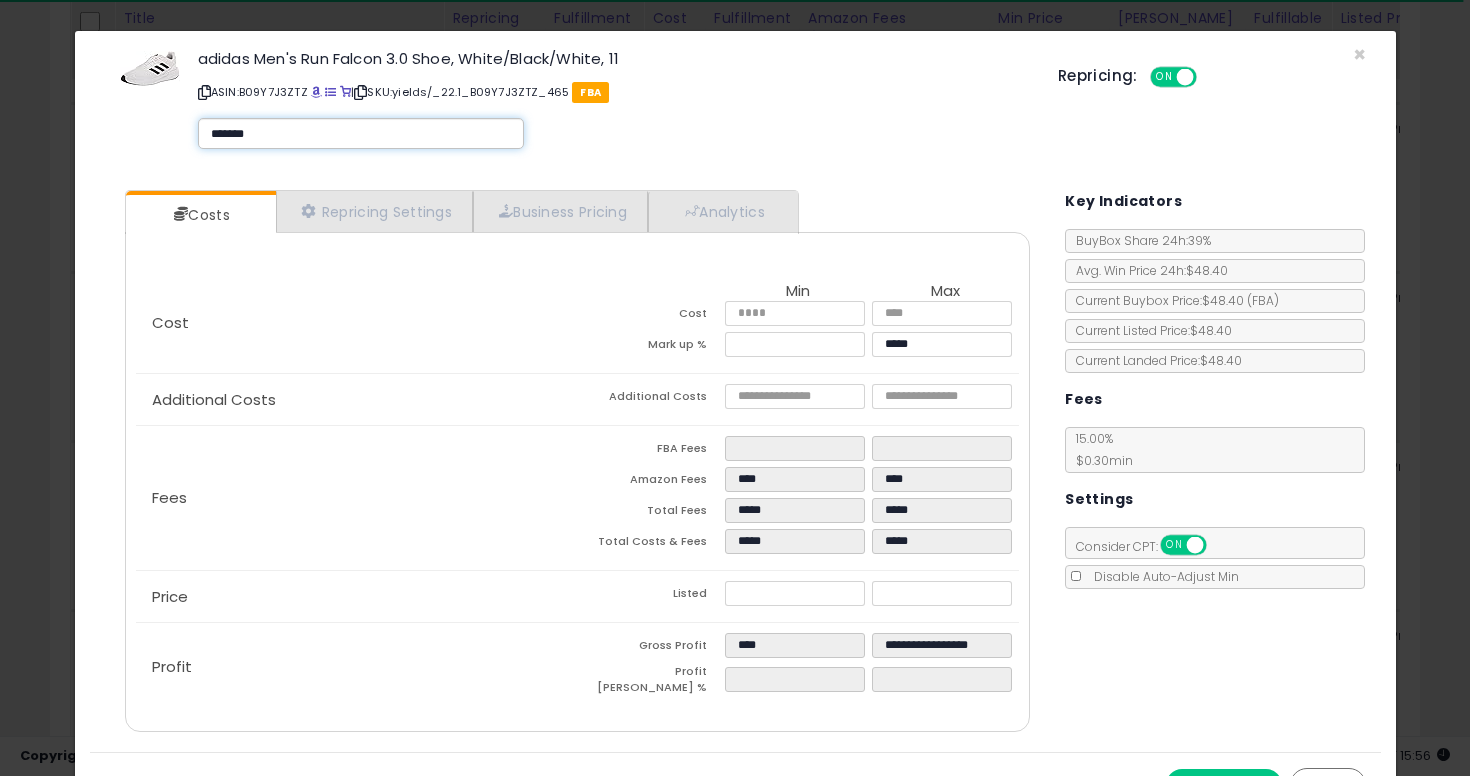 type on "*******" 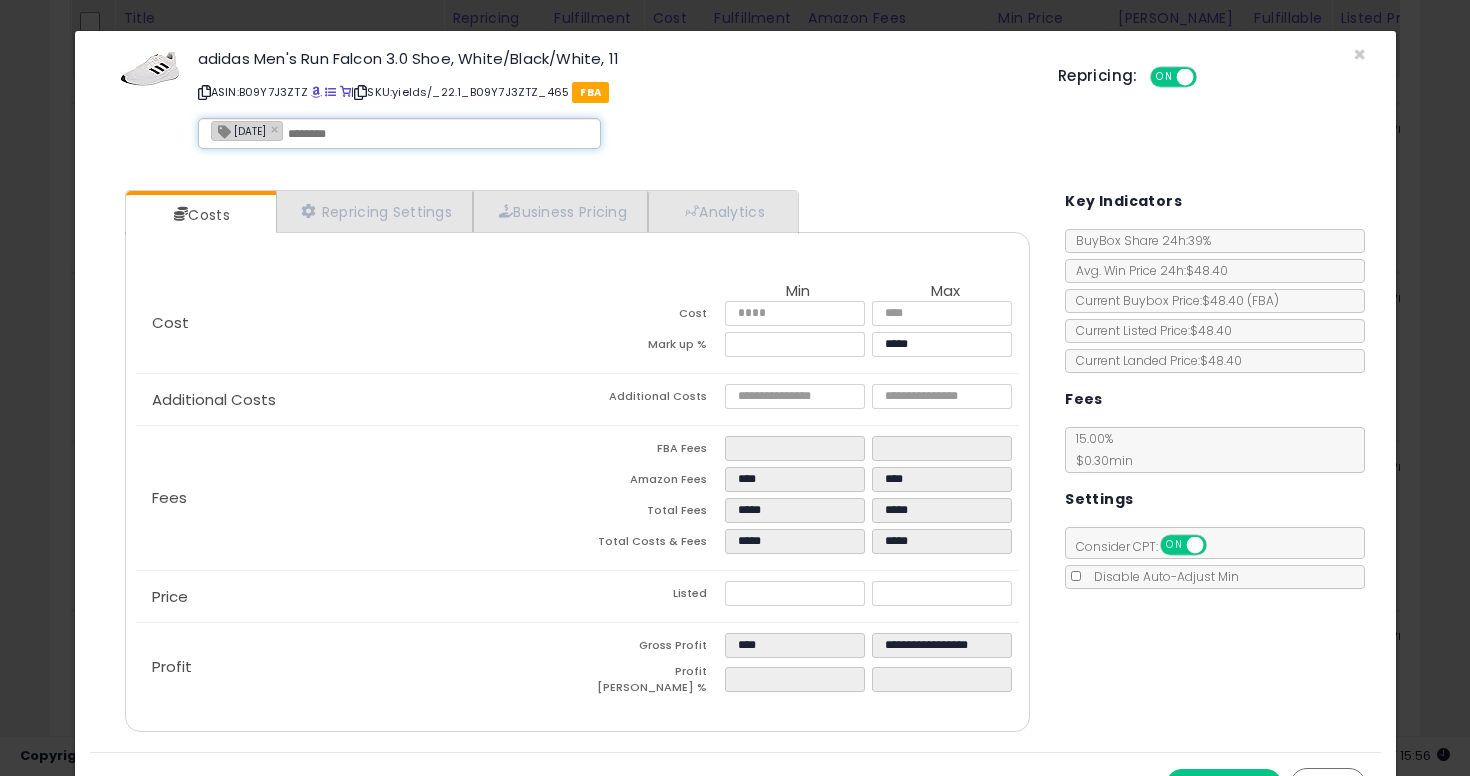 scroll, scrollTop: 34, scrollLeft: 0, axis: vertical 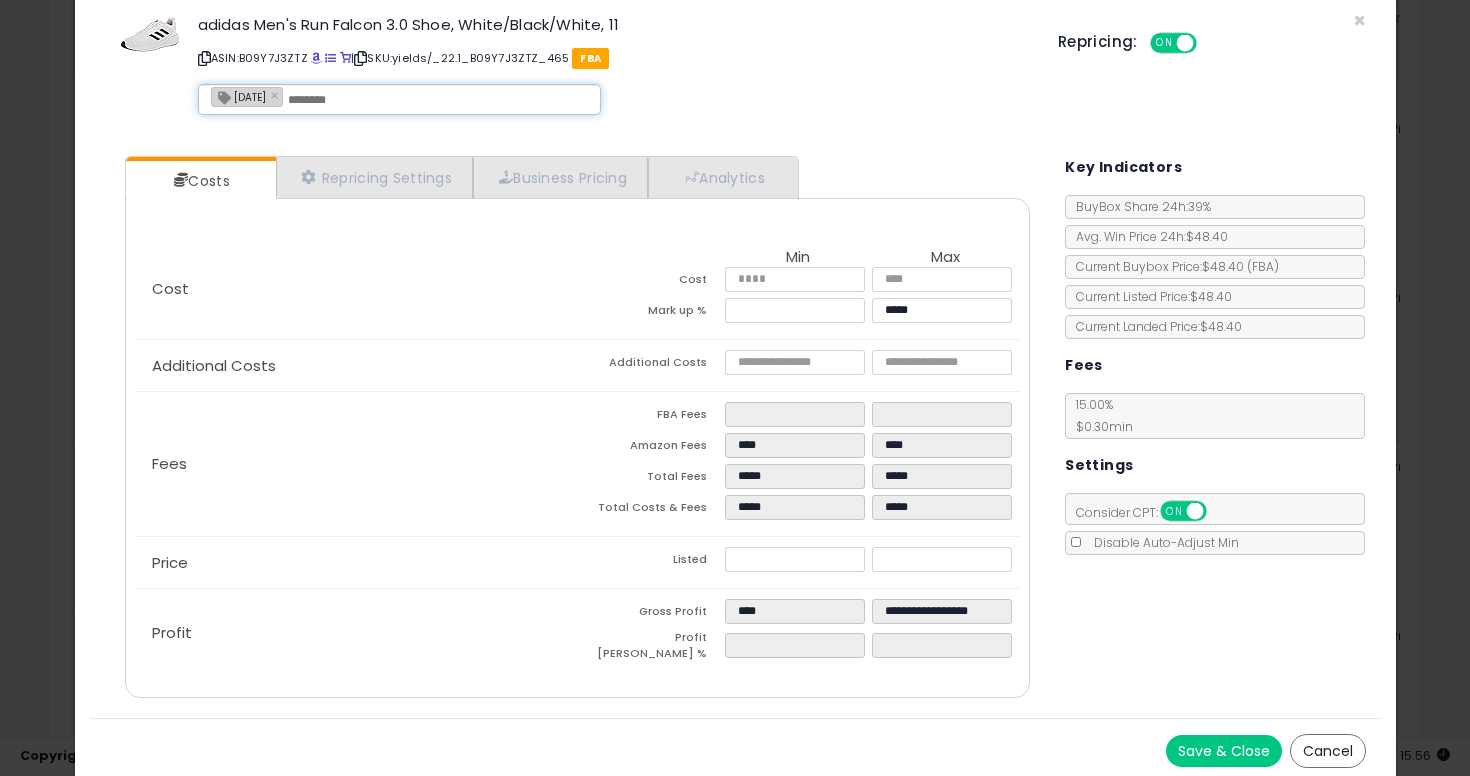 click on "Save & Close" at bounding box center [1224, 751] 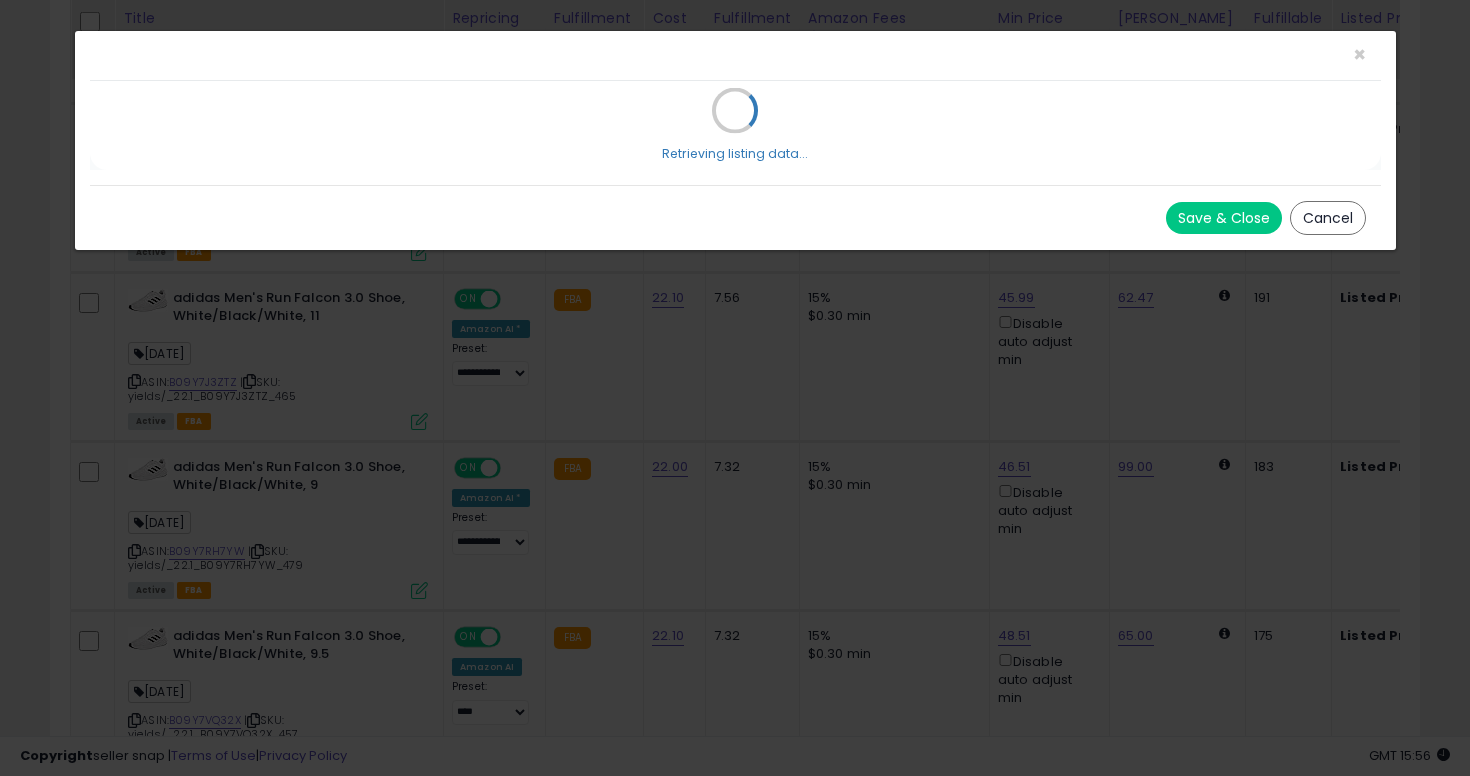 scroll, scrollTop: 0, scrollLeft: 0, axis: both 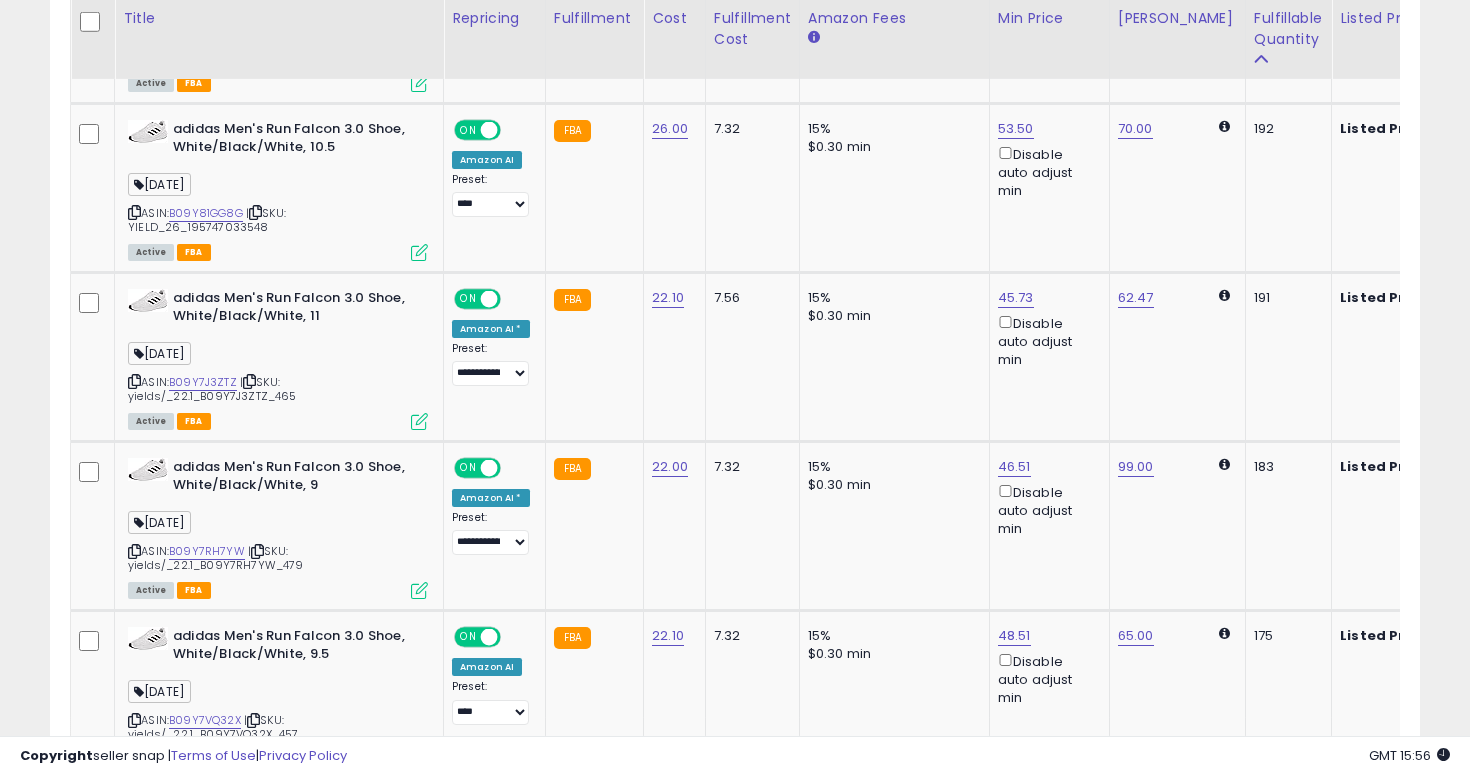 click on "45.73  Disable auto adjust min" 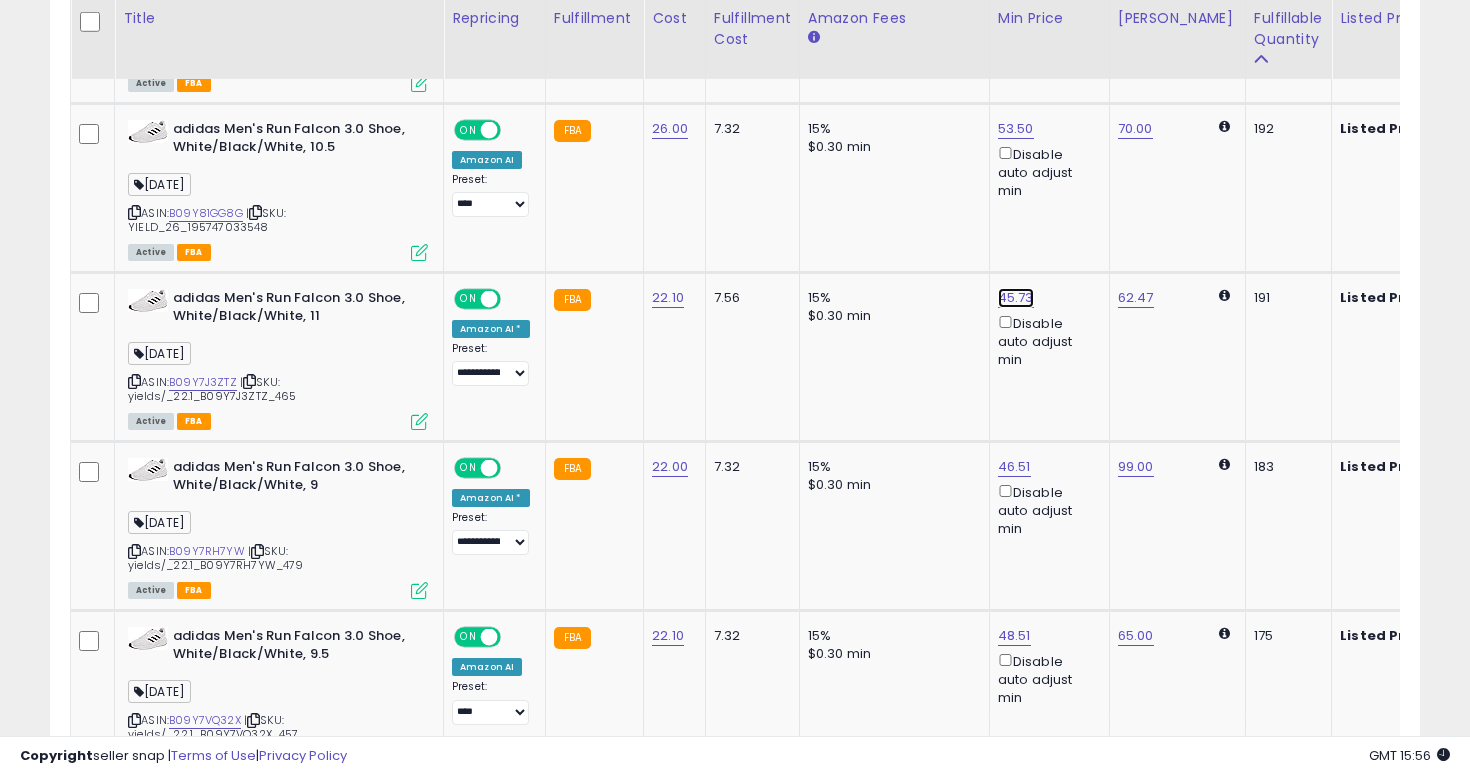 click on "45.73" at bounding box center (1017, -200) 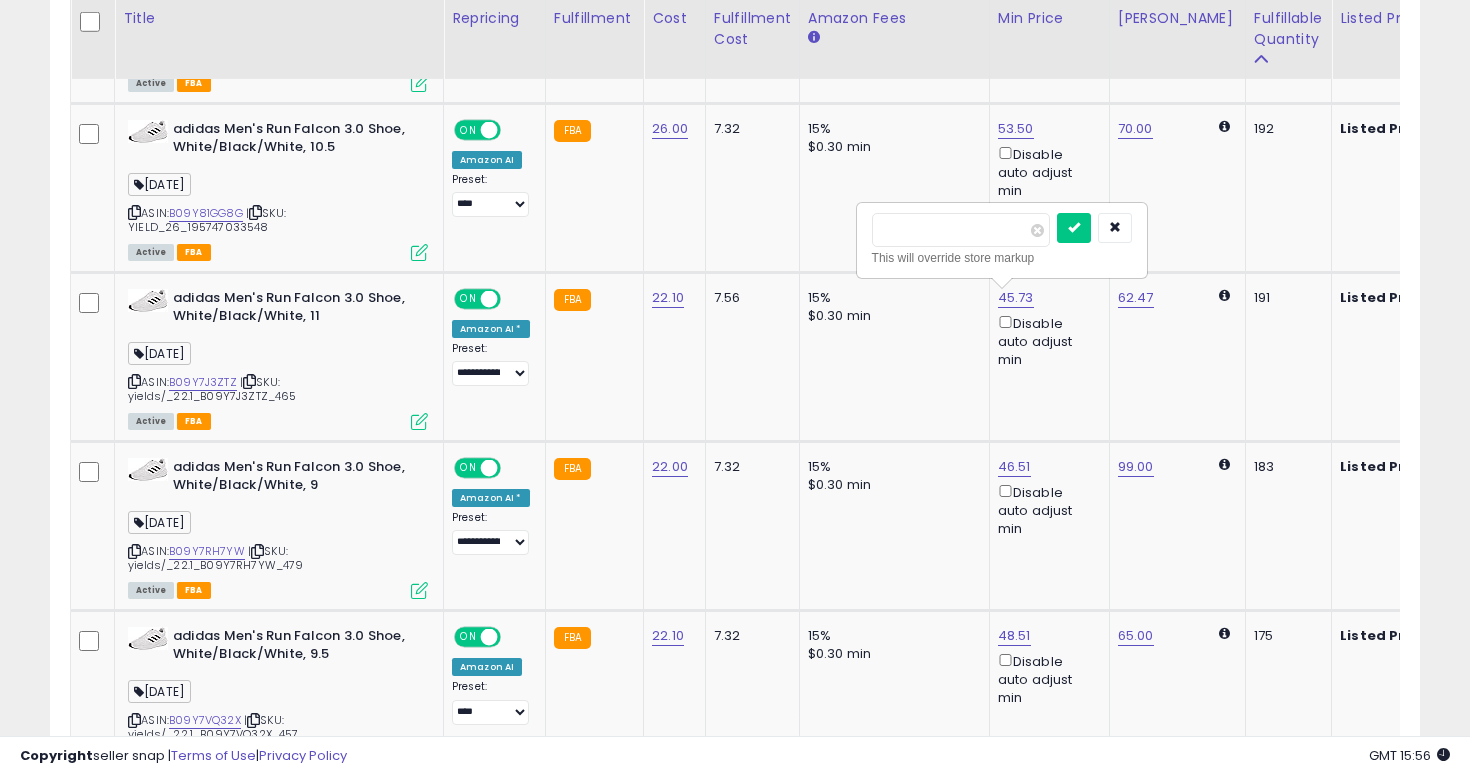 type on "*****" 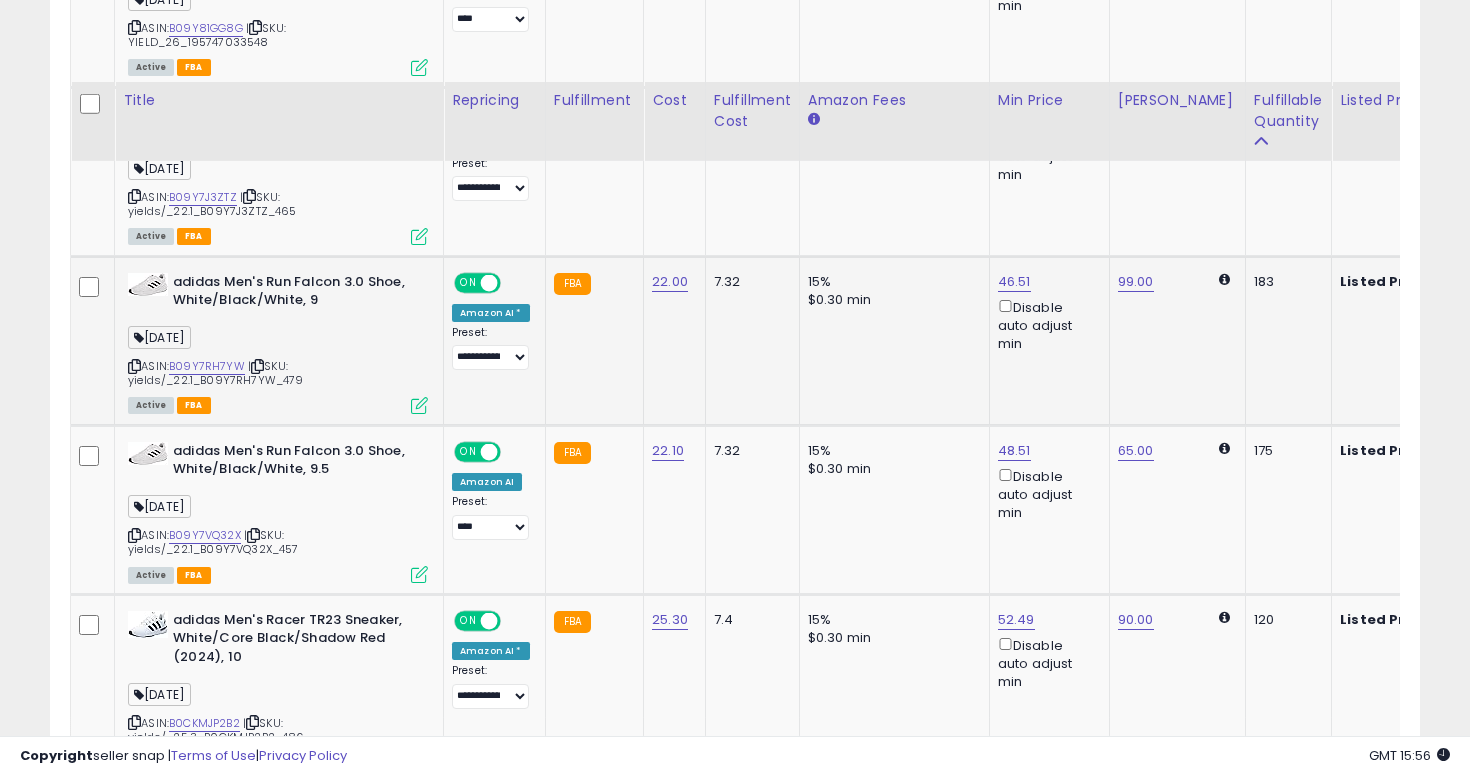 scroll, scrollTop: 1572, scrollLeft: 0, axis: vertical 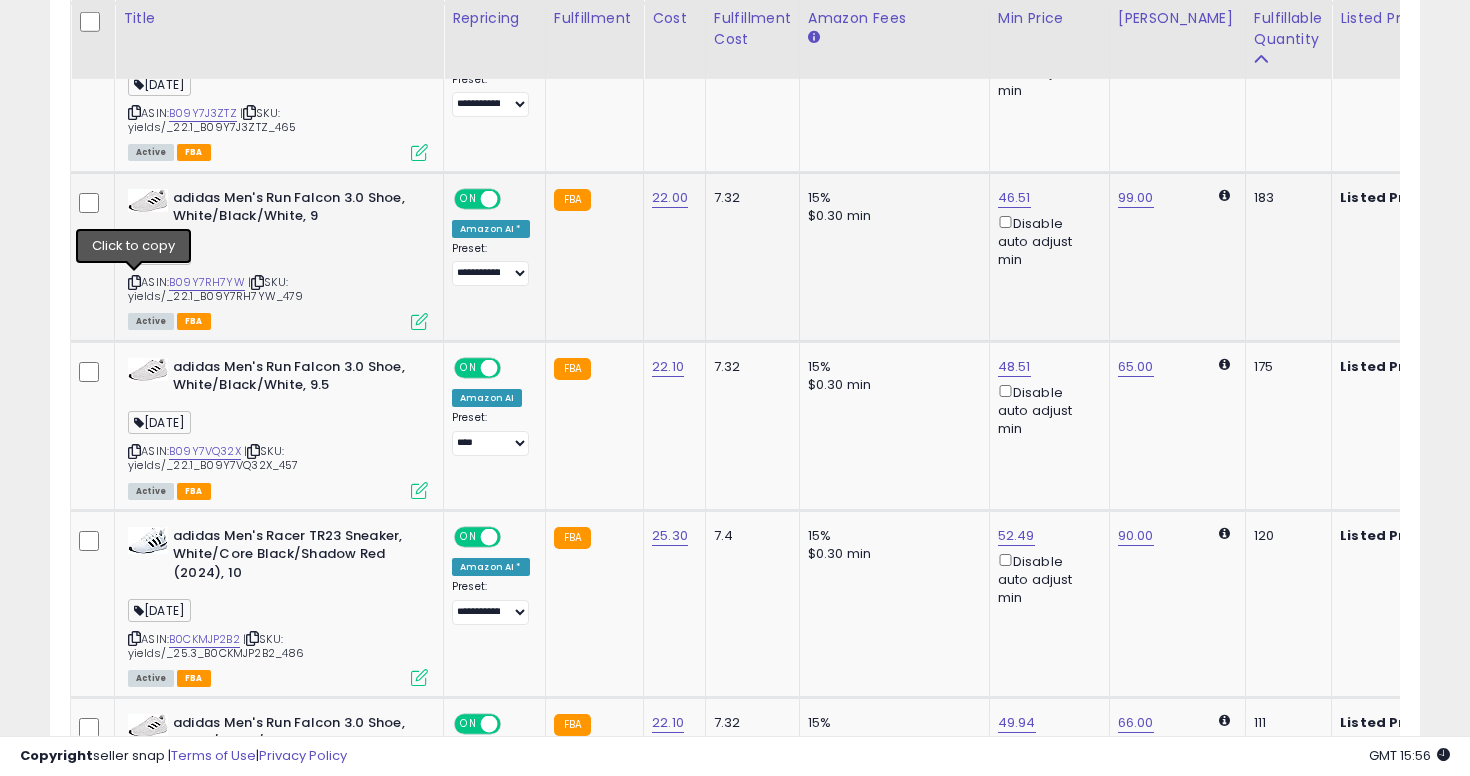 click at bounding box center (134, 282) 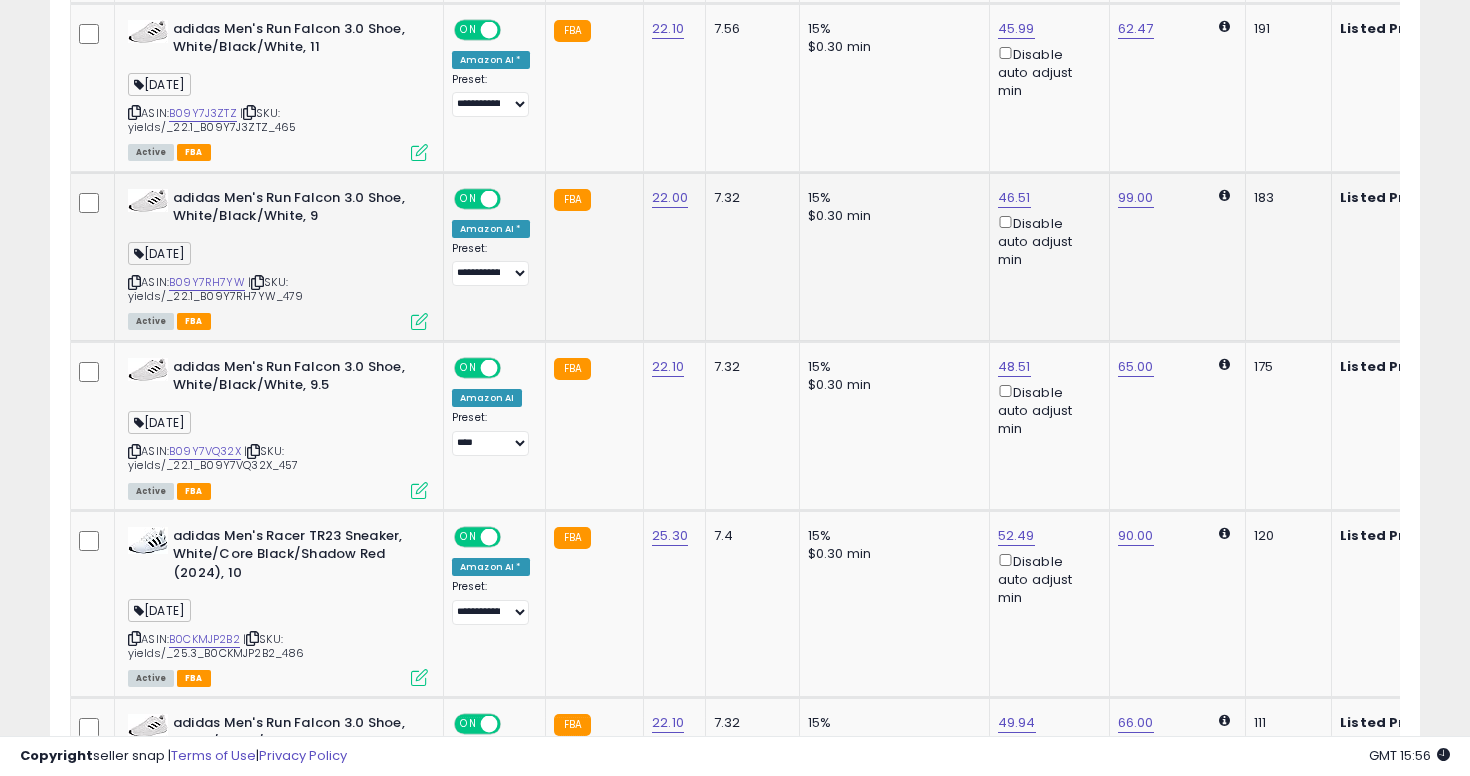 scroll, scrollTop: 1439, scrollLeft: 0, axis: vertical 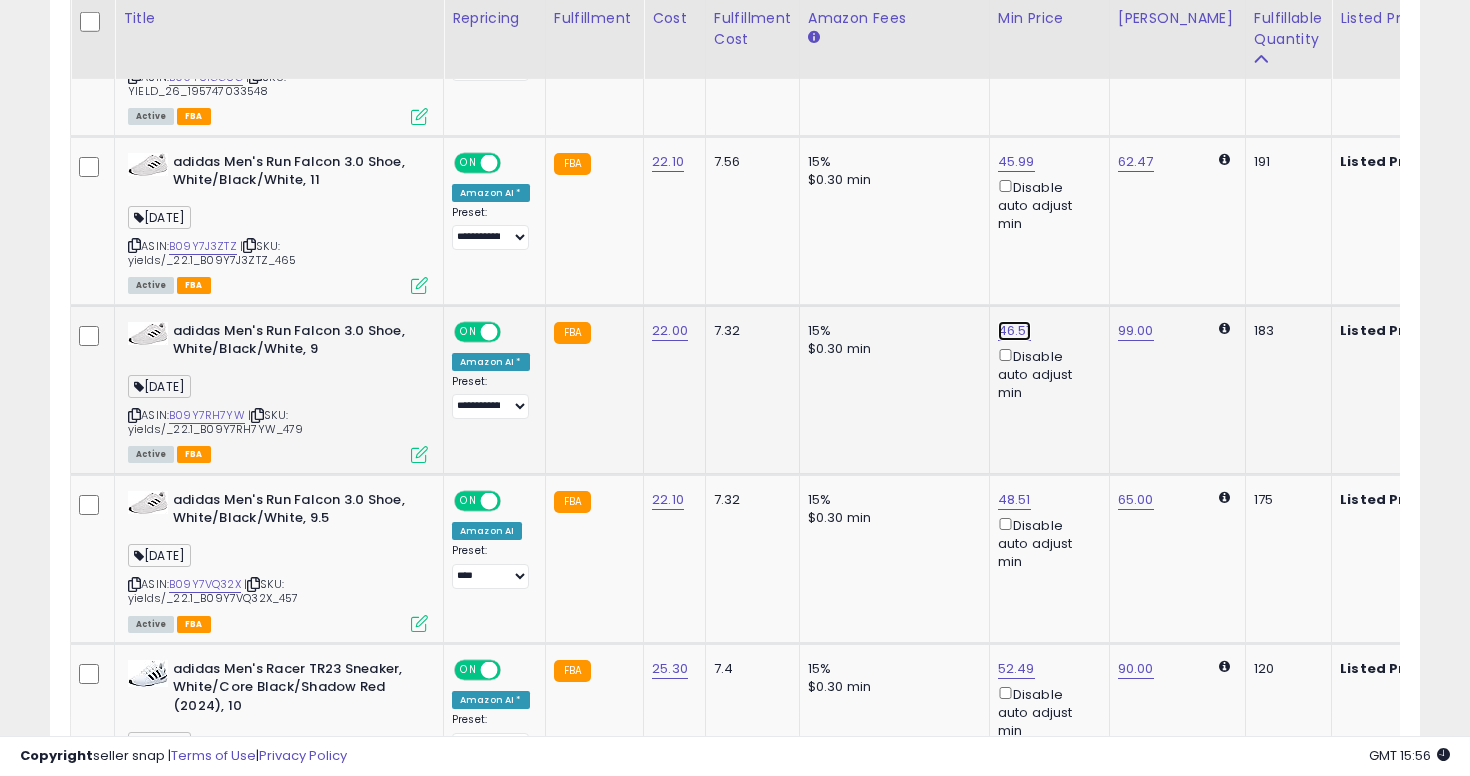 click on "46.51" at bounding box center [1017, -336] 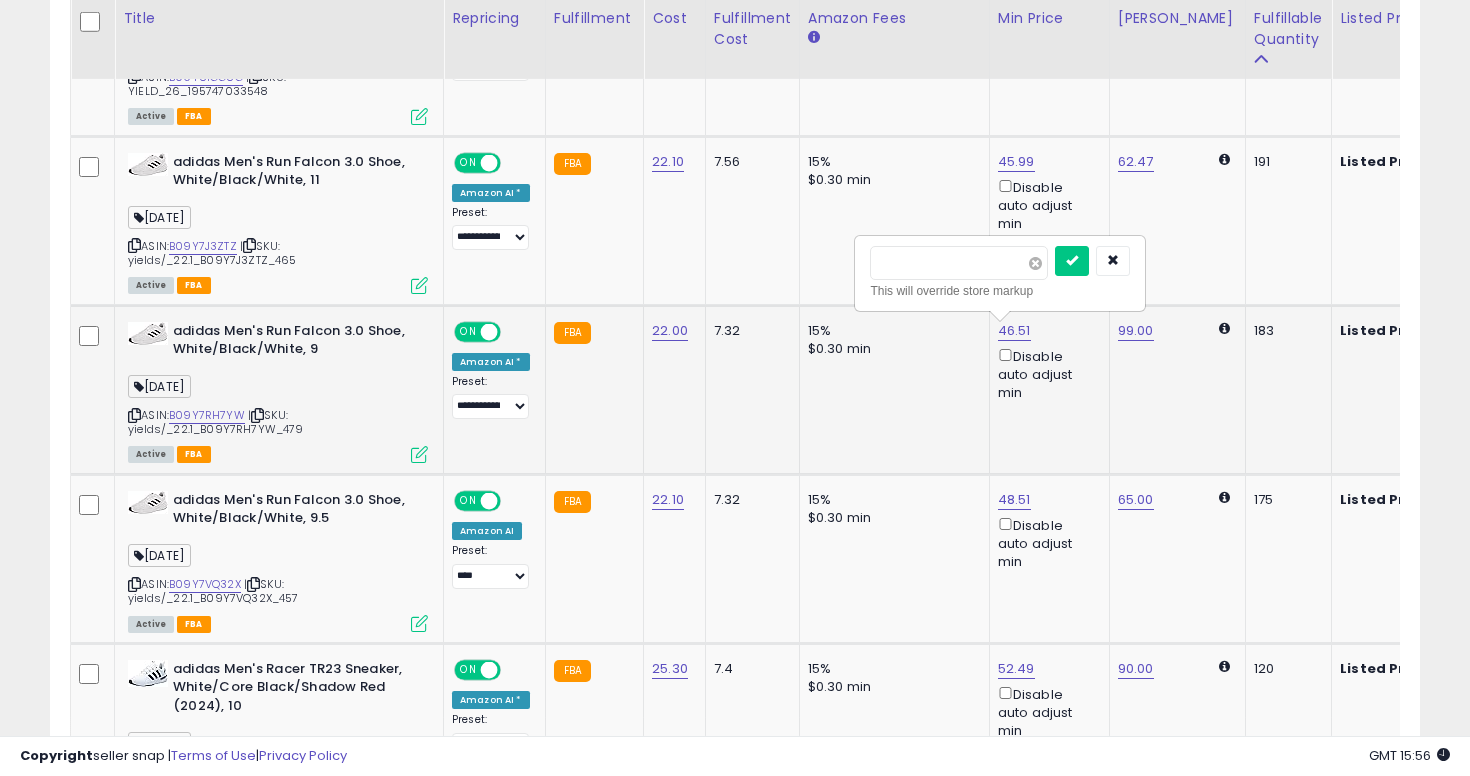 click at bounding box center [1035, 263] 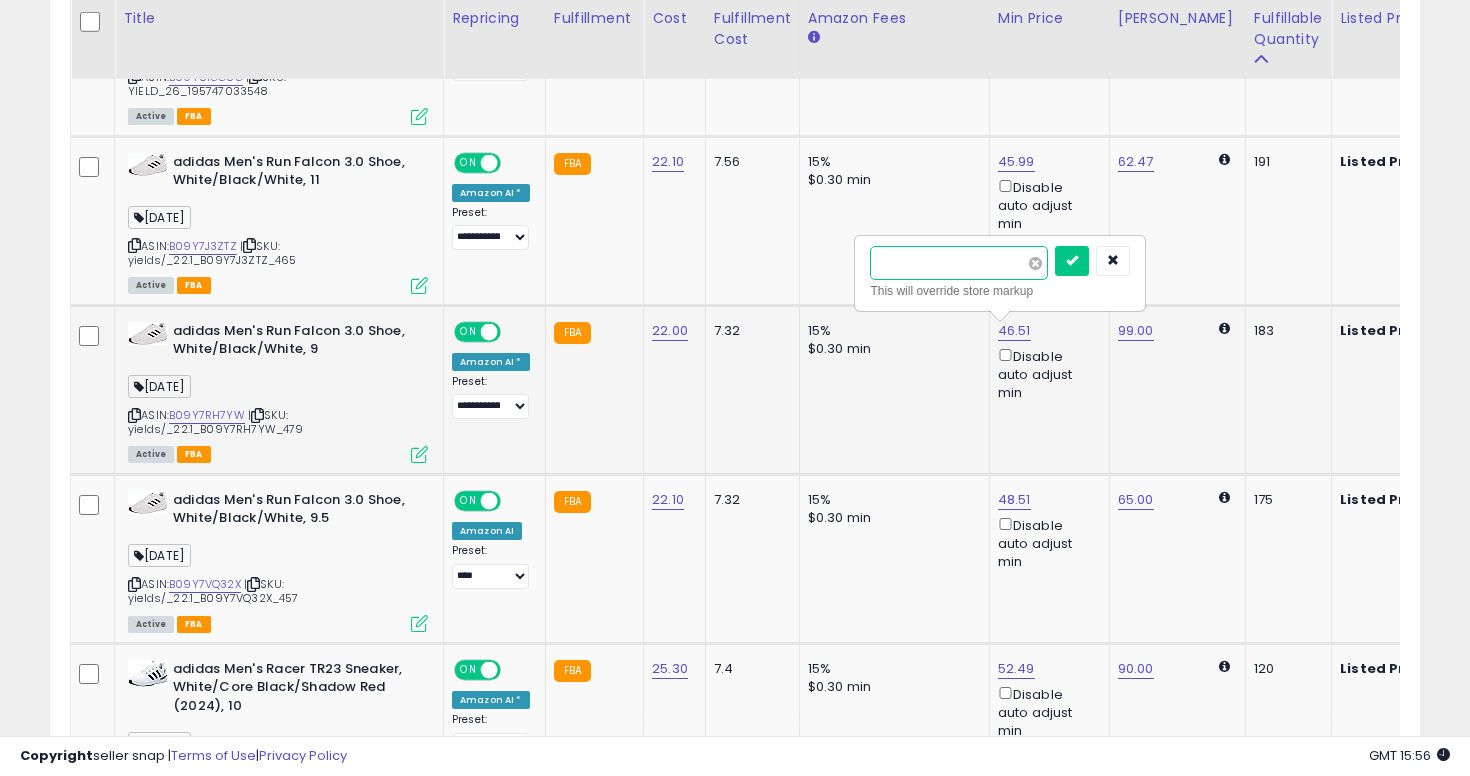 type on "*****" 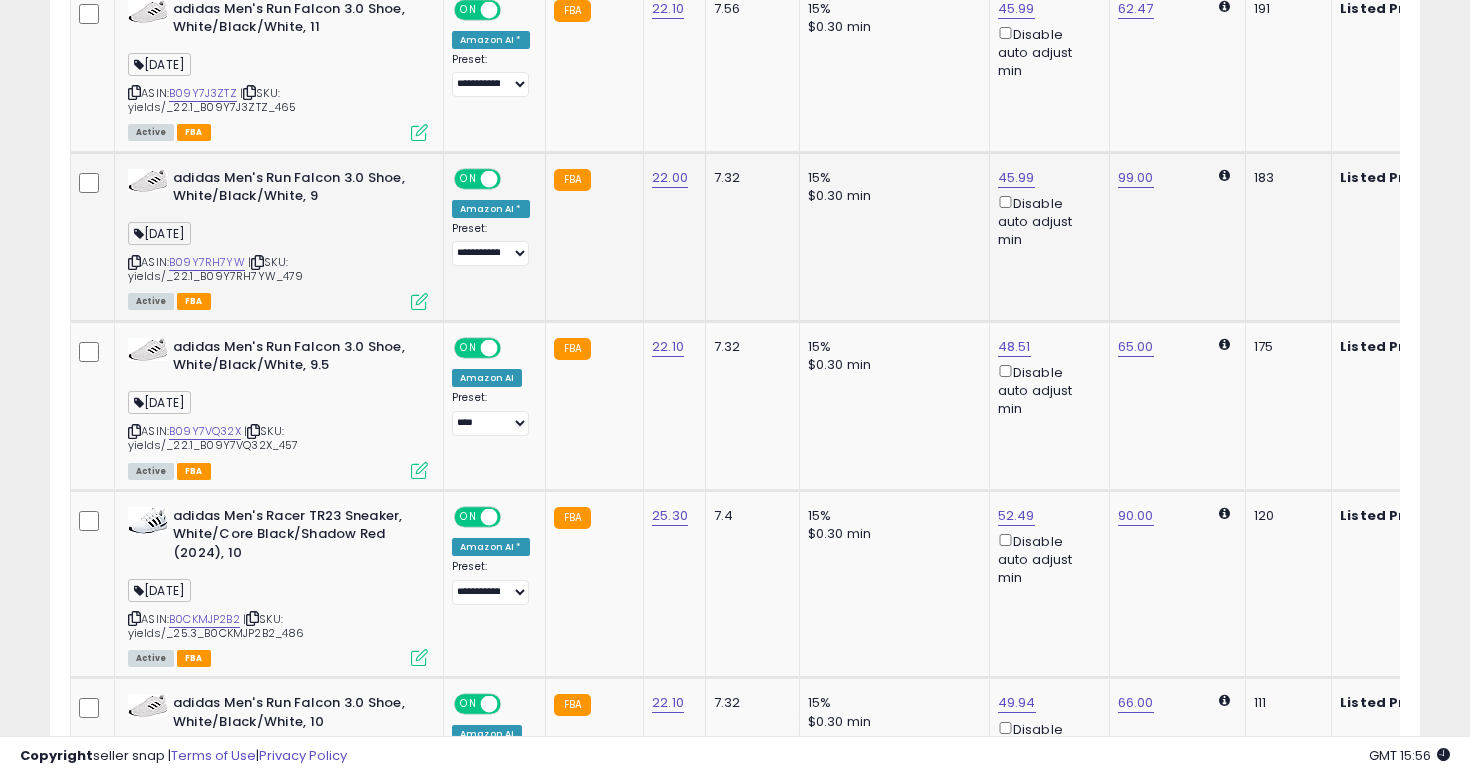 scroll, scrollTop: 1618, scrollLeft: 0, axis: vertical 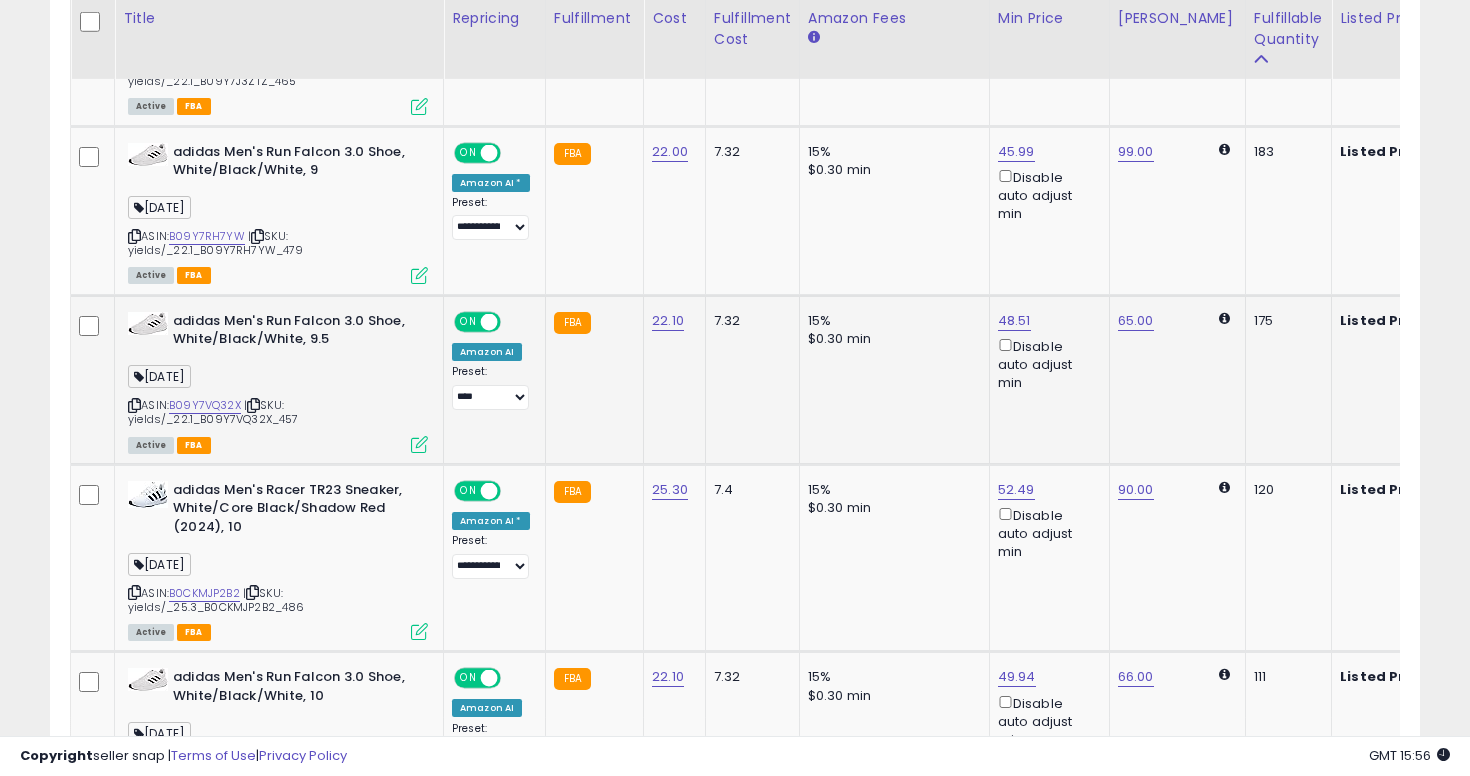 click at bounding box center (134, 405) 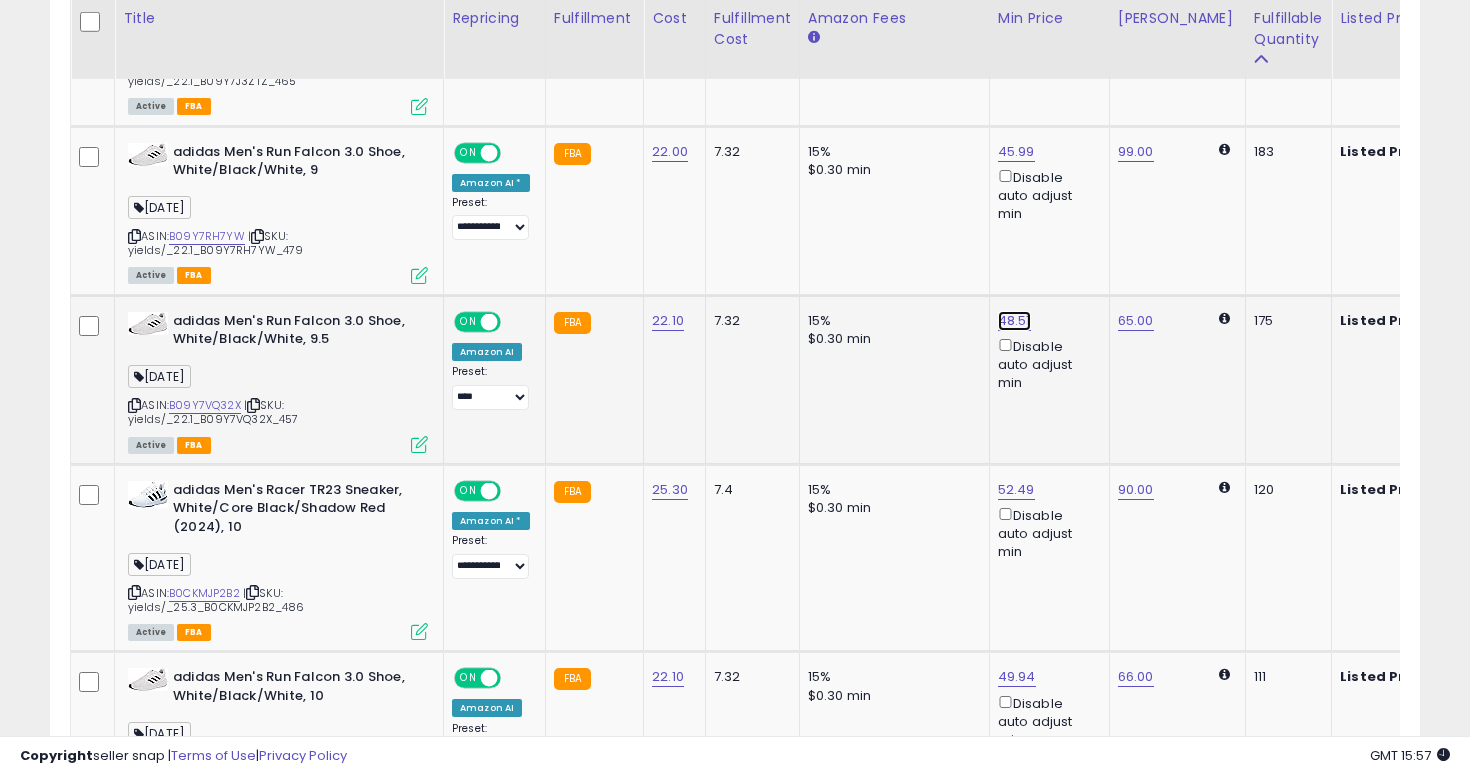 click on "48.51" at bounding box center (1017, -515) 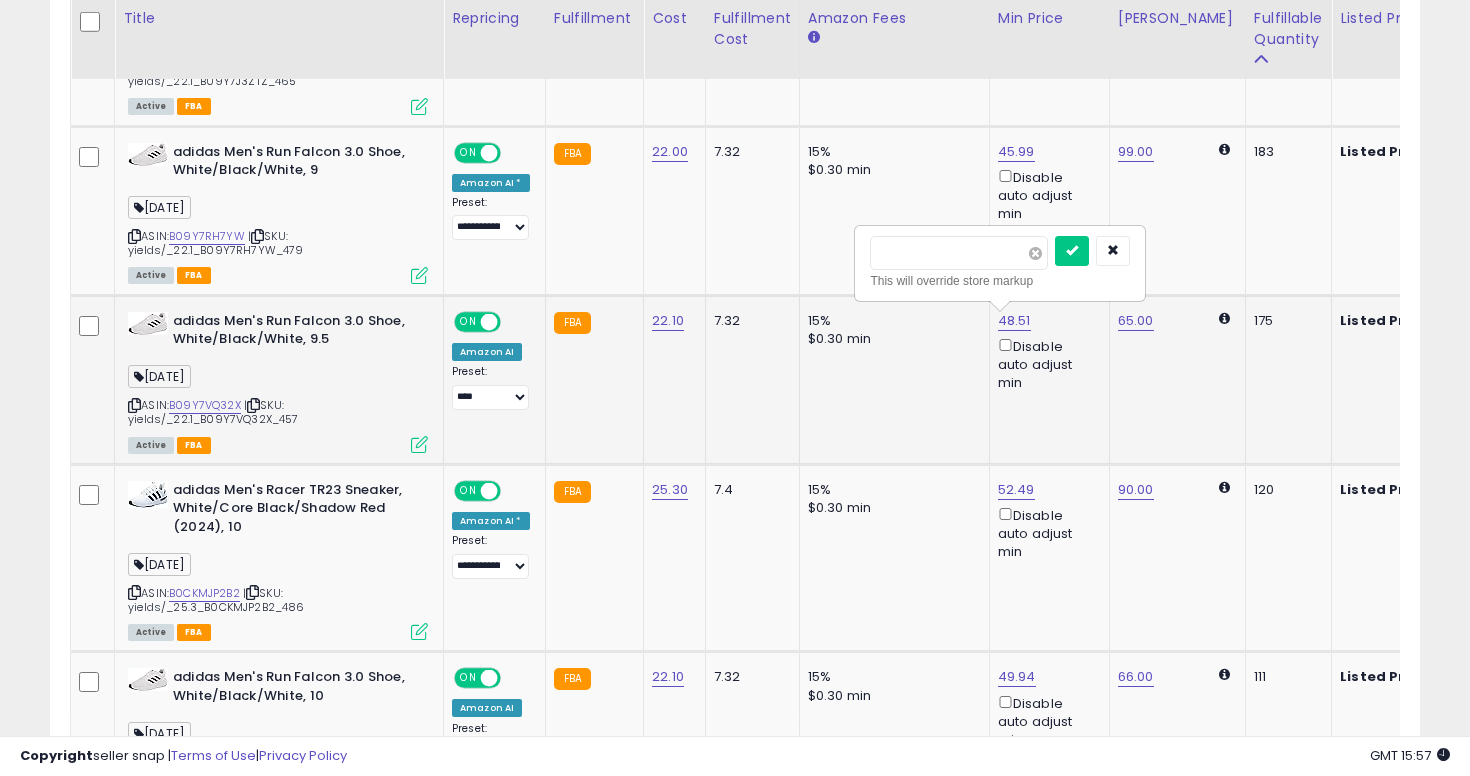 click at bounding box center (1035, 253) 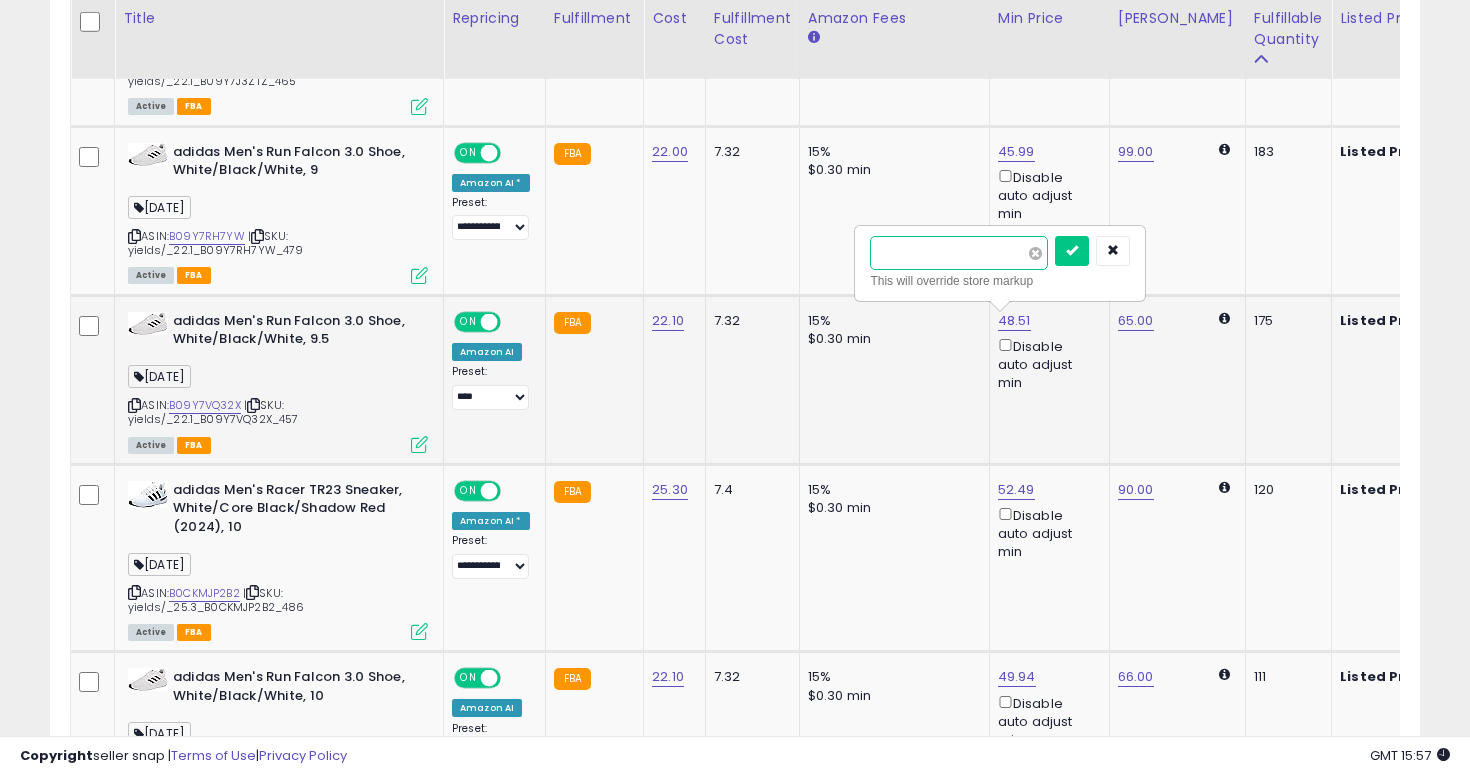 type on "*****" 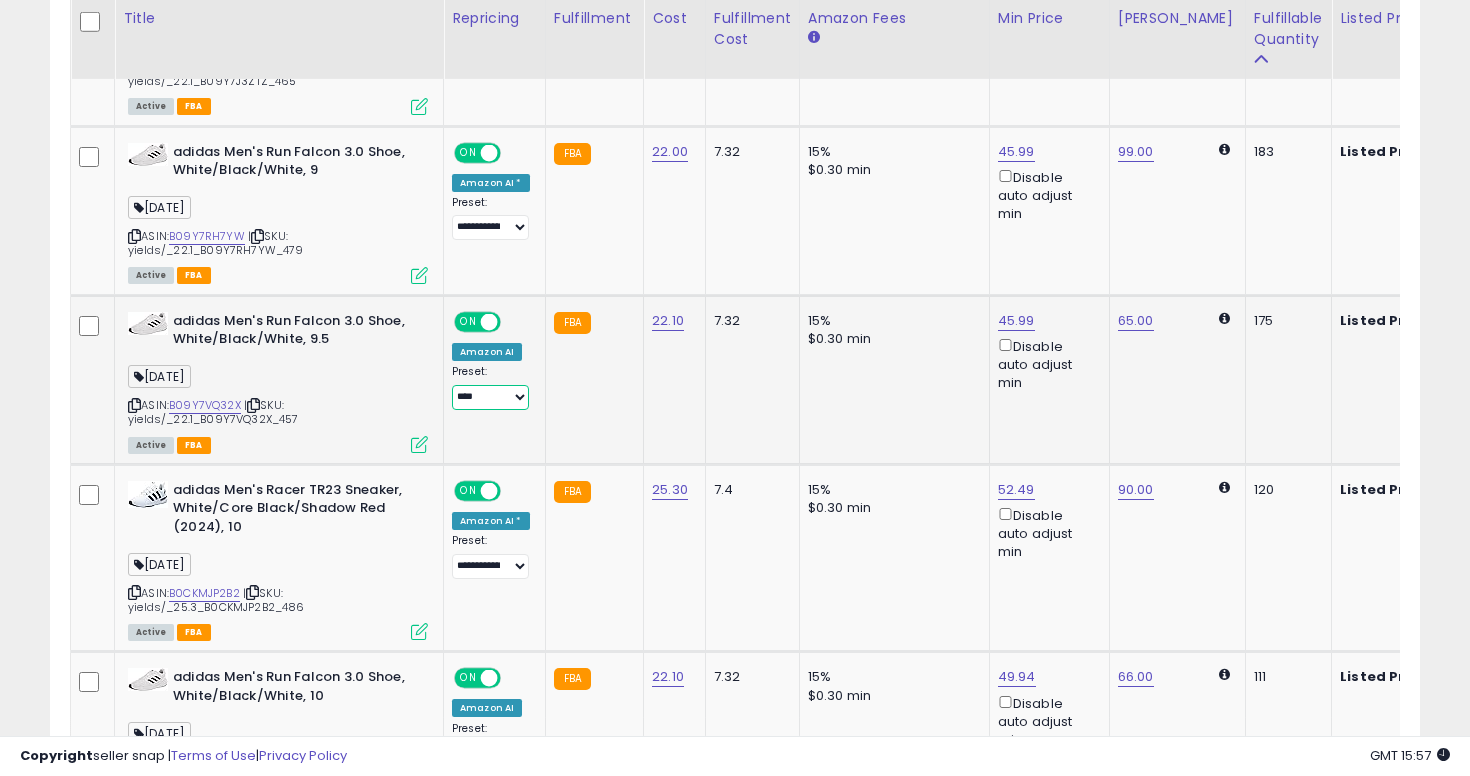 click on "**********" at bounding box center [490, 397] 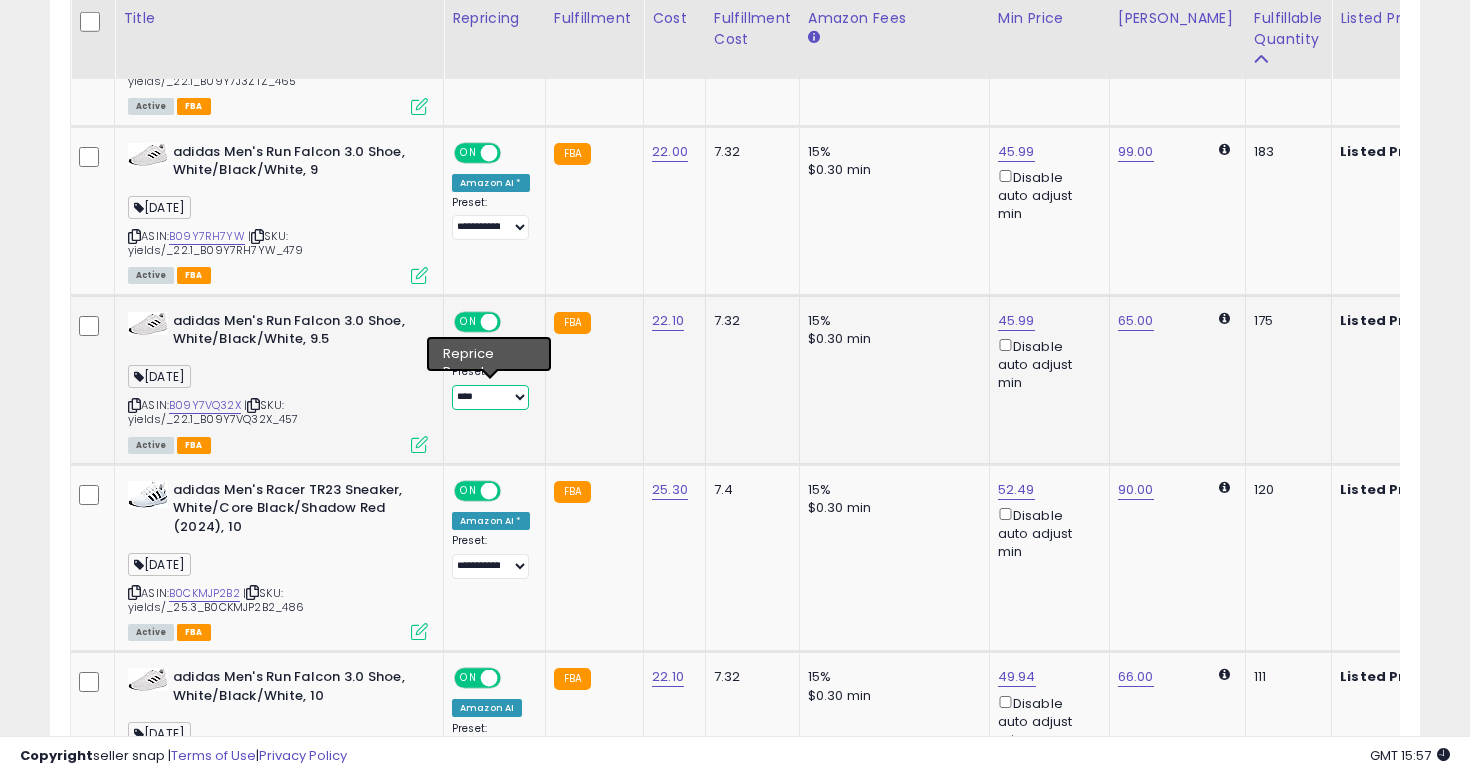 select on "**********" 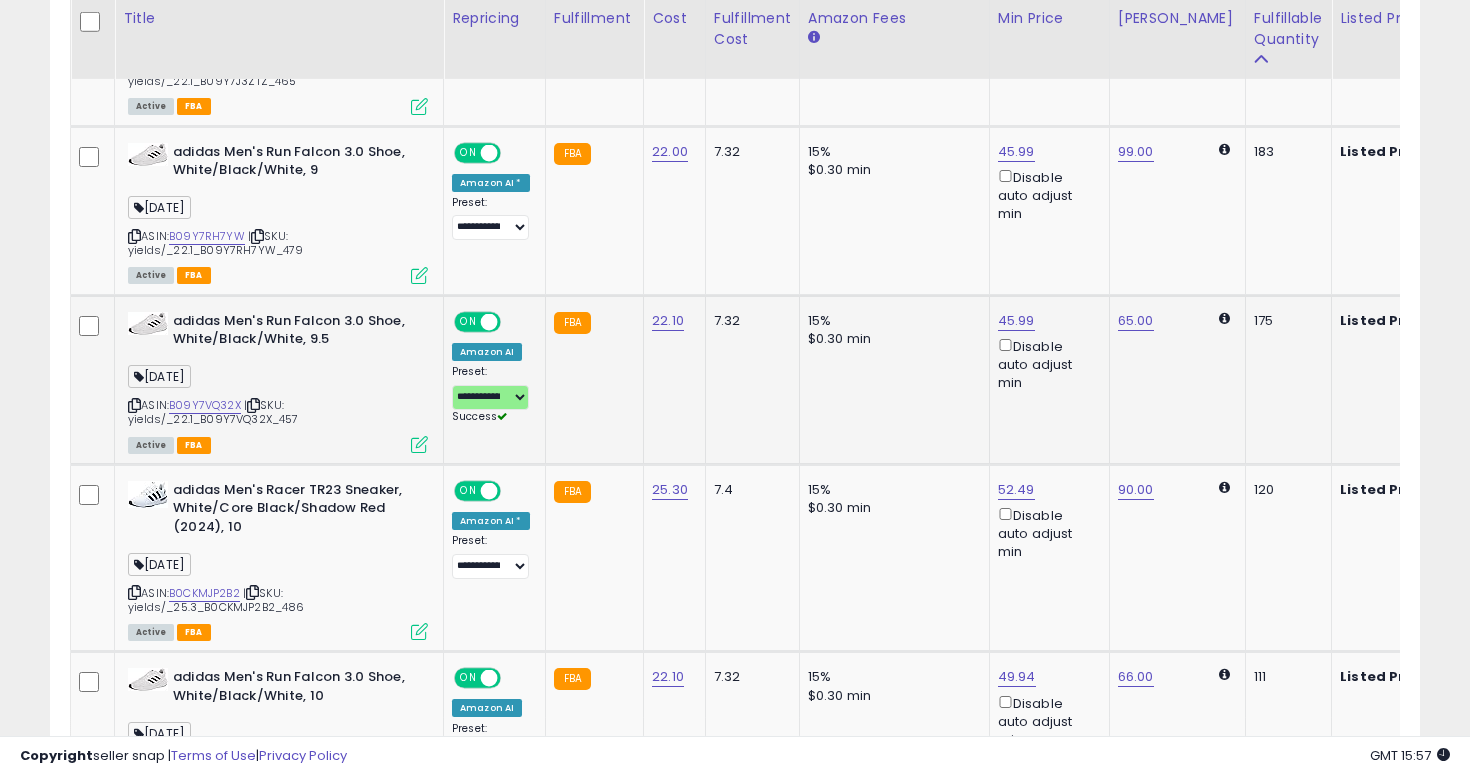 click at bounding box center [419, 444] 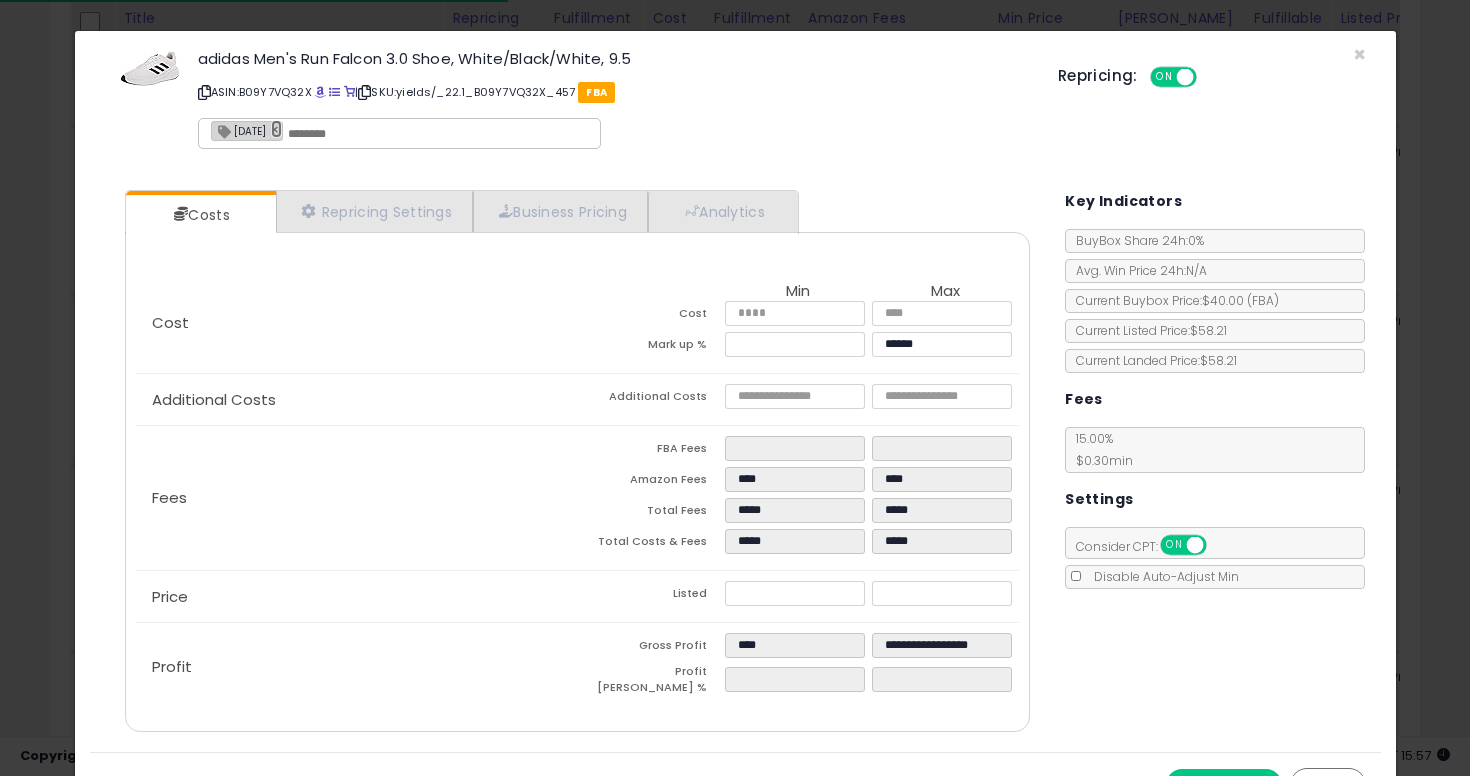 click on "×" at bounding box center [277, 129] 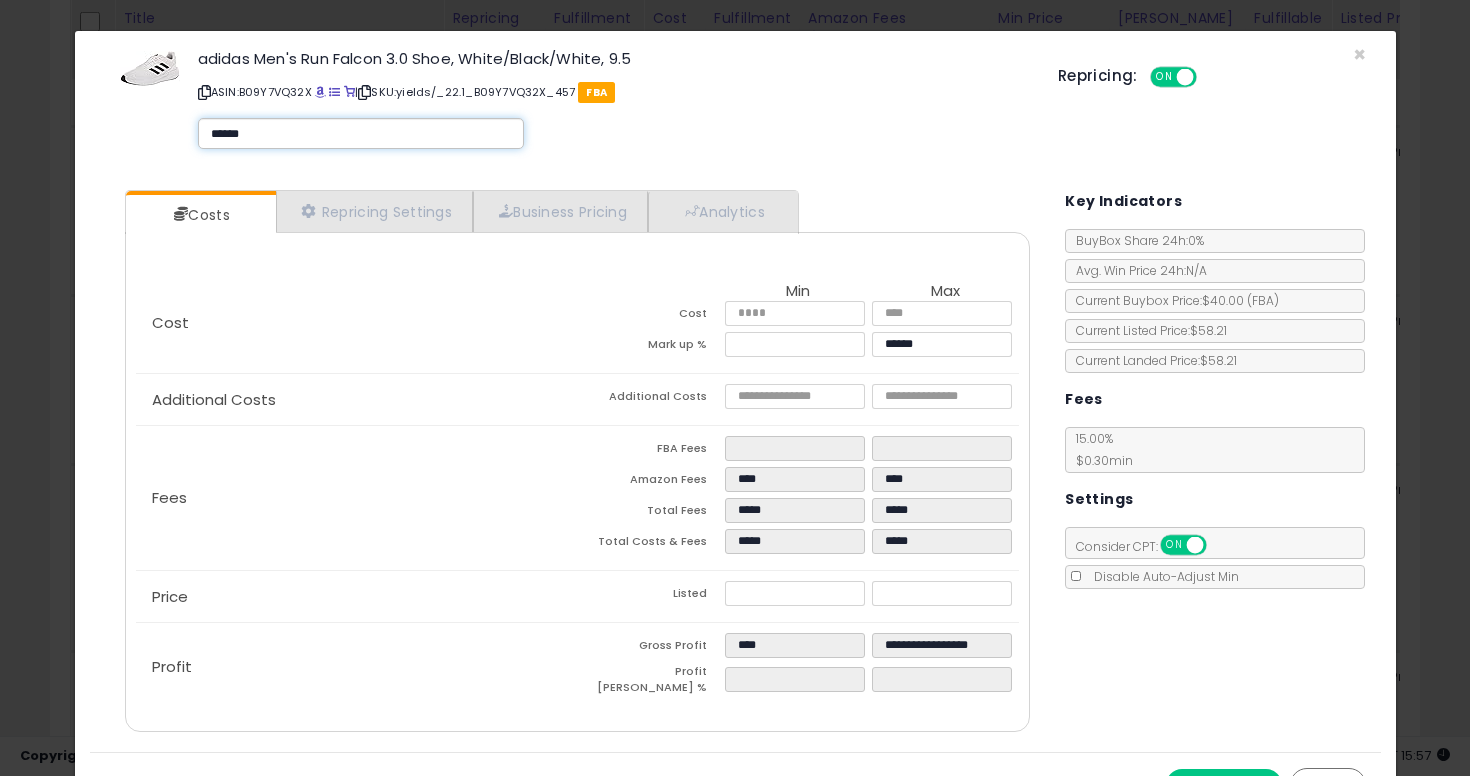 type on "*******" 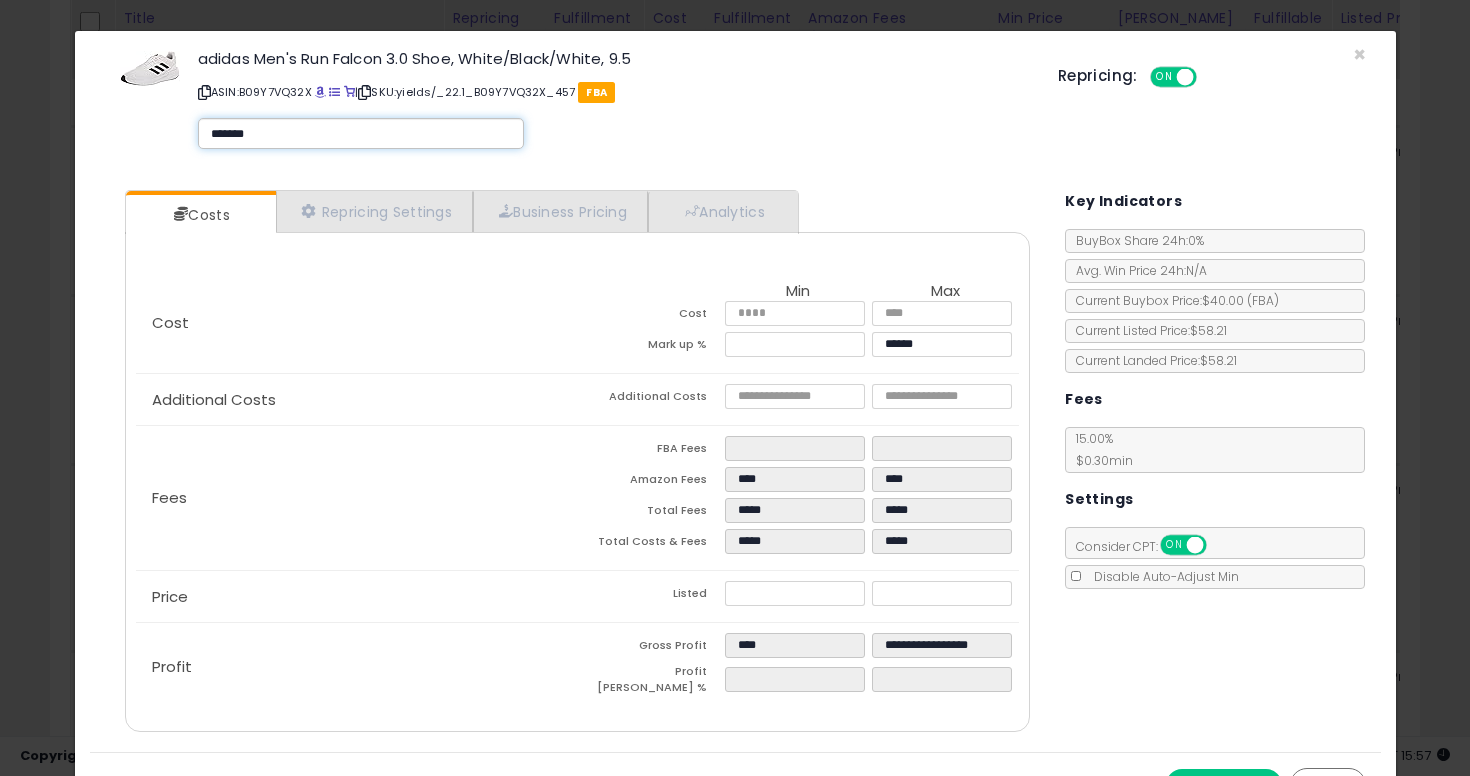 type on "*******" 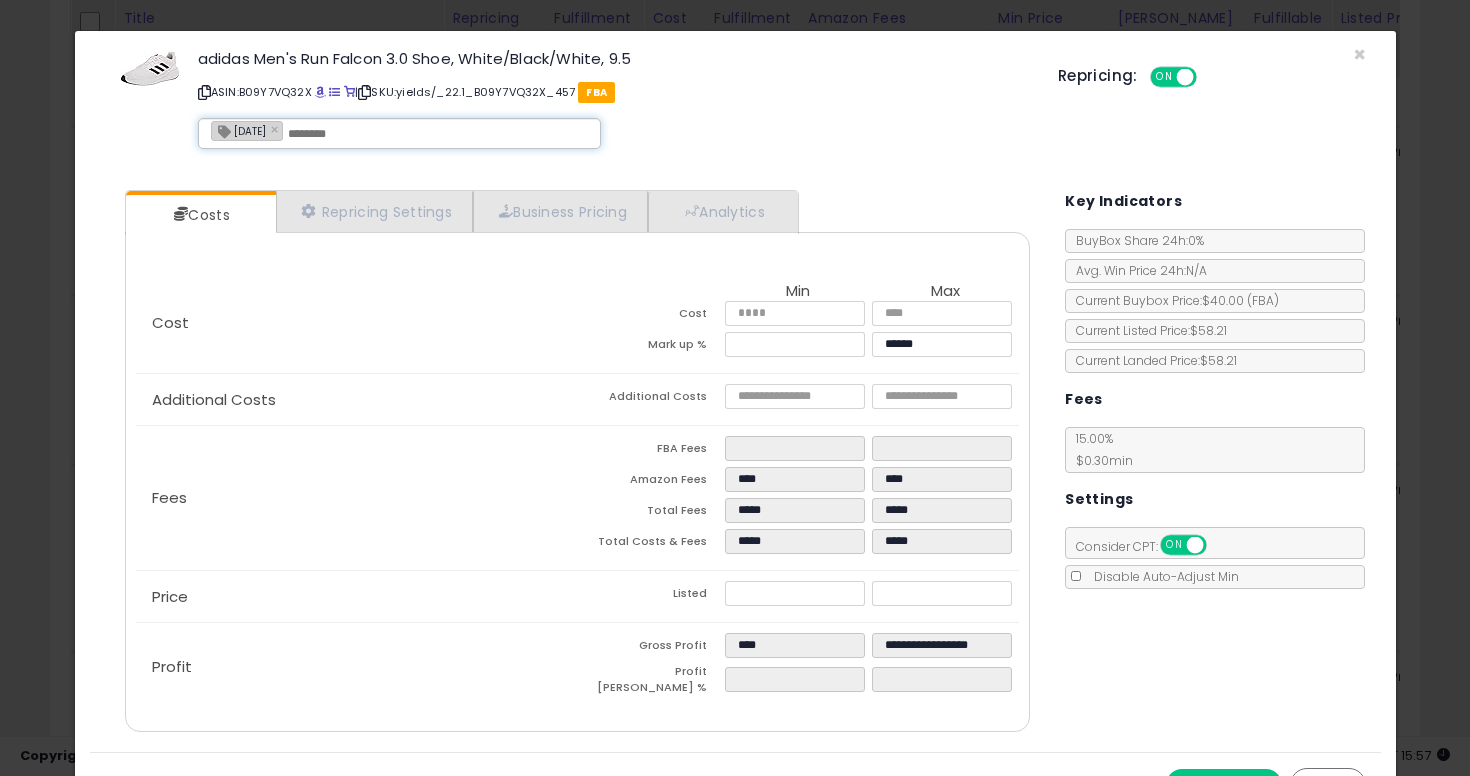 scroll, scrollTop: 34, scrollLeft: 0, axis: vertical 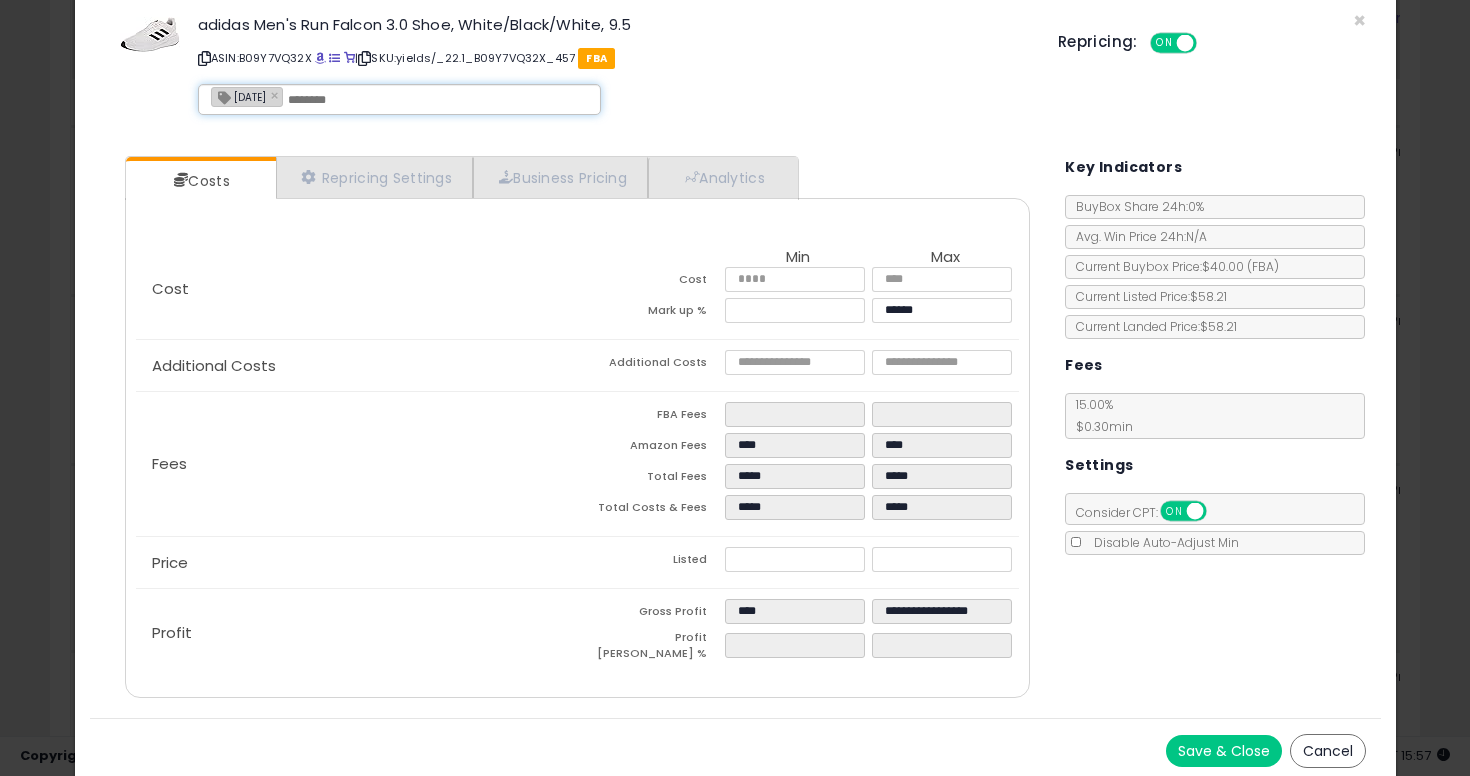 click on "Save & Close" at bounding box center (1224, 751) 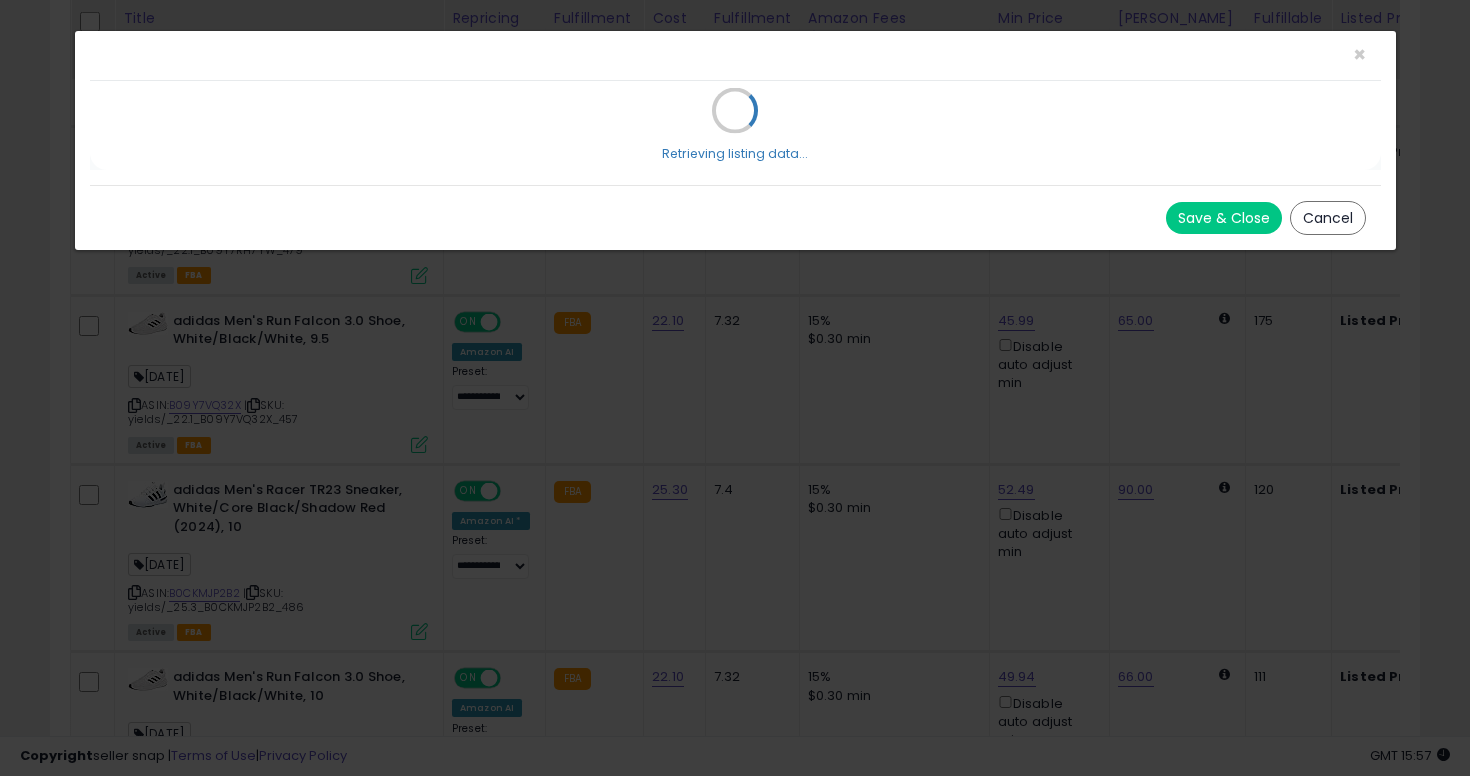 scroll, scrollTop: 0, scrollLeft: 0, axis: both 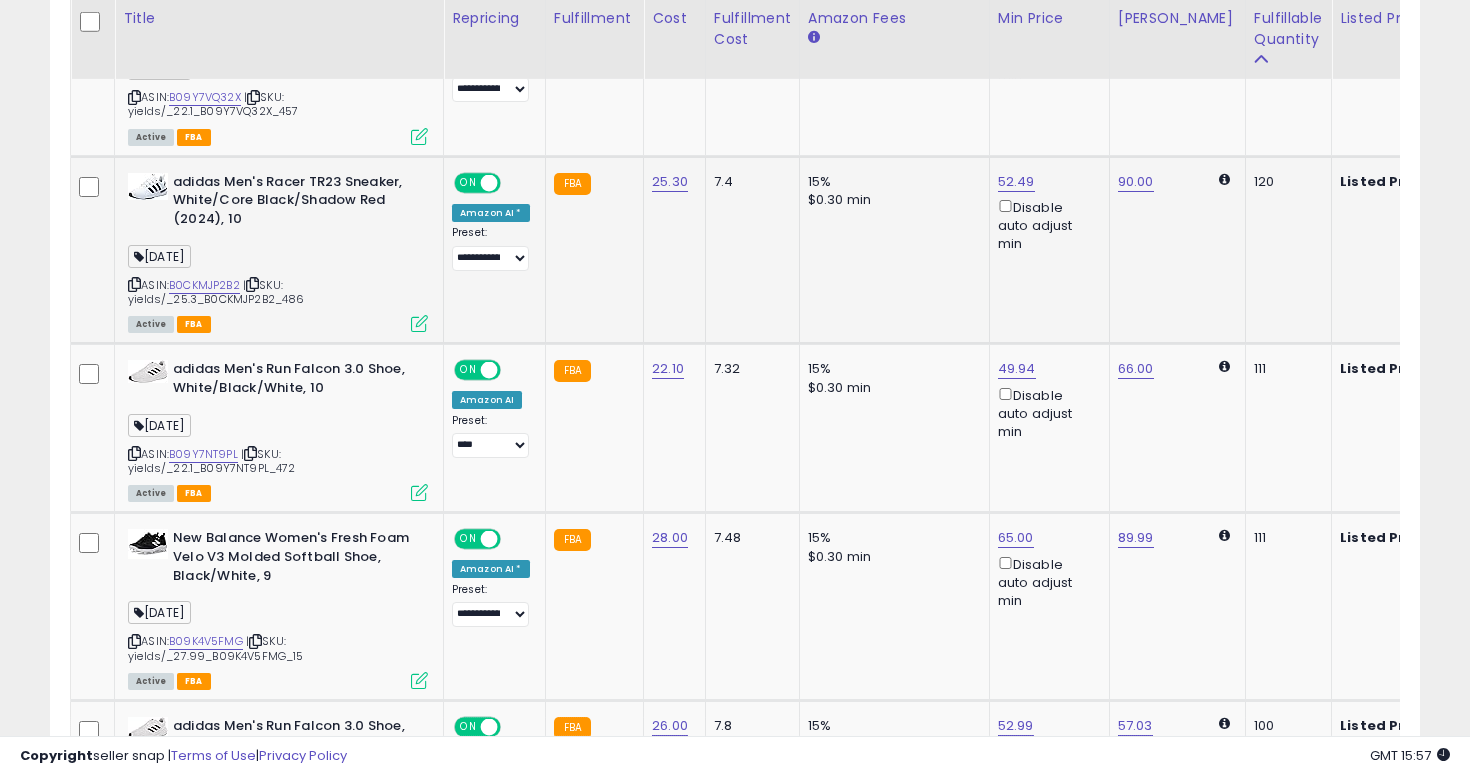 click at bounding box center [134, 284] 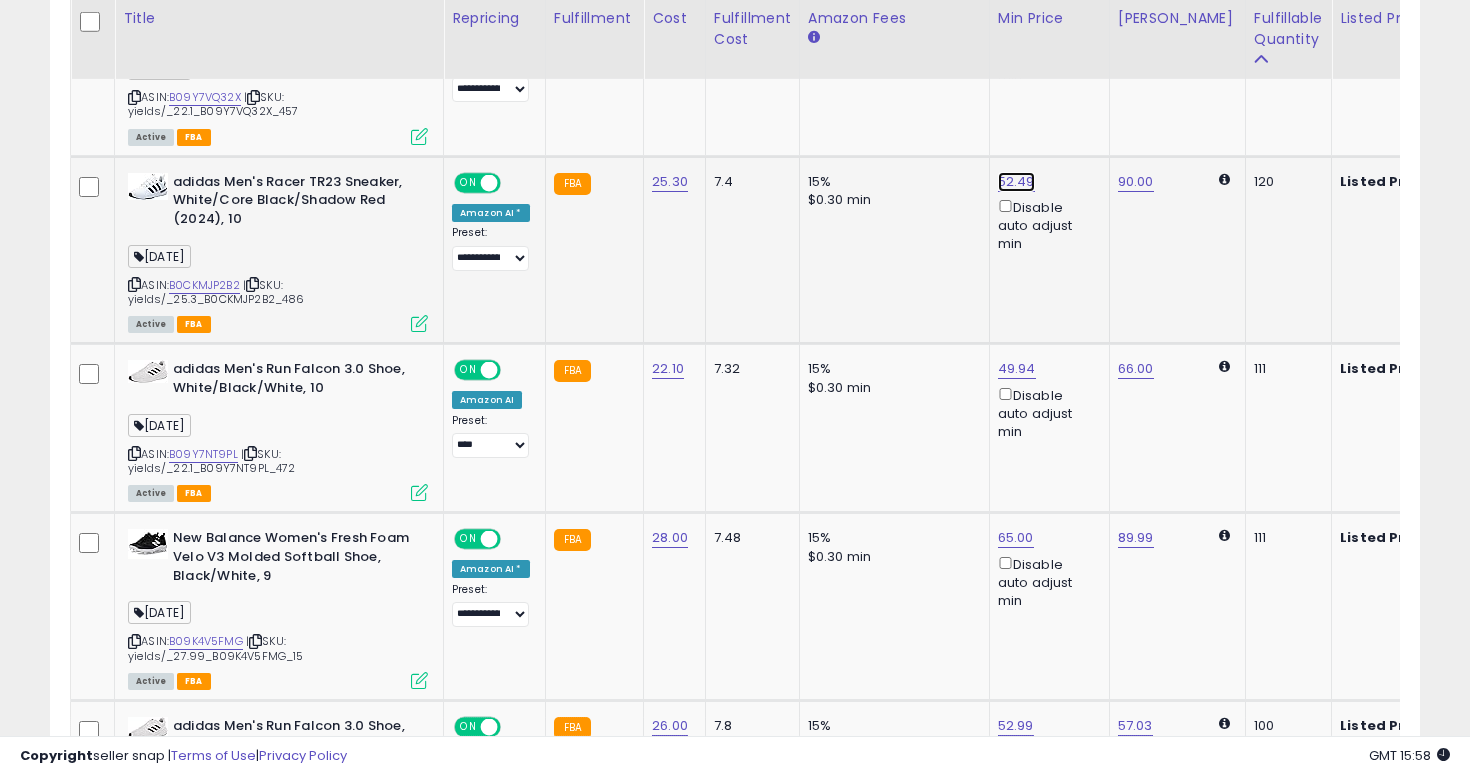 click on "52.49" at bounding box center [1017, -823] 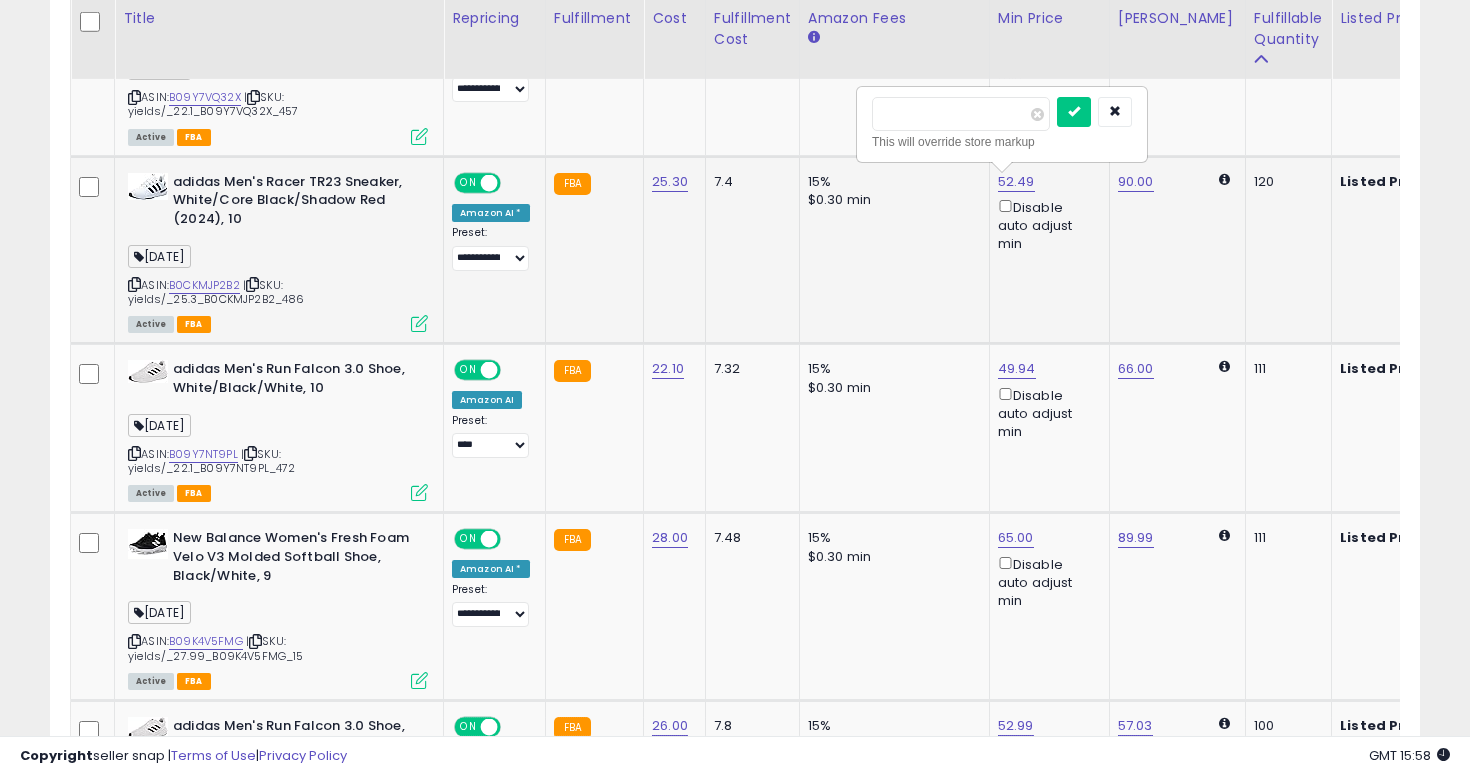 type on "****" 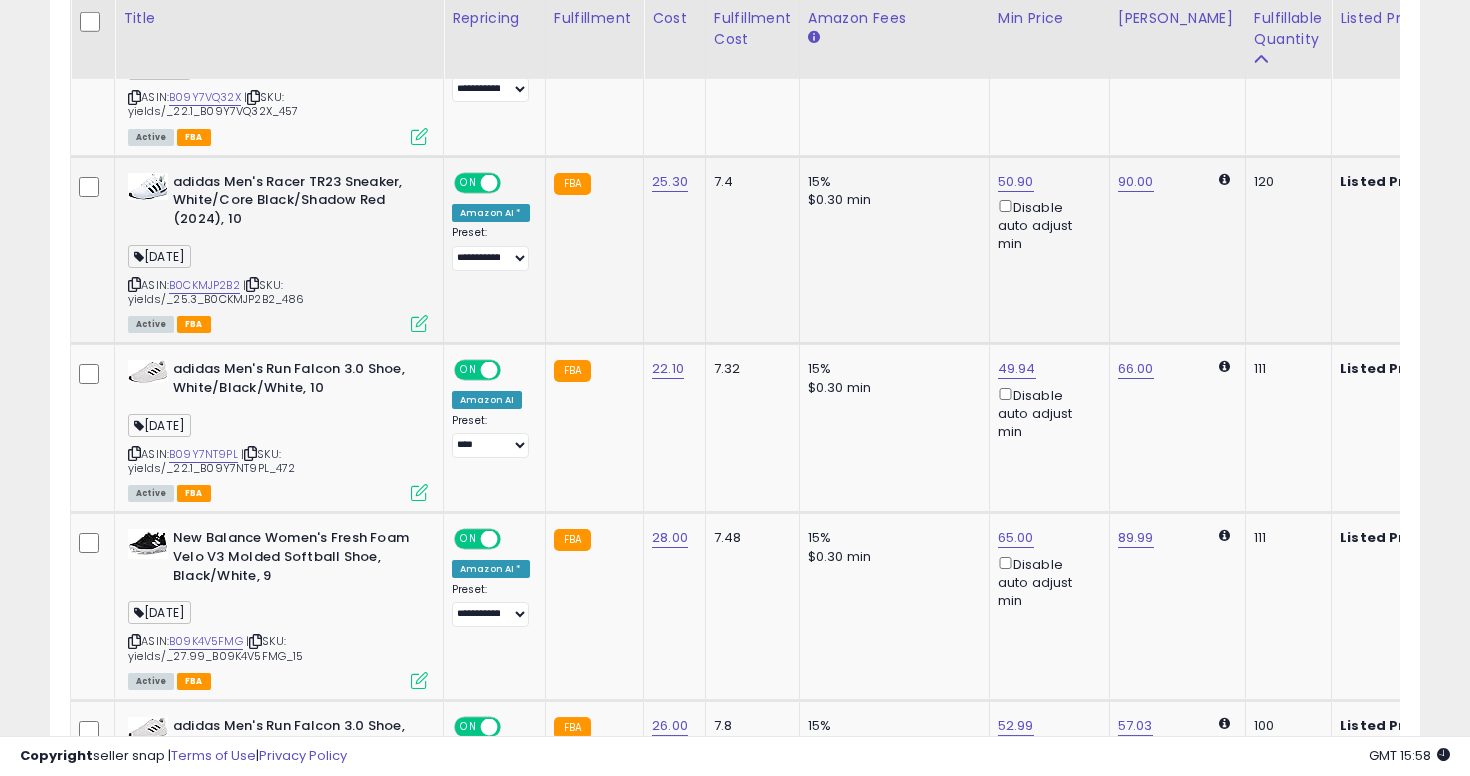 click at bounding box center [419, 323] 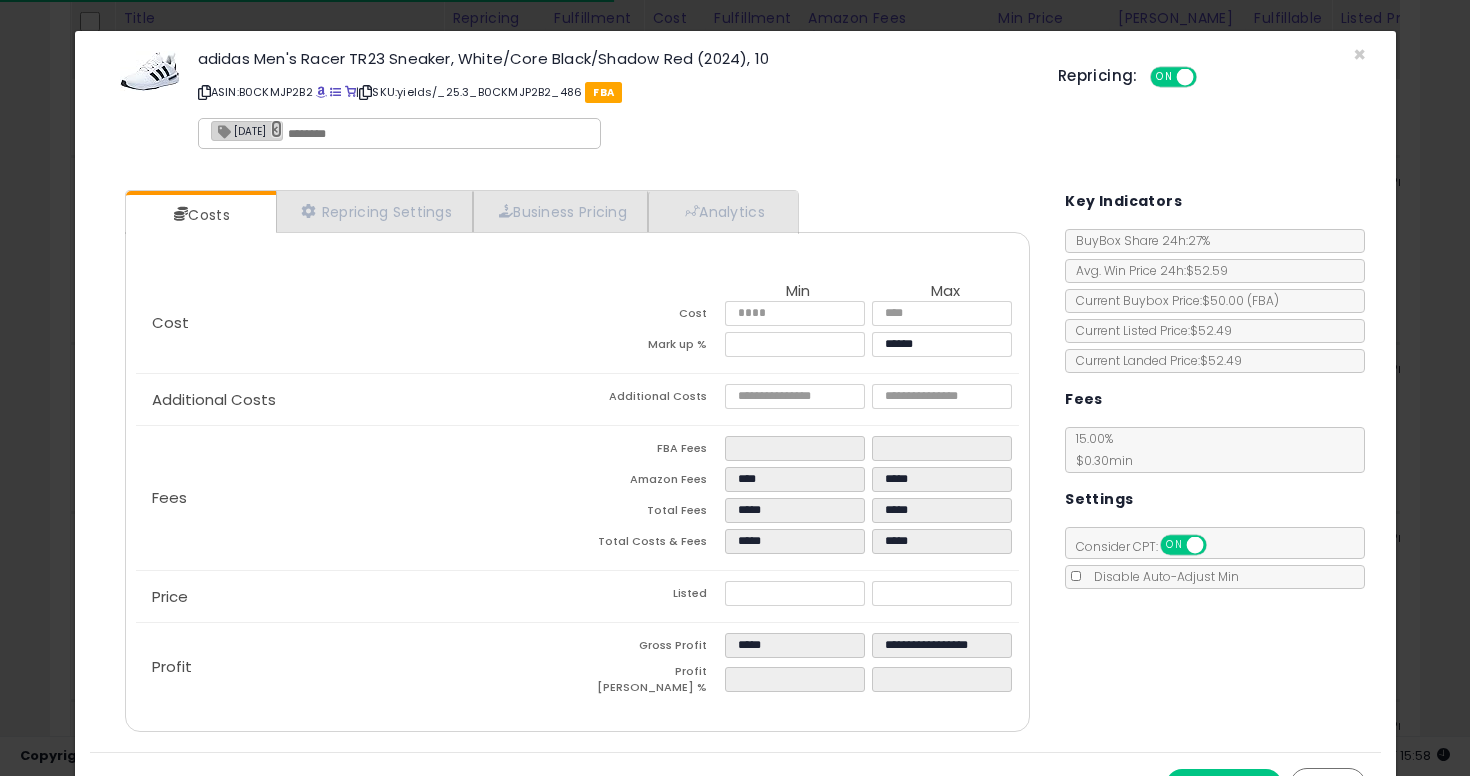 click on "×" at bounding box center [277, 129] 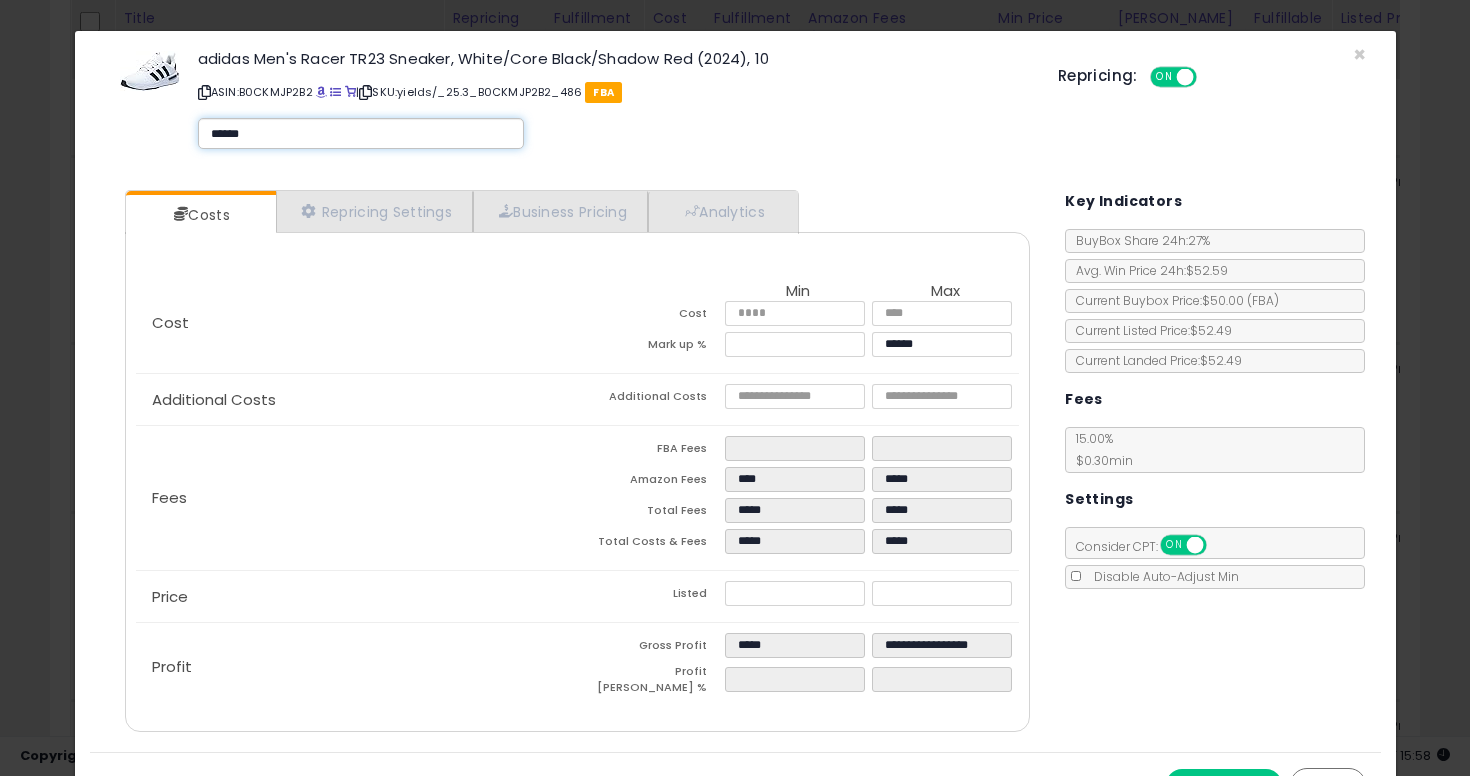 type on "*******" 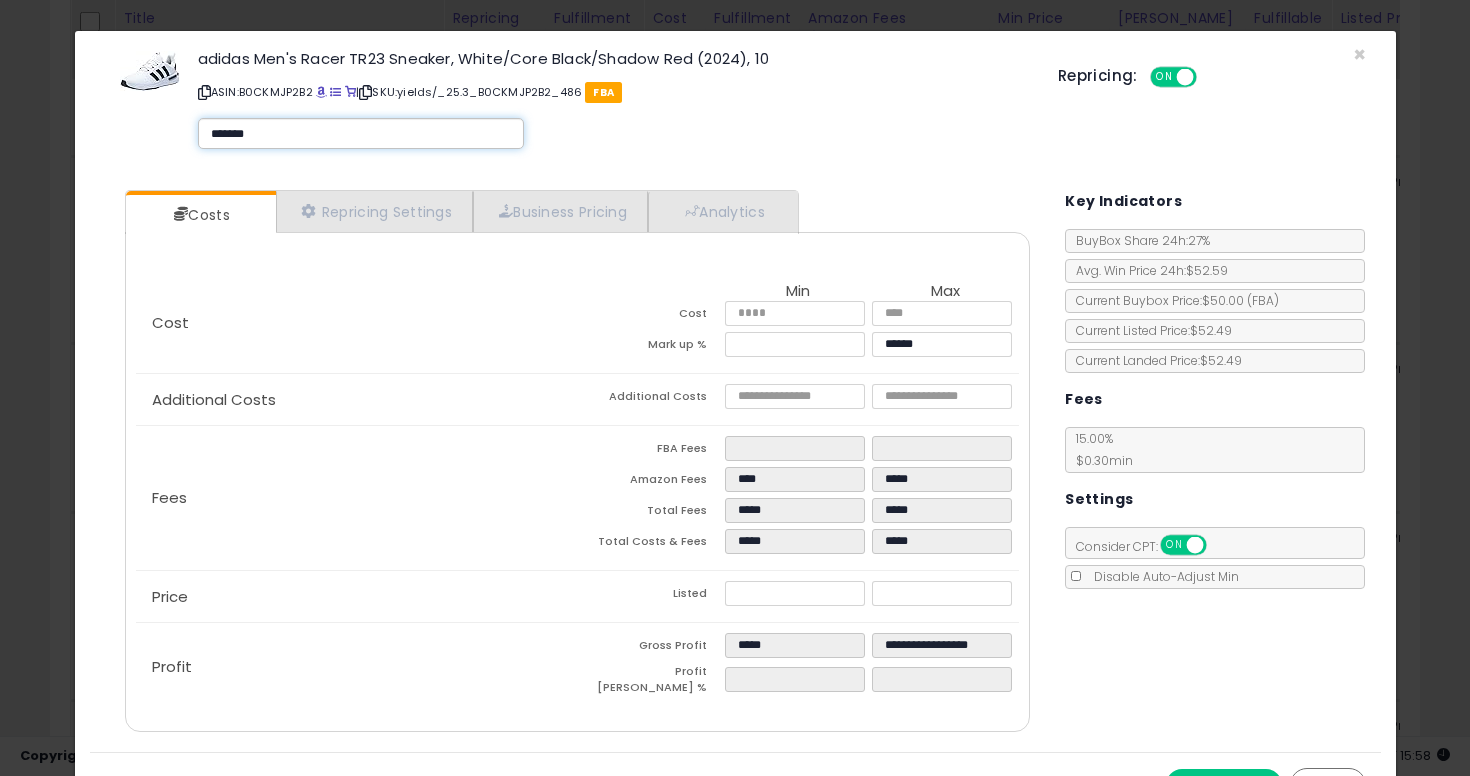 type on "*******" 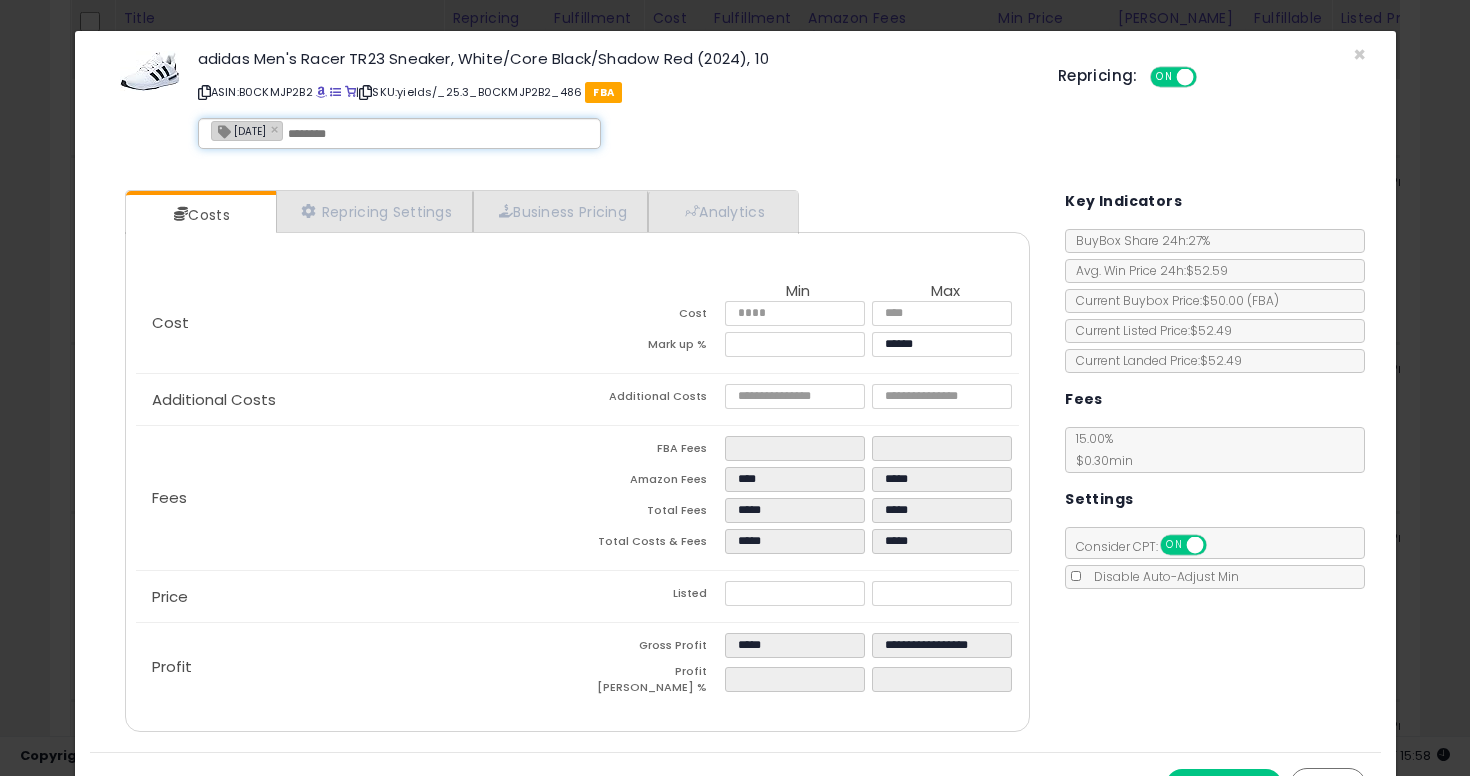 scroll, scrollTop: 34, scrollLeft: 0, axis: vertical 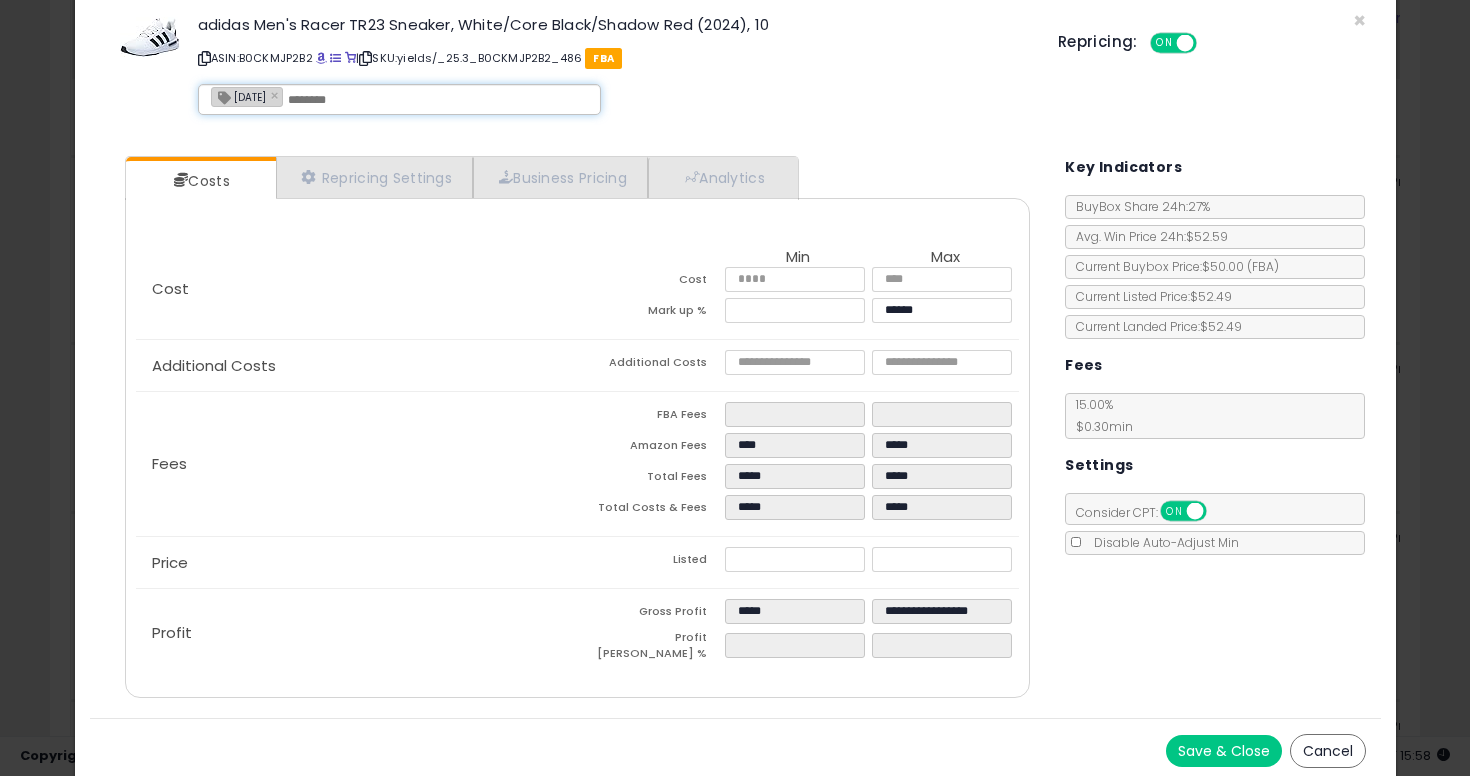 click on "Save & Close" at bounding box center [1224, 751] 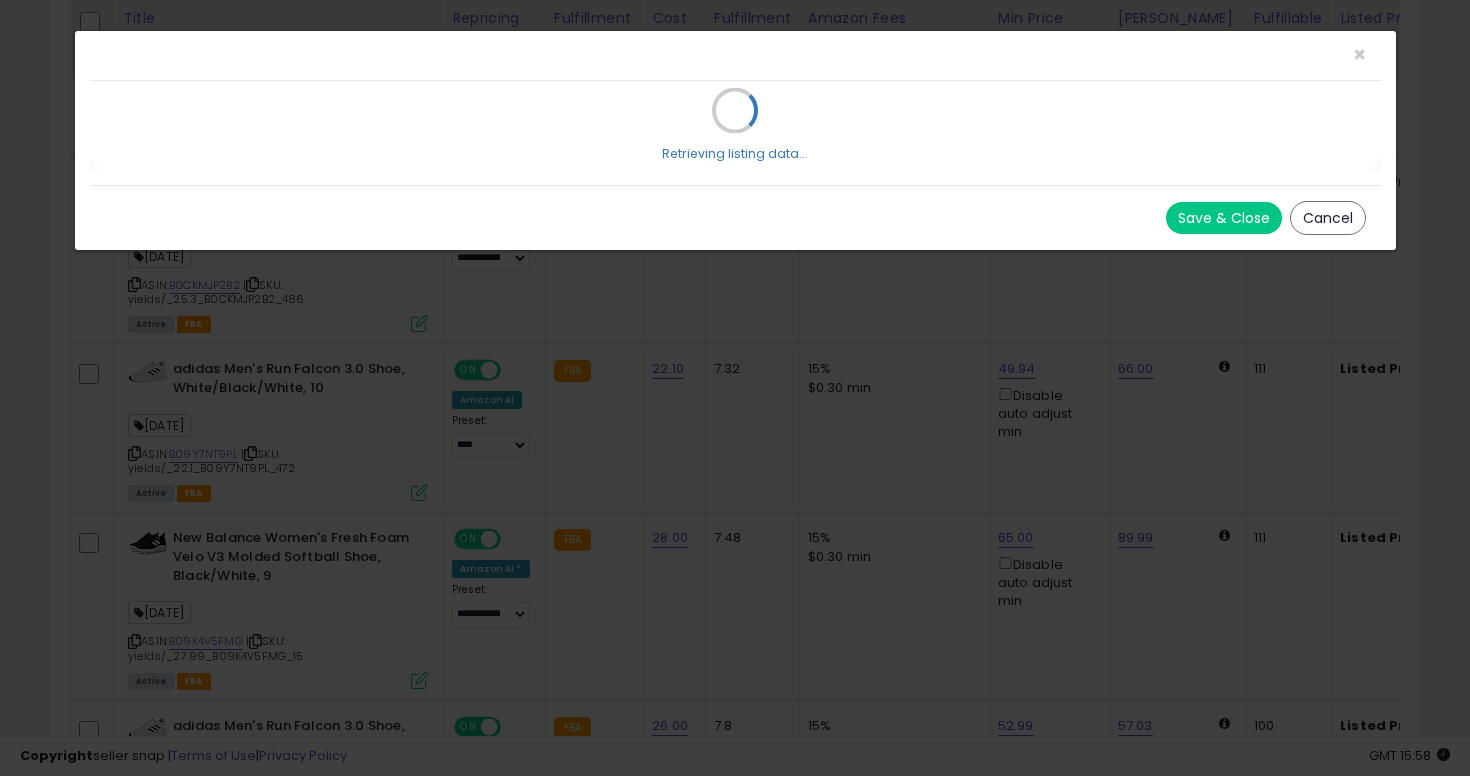 scroll, scrollTop: 0, scrollLeft: 0, axis: both 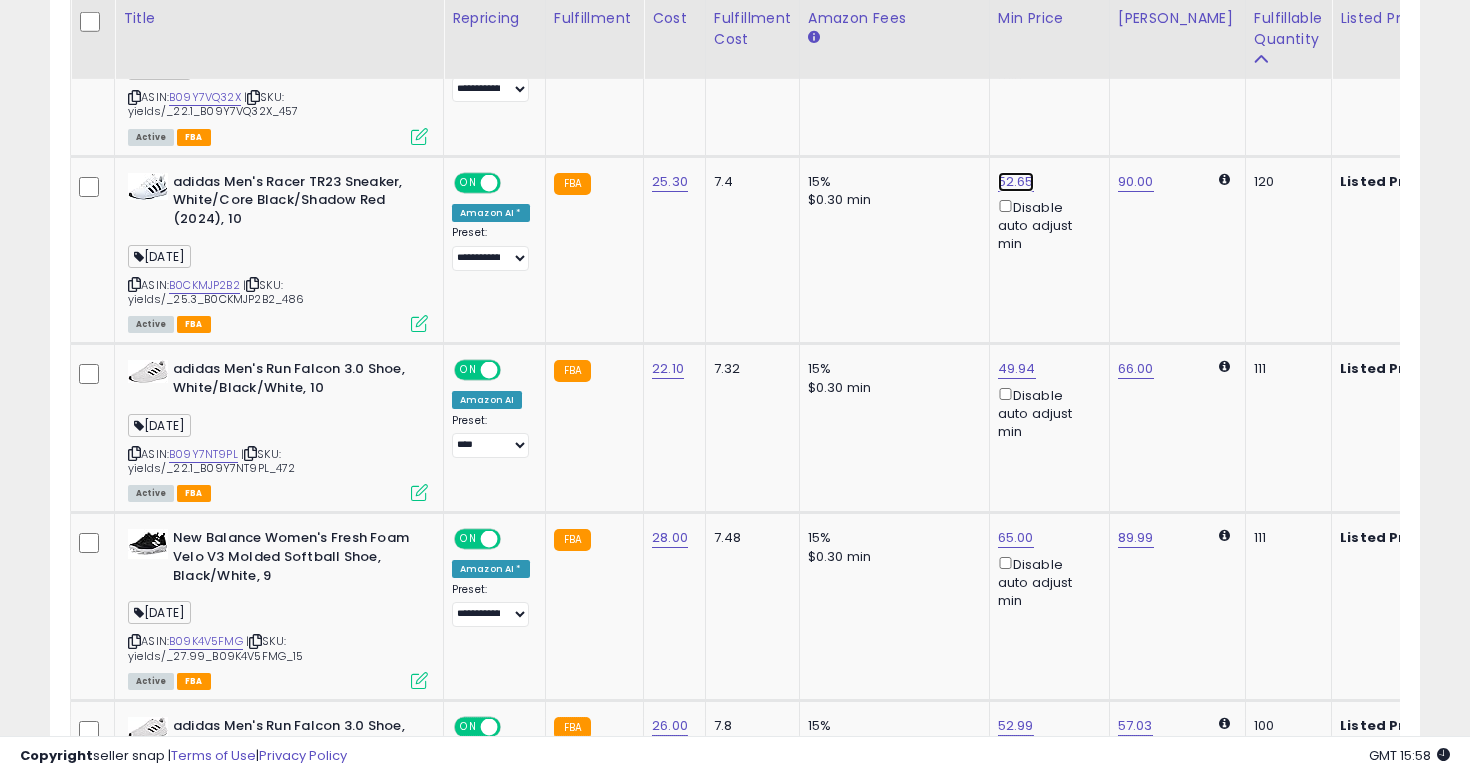 click on "52.65" at bounding box center [1017, -823] 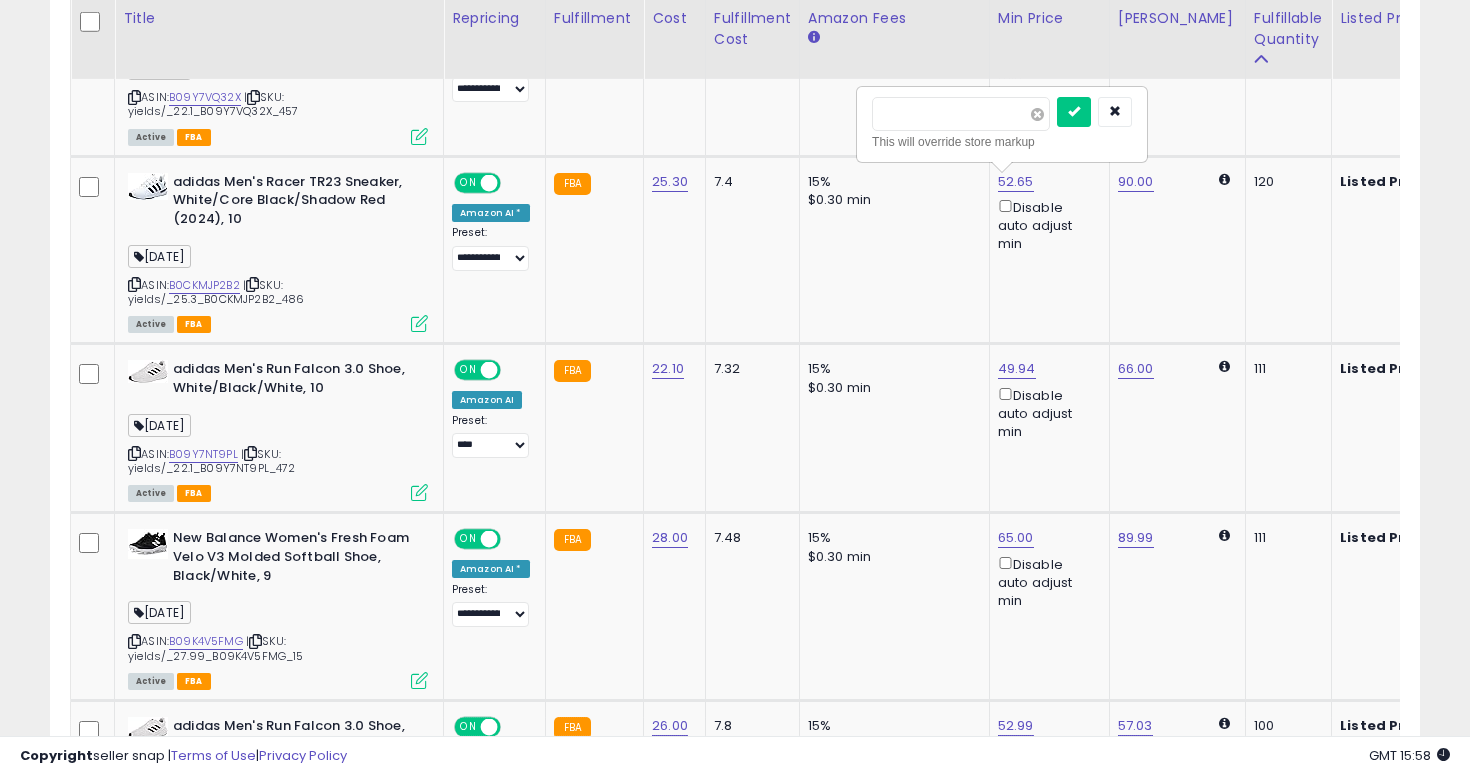 click at bounding box center [1037, 114] 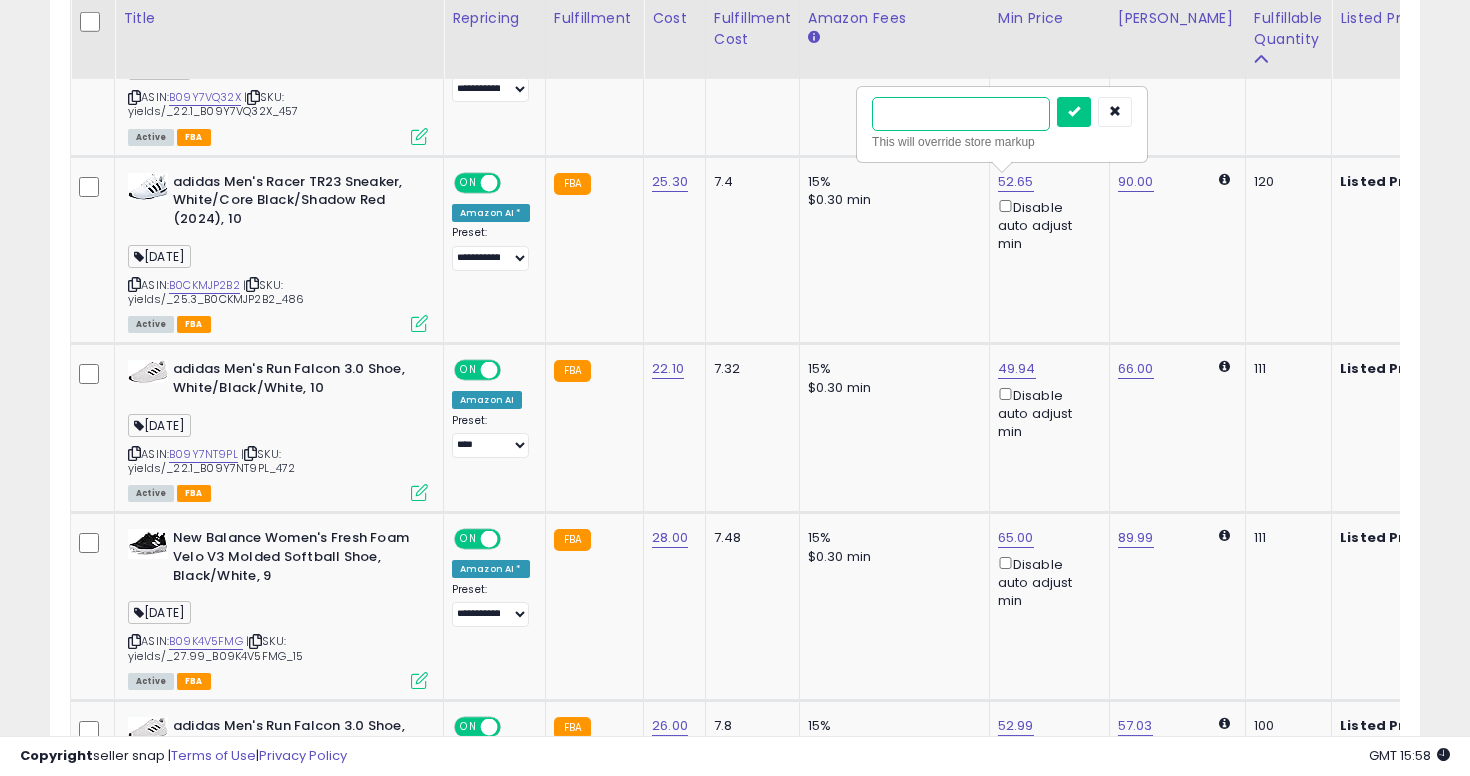 type on "**" 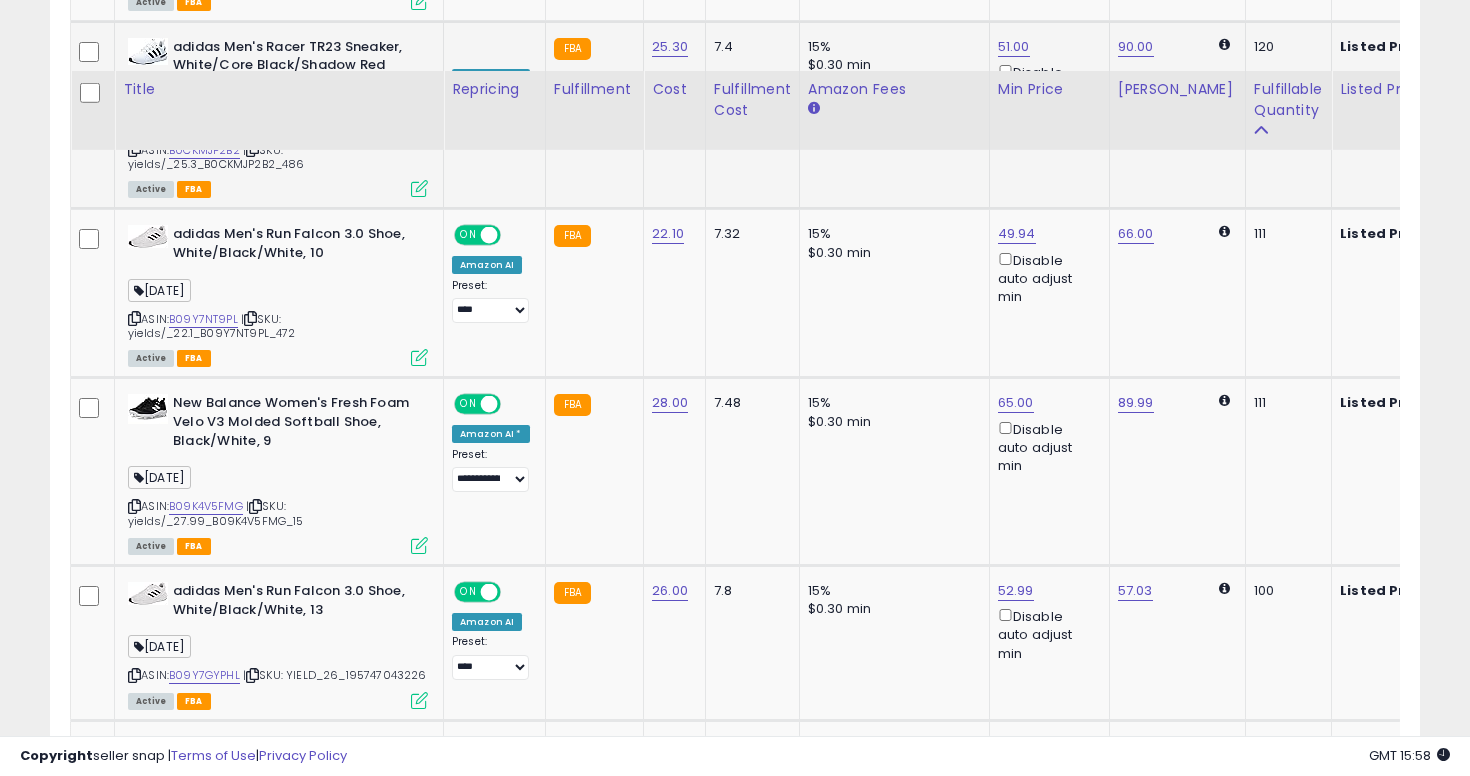 scroll, scrollTop: 2183, scrollLeft: 0, axis: vertical 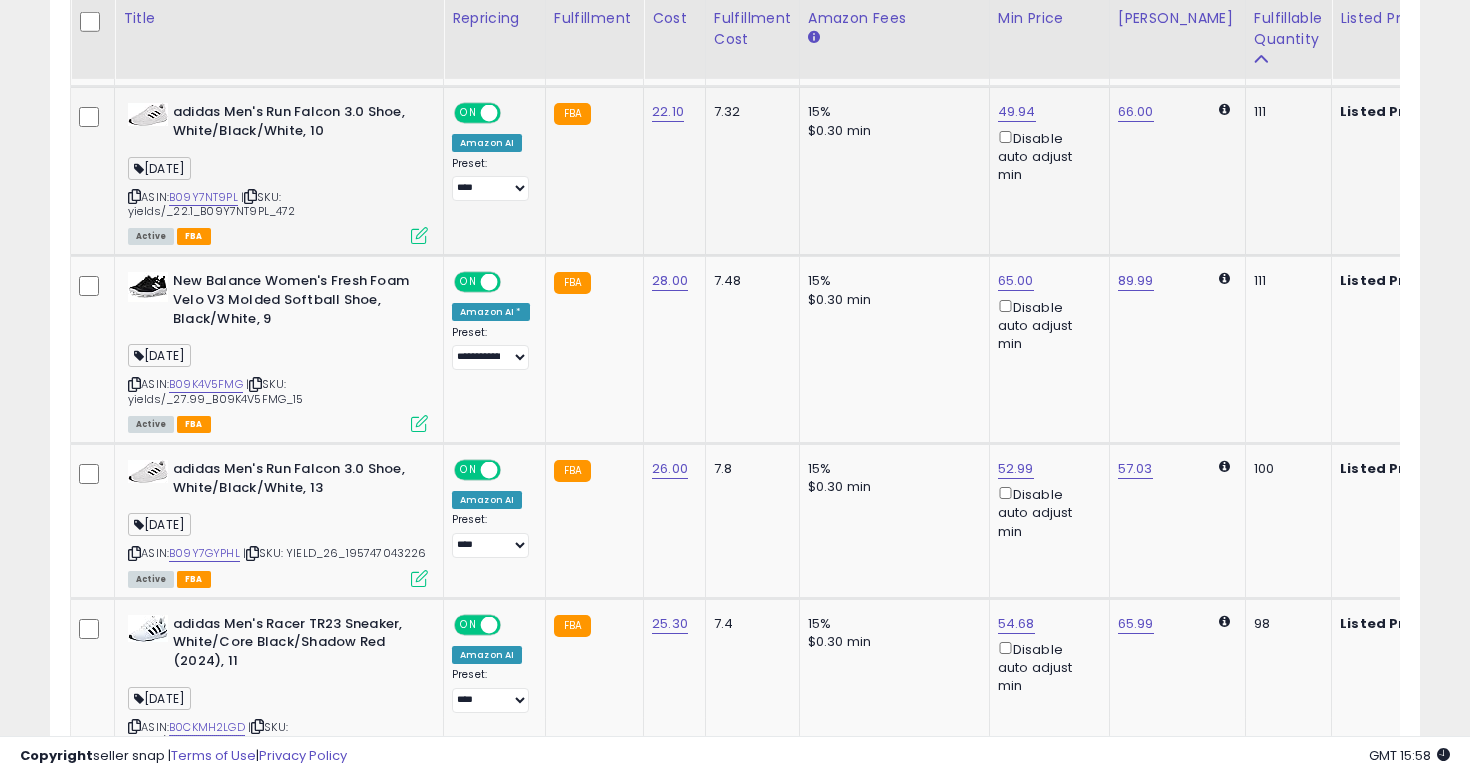 click at bounding box center [134, 196] 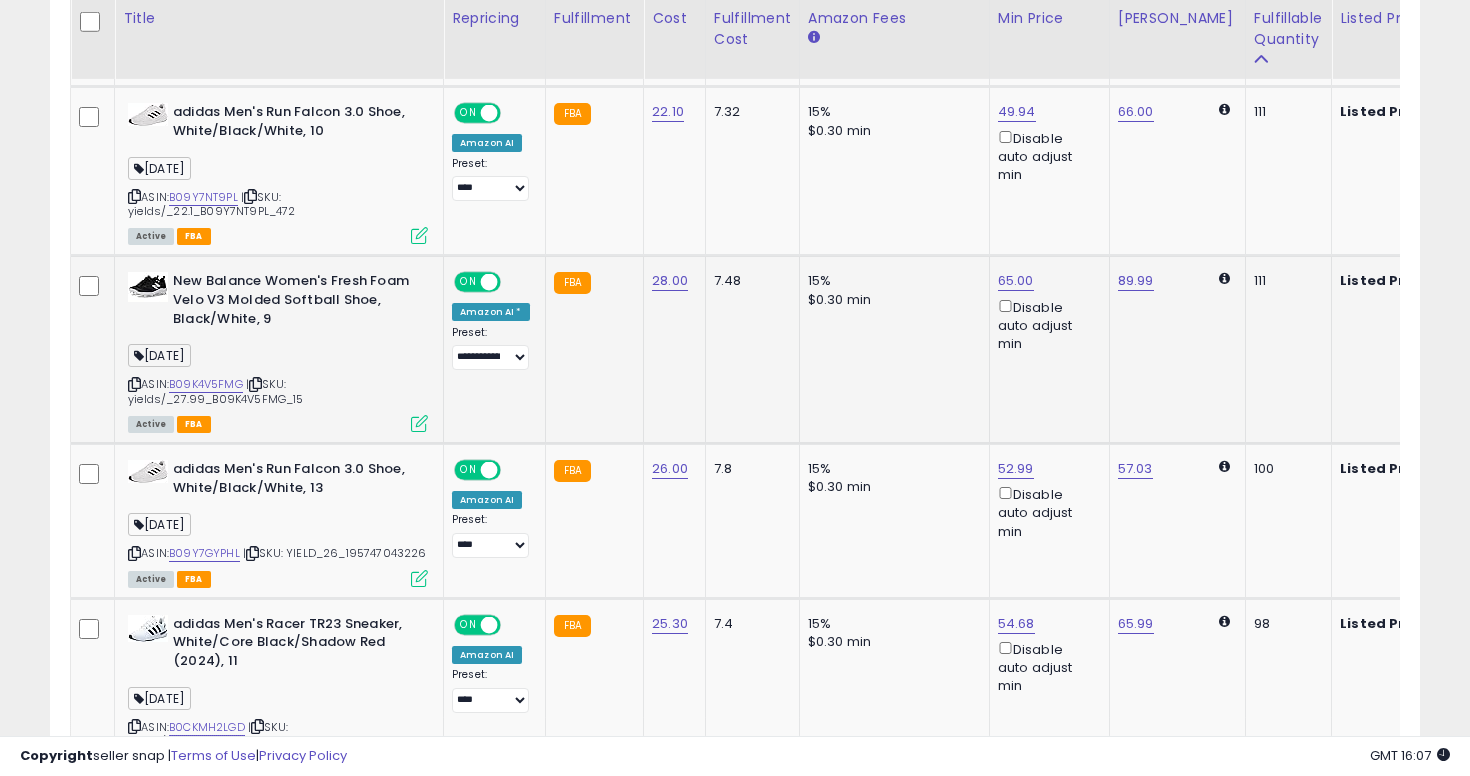 click on "7.48" 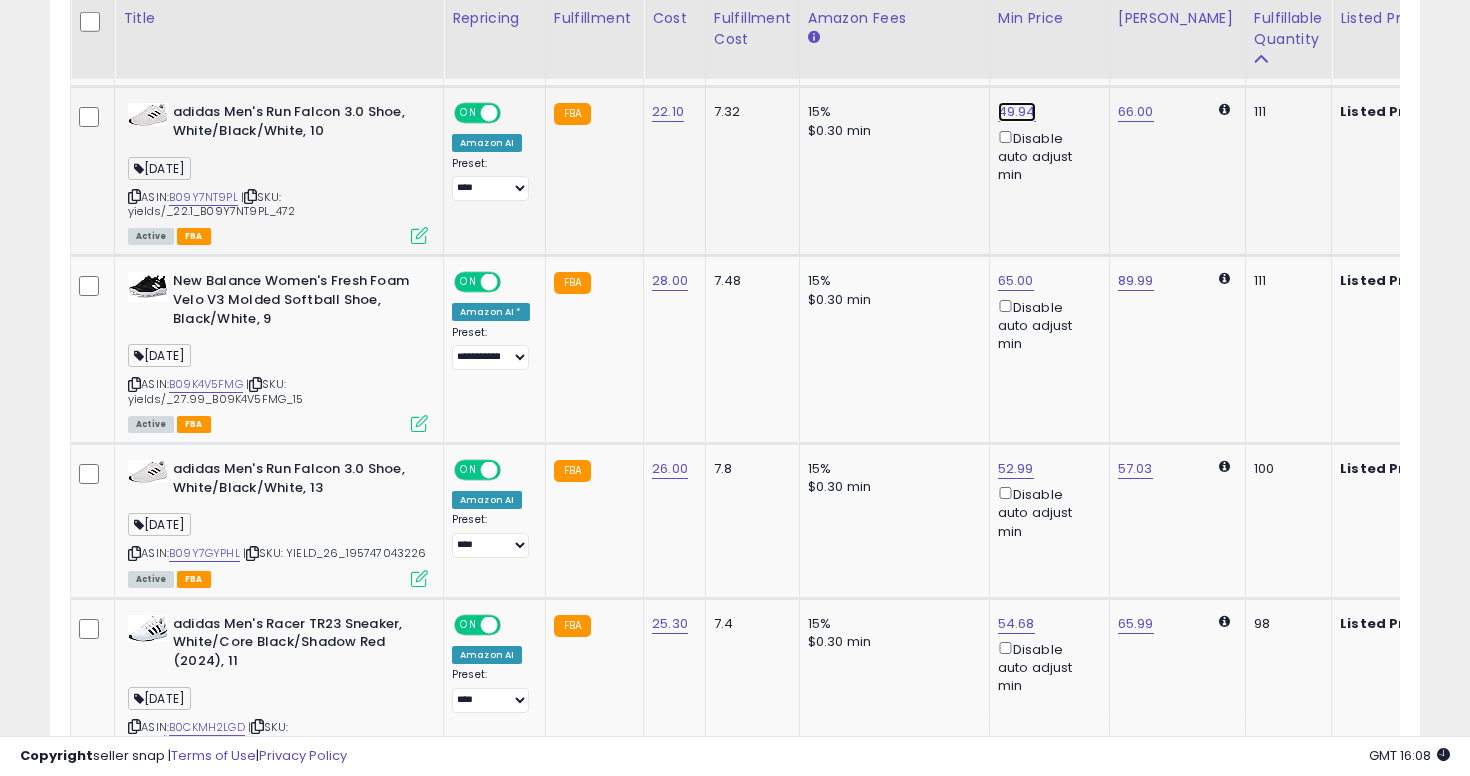 click on "49.94" at bounding box center [1017, -1080] 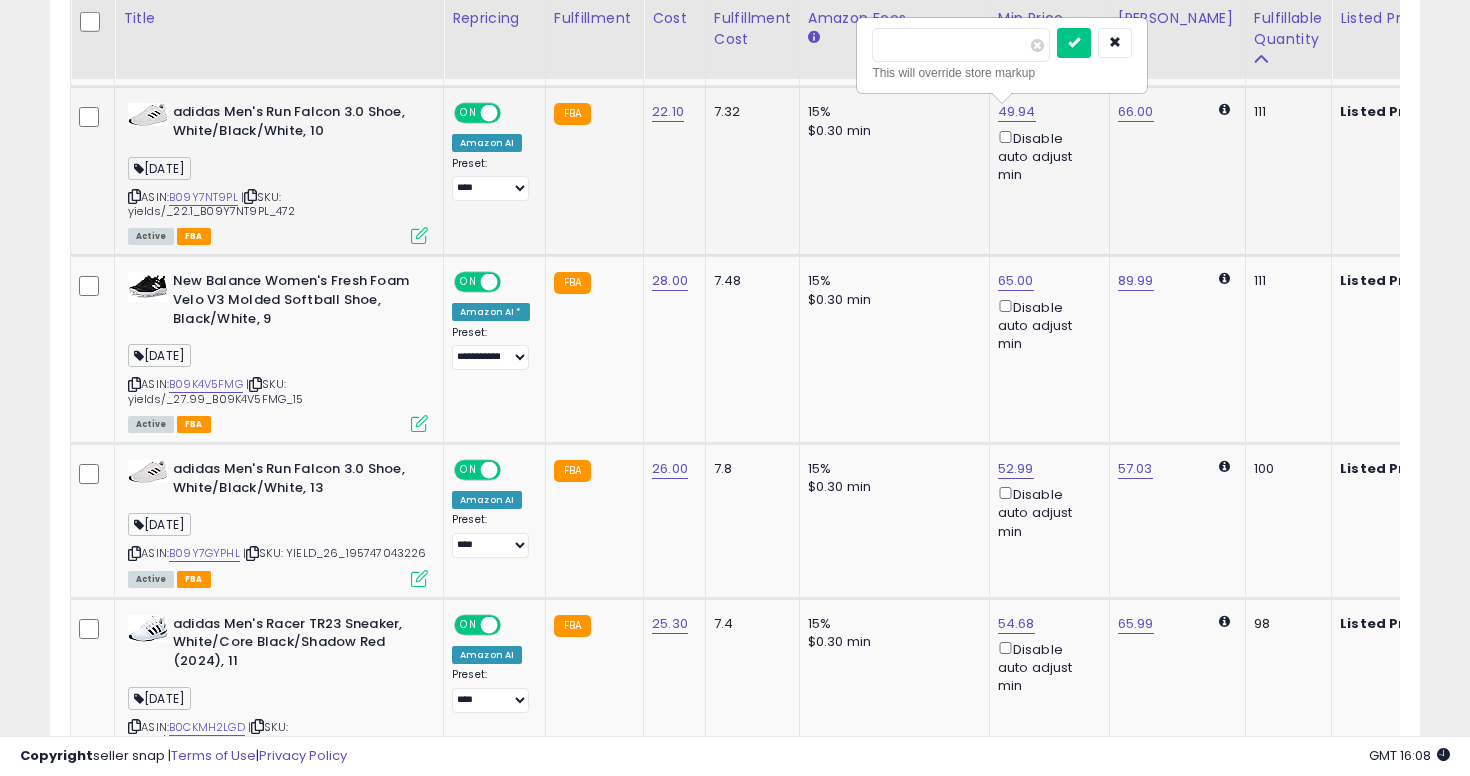 click on "*****" at bounding box center (961, 45) 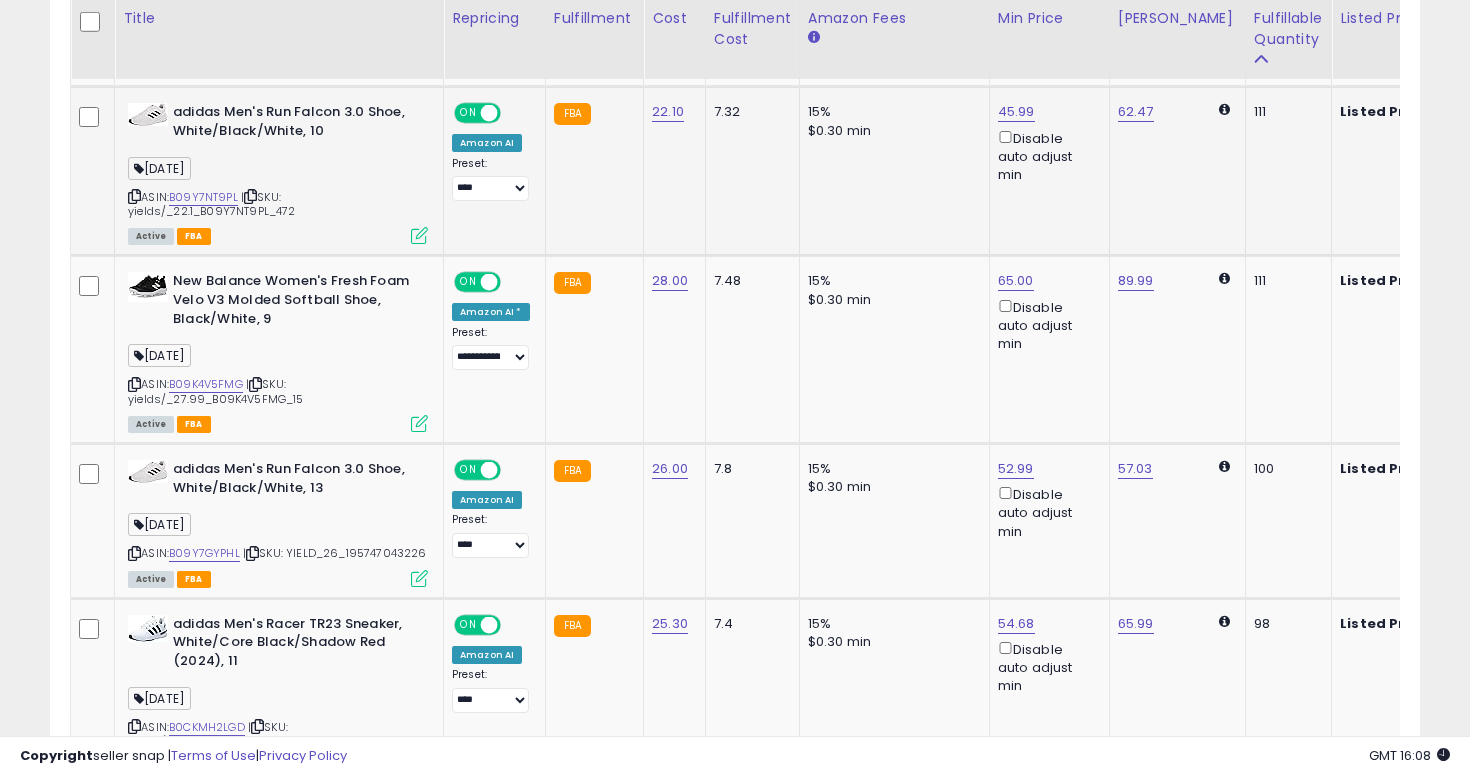 click on "ASIN:  B09Y7NT9PL    |   SKU: yields/_22.1_B09Y7NT9PL_472 Active FBA" at bounding box center (278, 172) 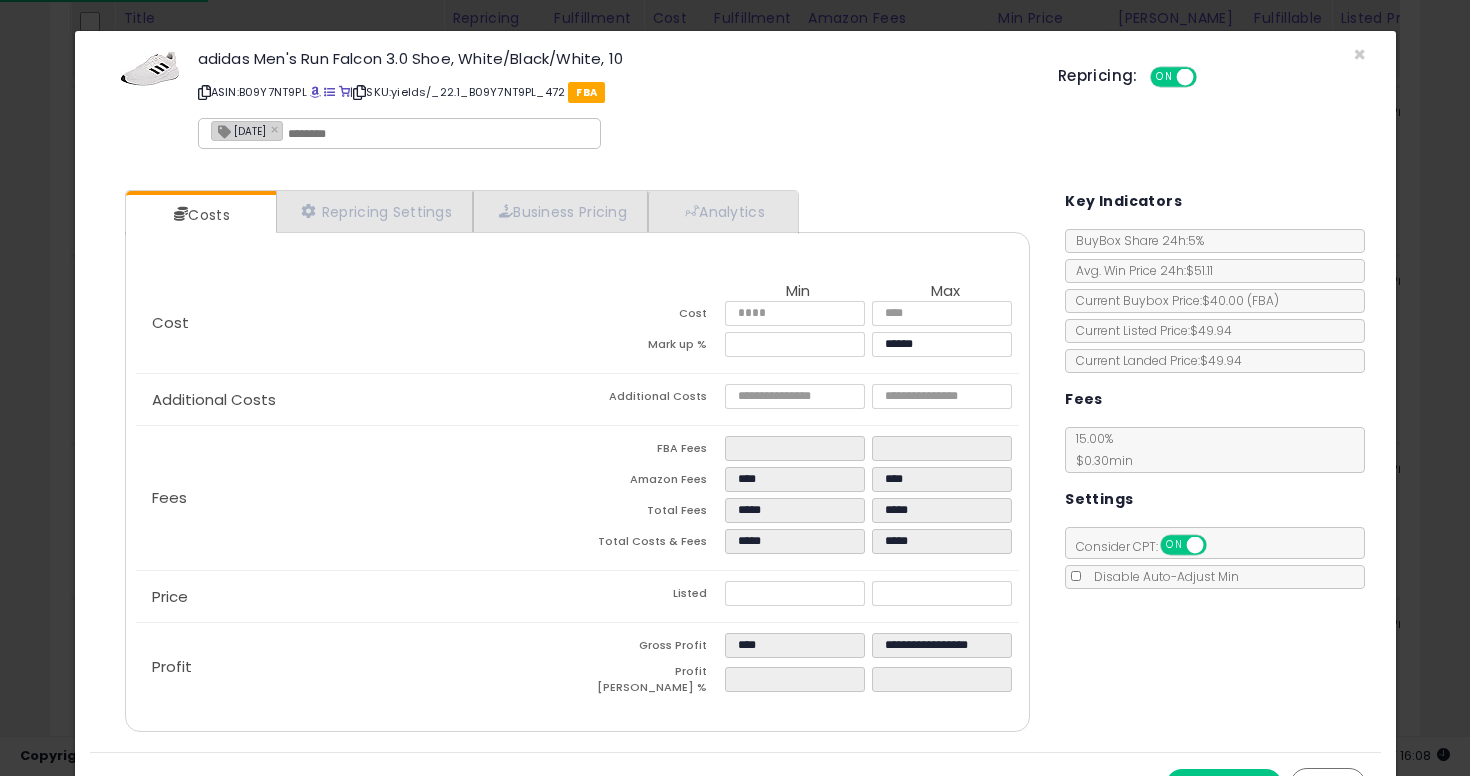 click on "[DATE] ×" at bounding box center (247, 131) 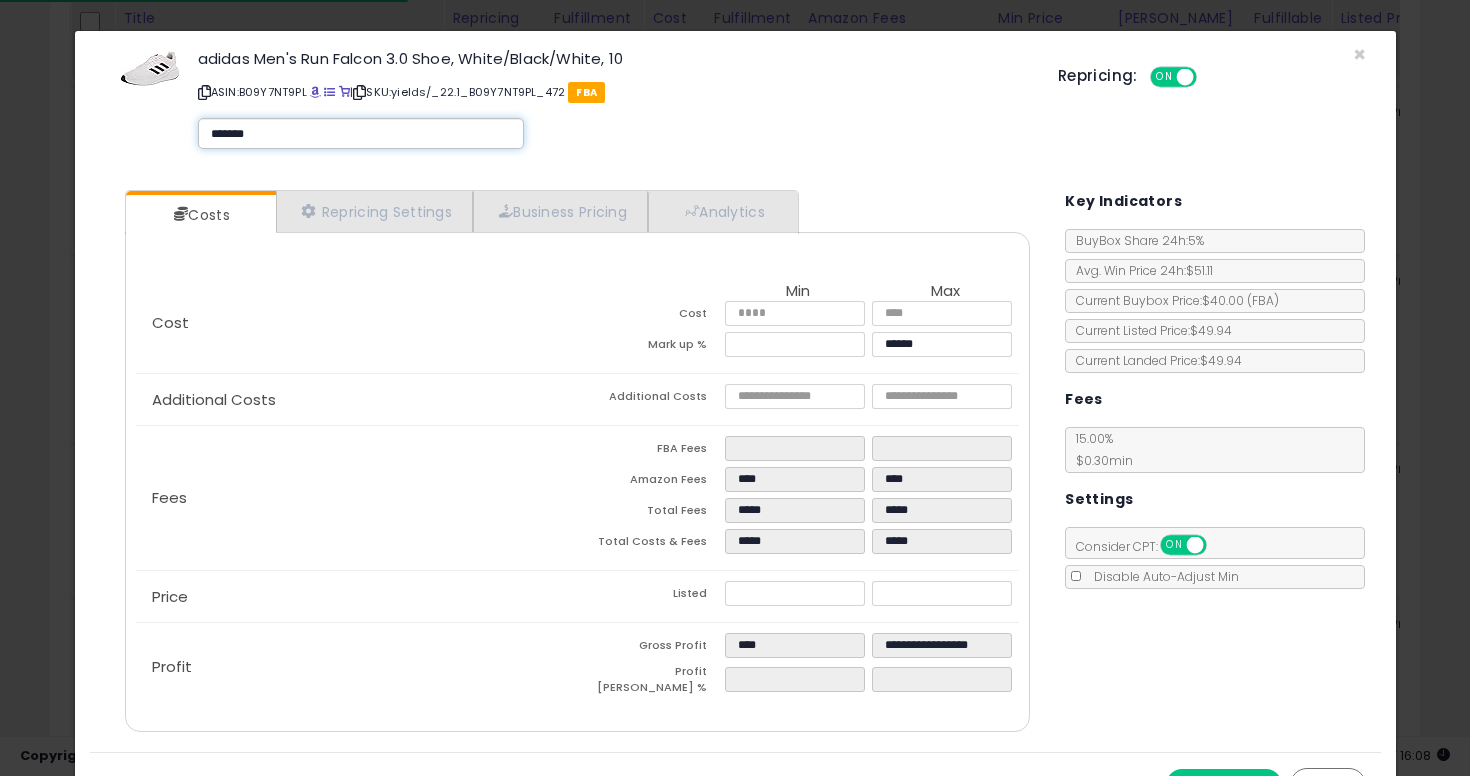 click on "*******" at bounding box center [361, 134] 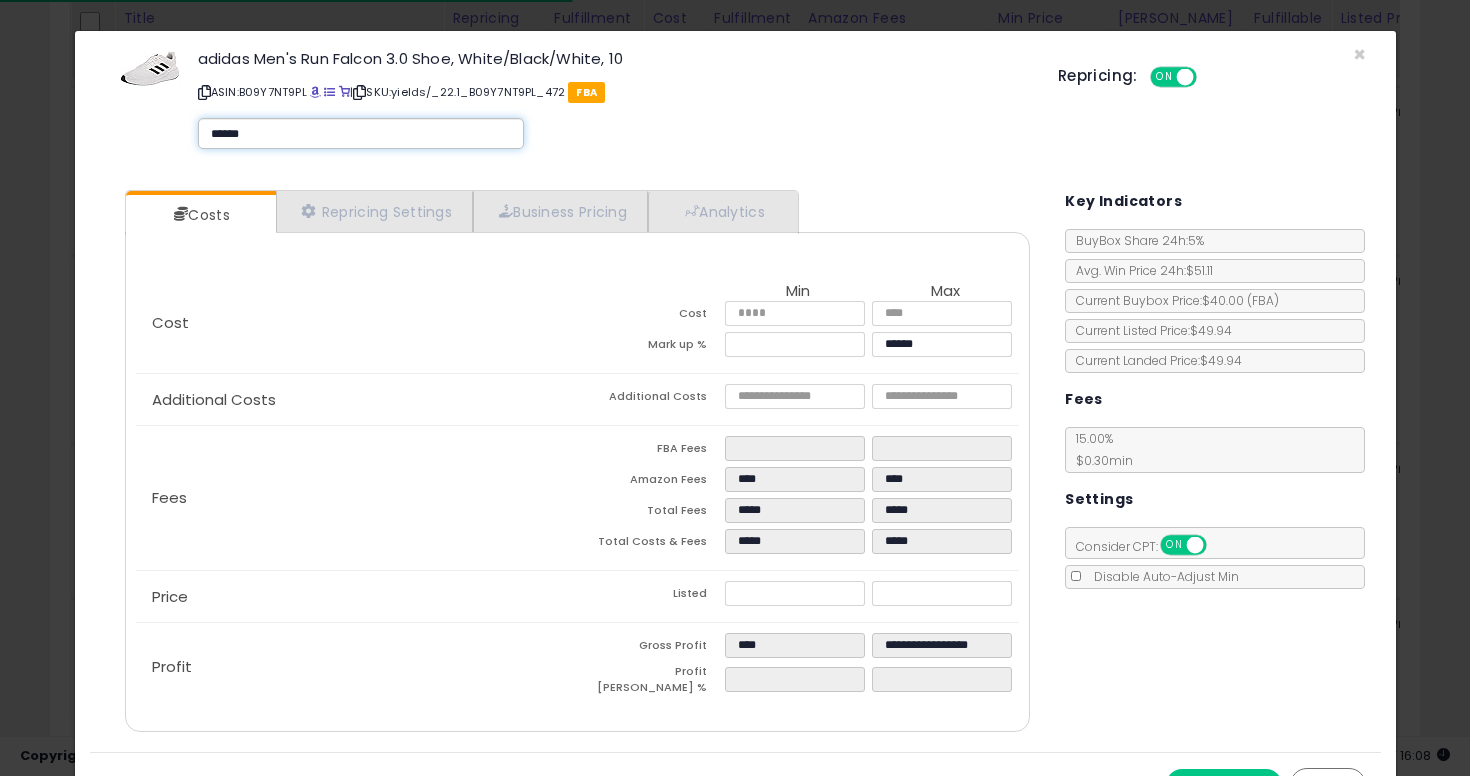 type on "*******" 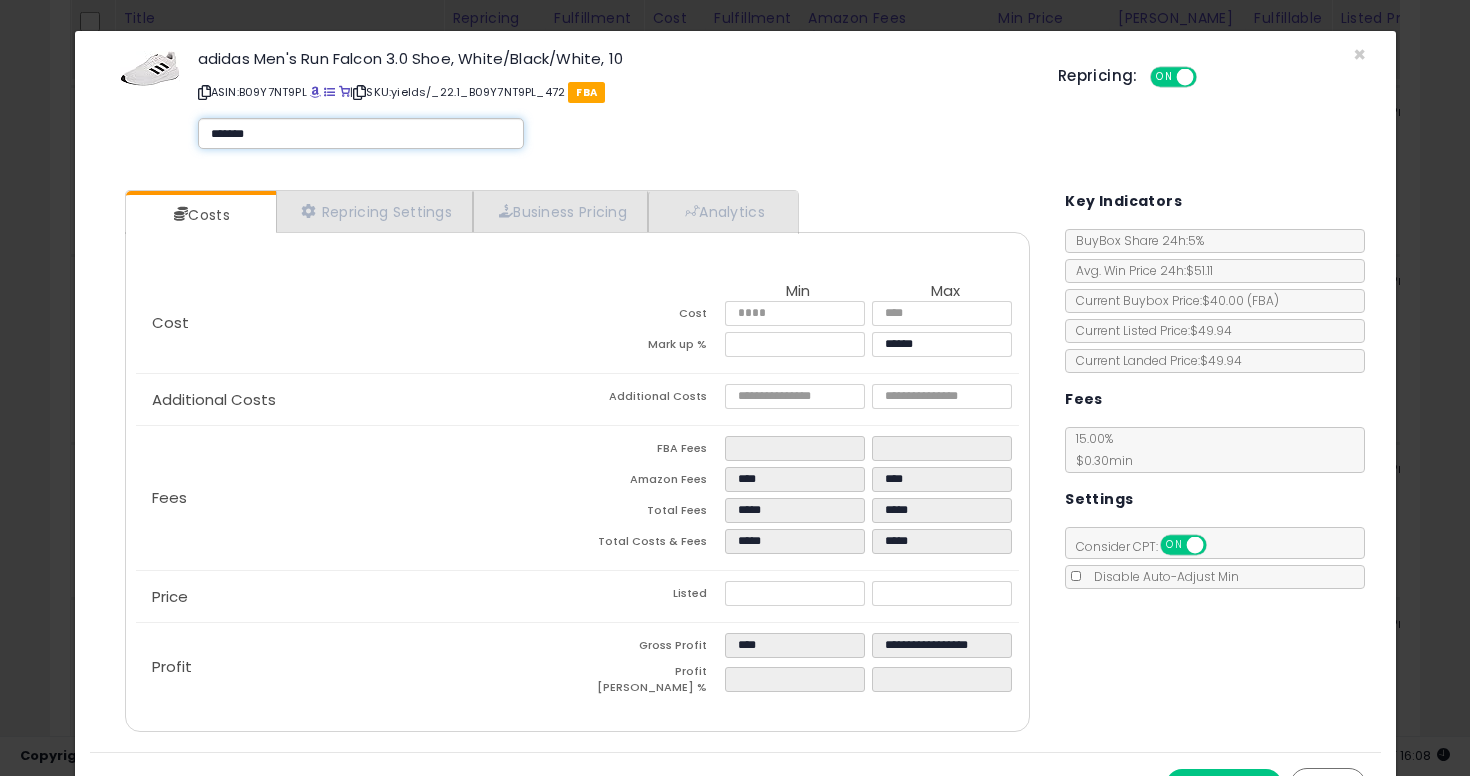 type 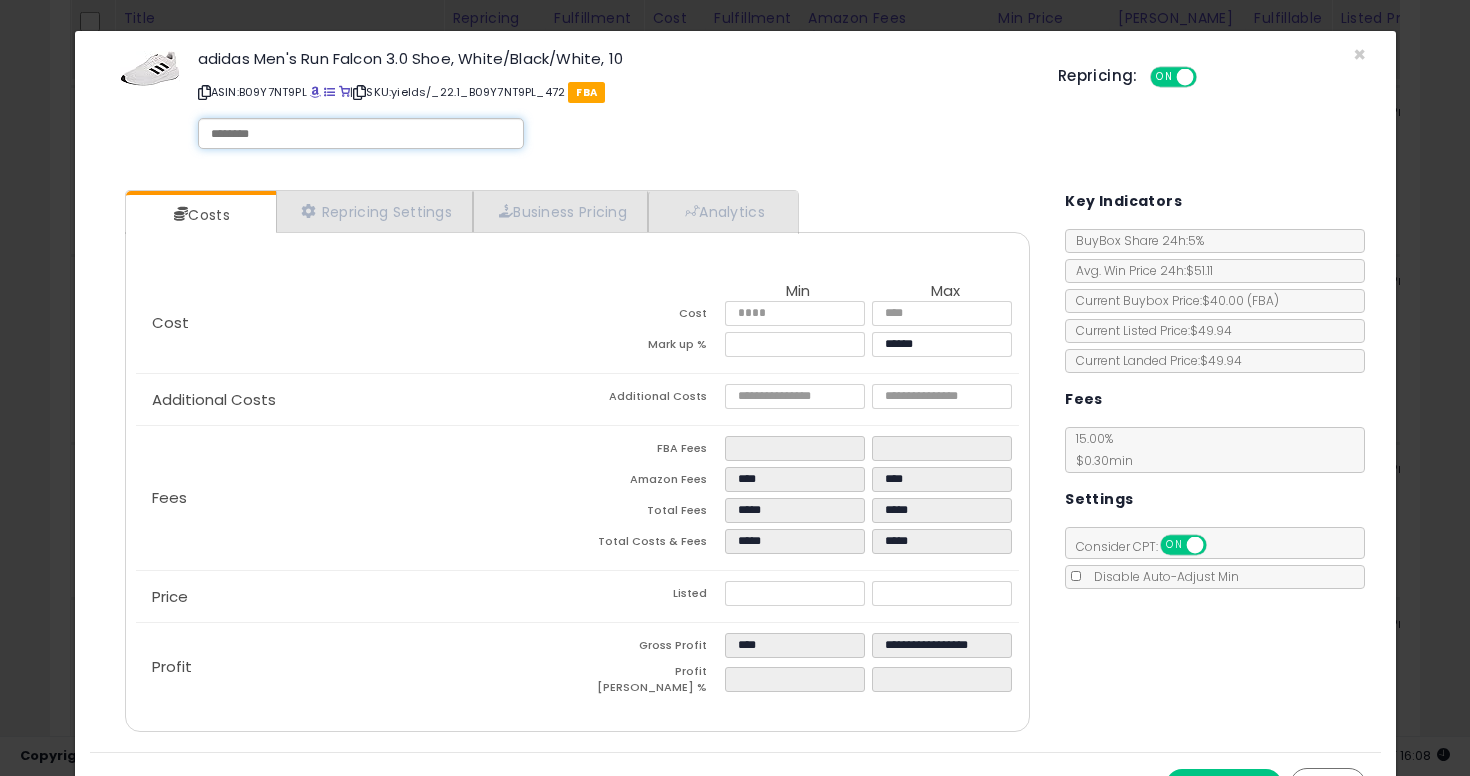 type on "*******" 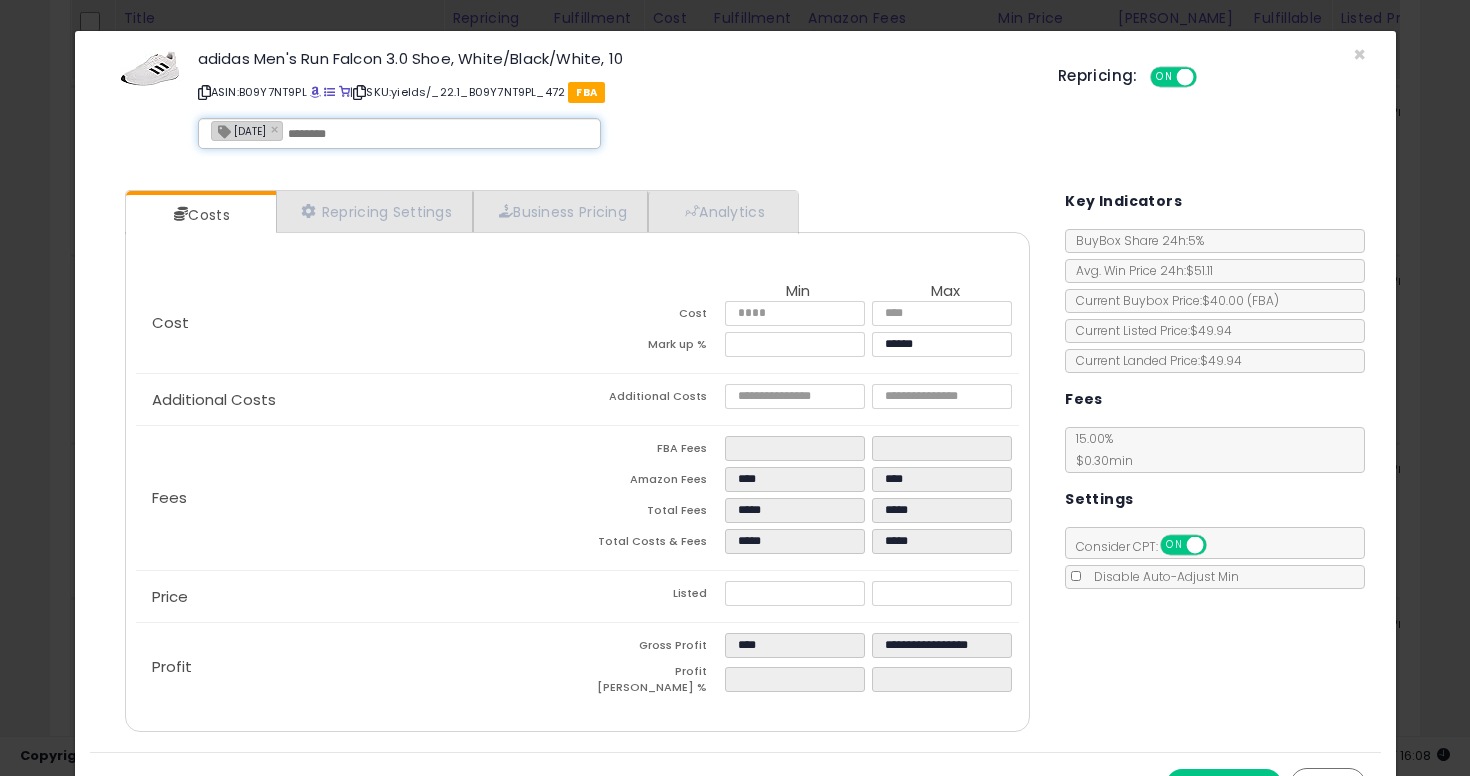 scroll, scrollTop: 34, scrollLeft: 0, axis: vertical 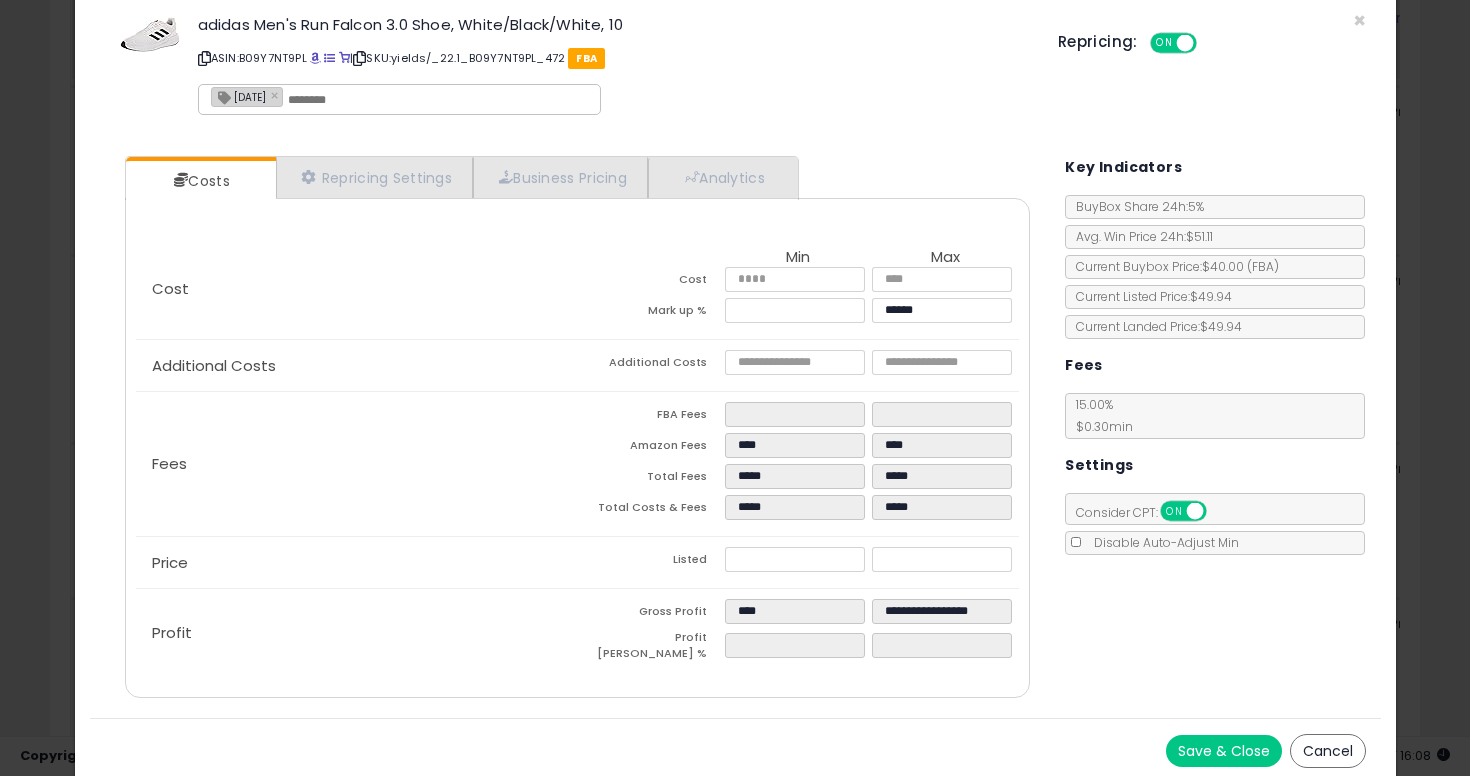 click on "Save & Close" at bounding box center [1224, 751] 